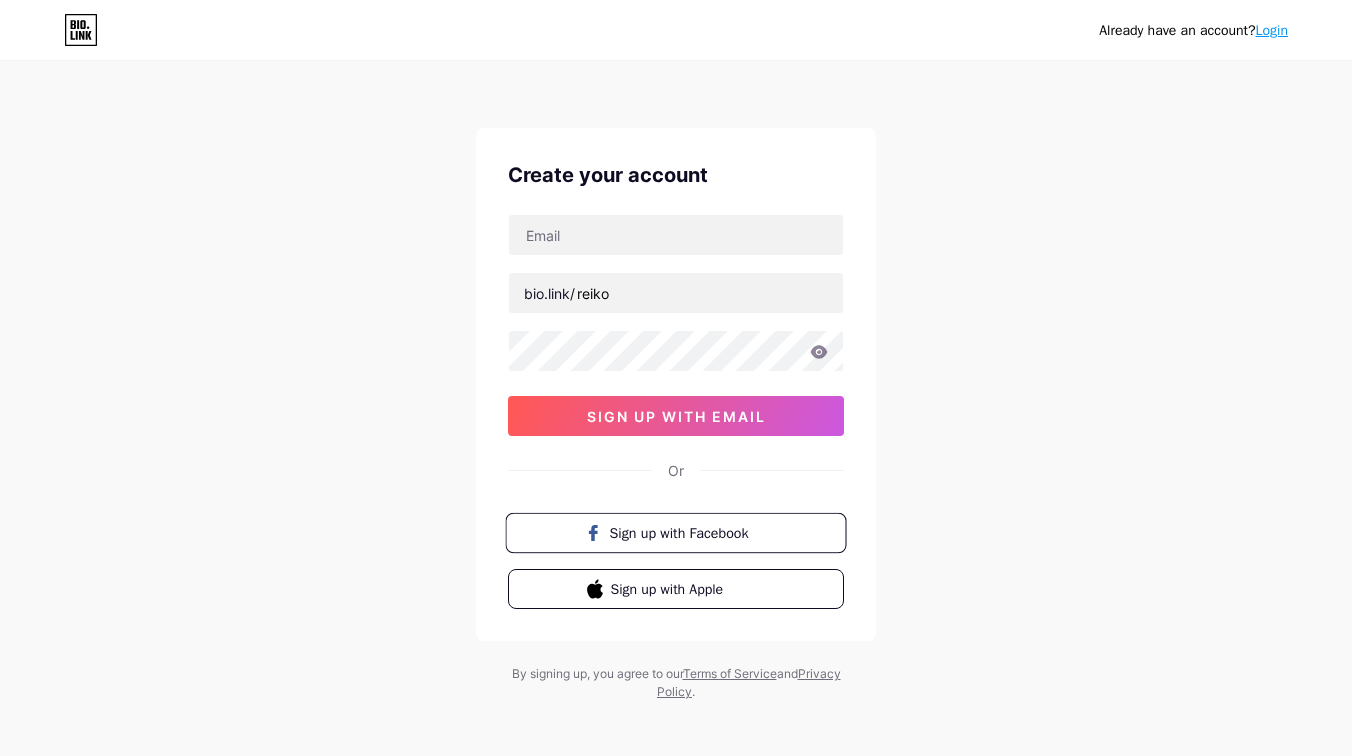 scroll, scrollTop: 0, scrollLeft: 0, axis: both 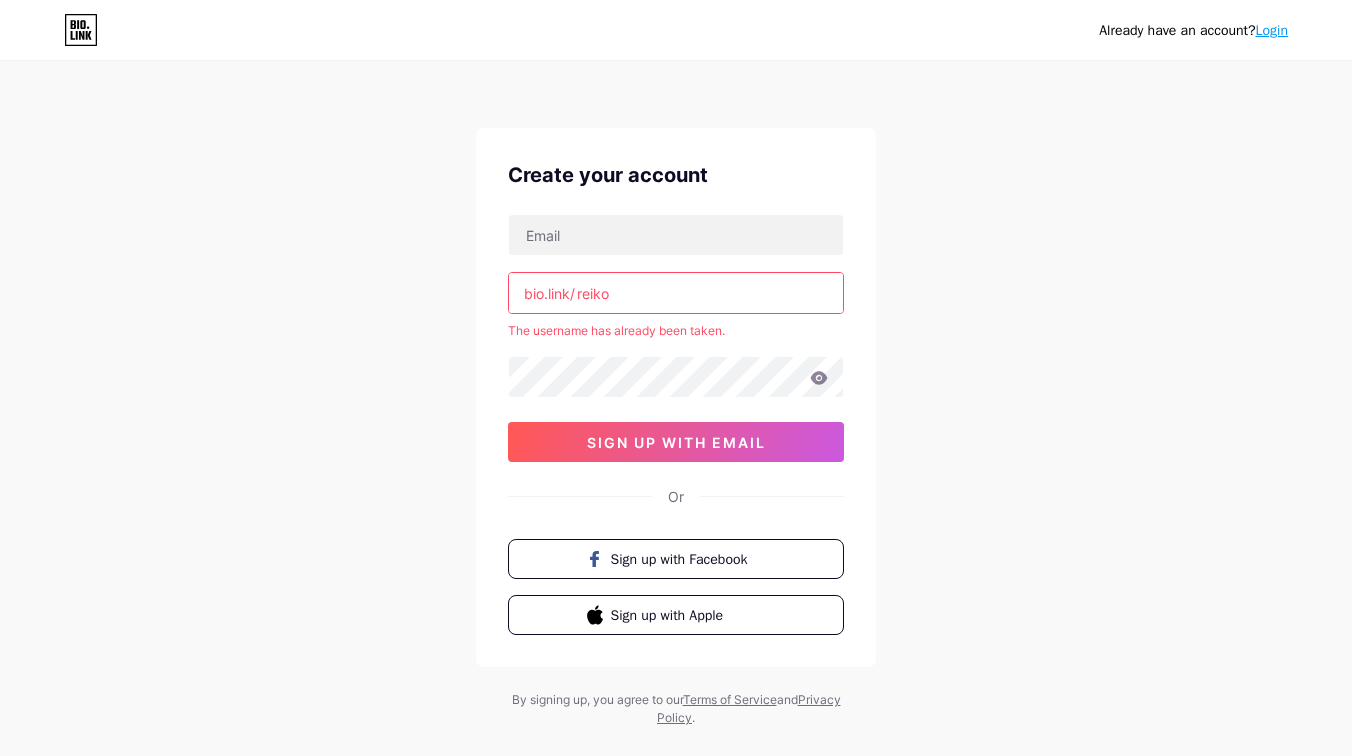 click on "reiko" at bounding box center (676, 293) 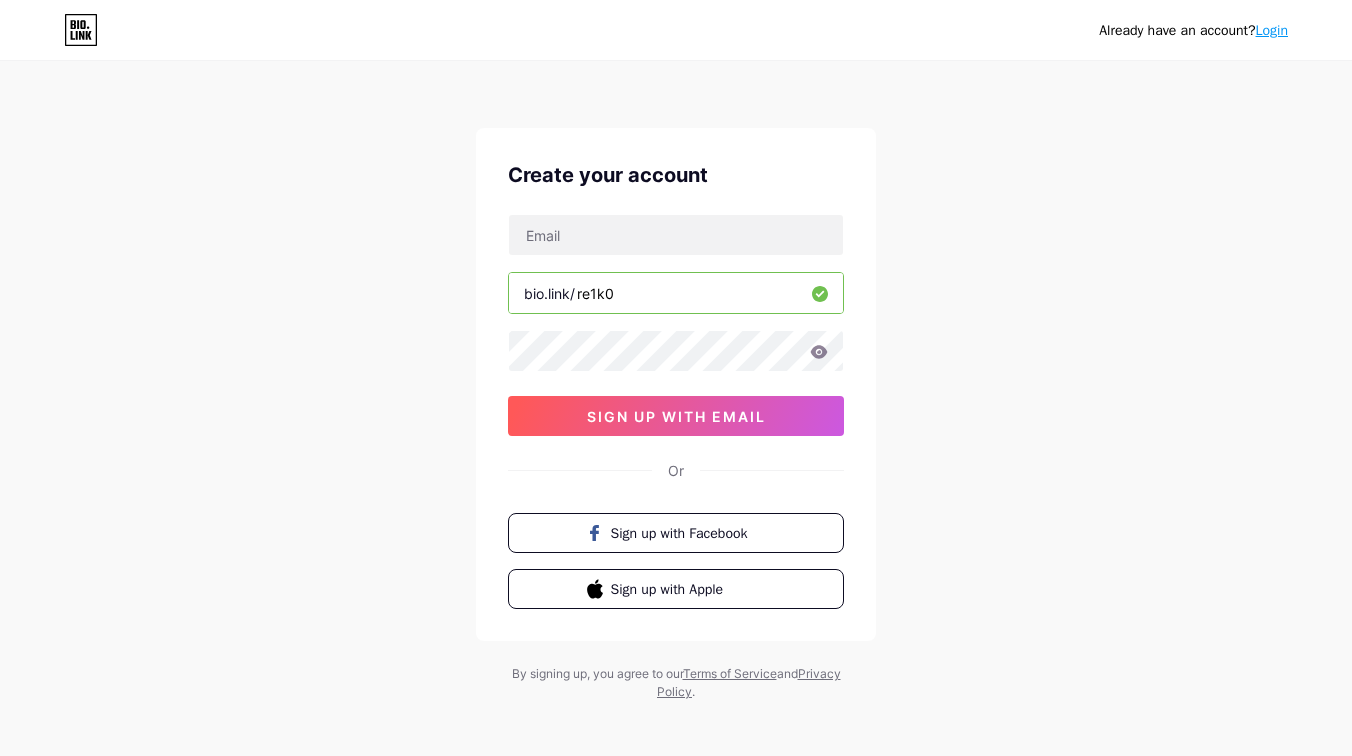 click on "re1k0" at bounding box center [676, 293] 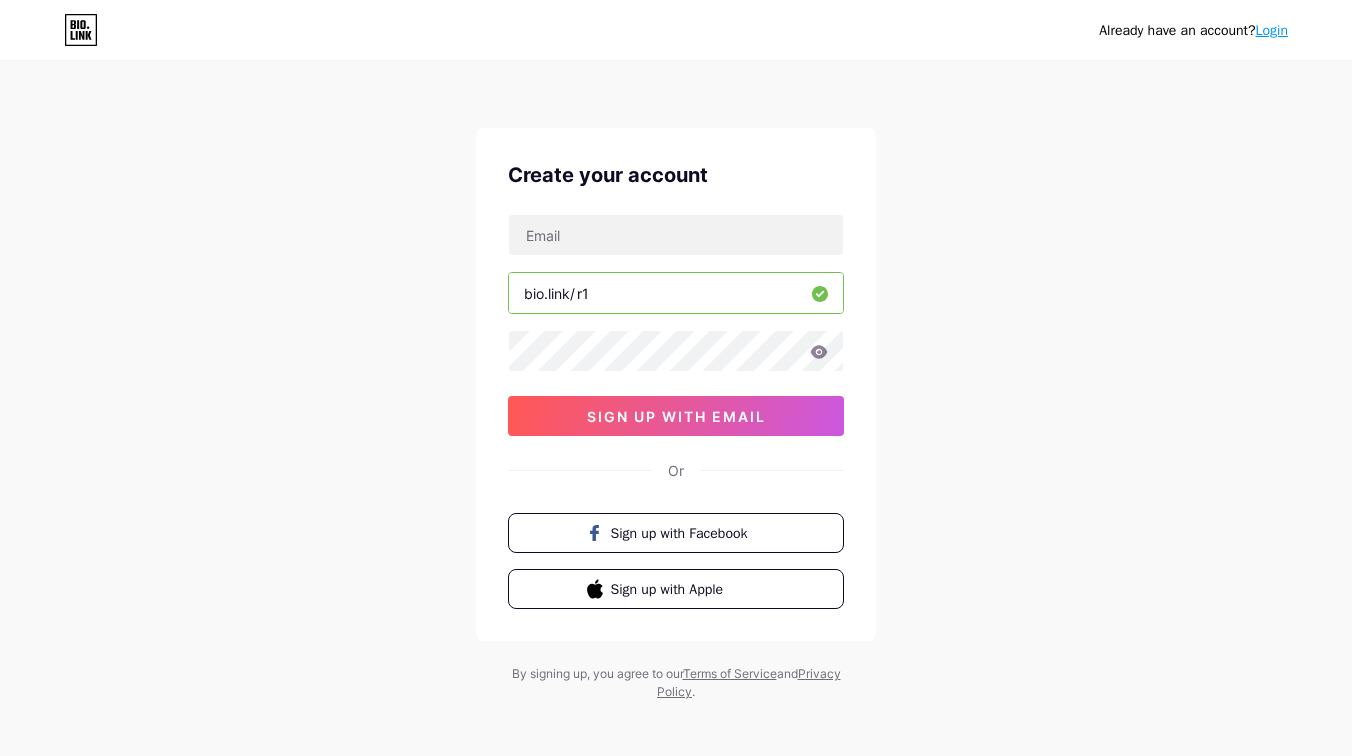 type on "r" 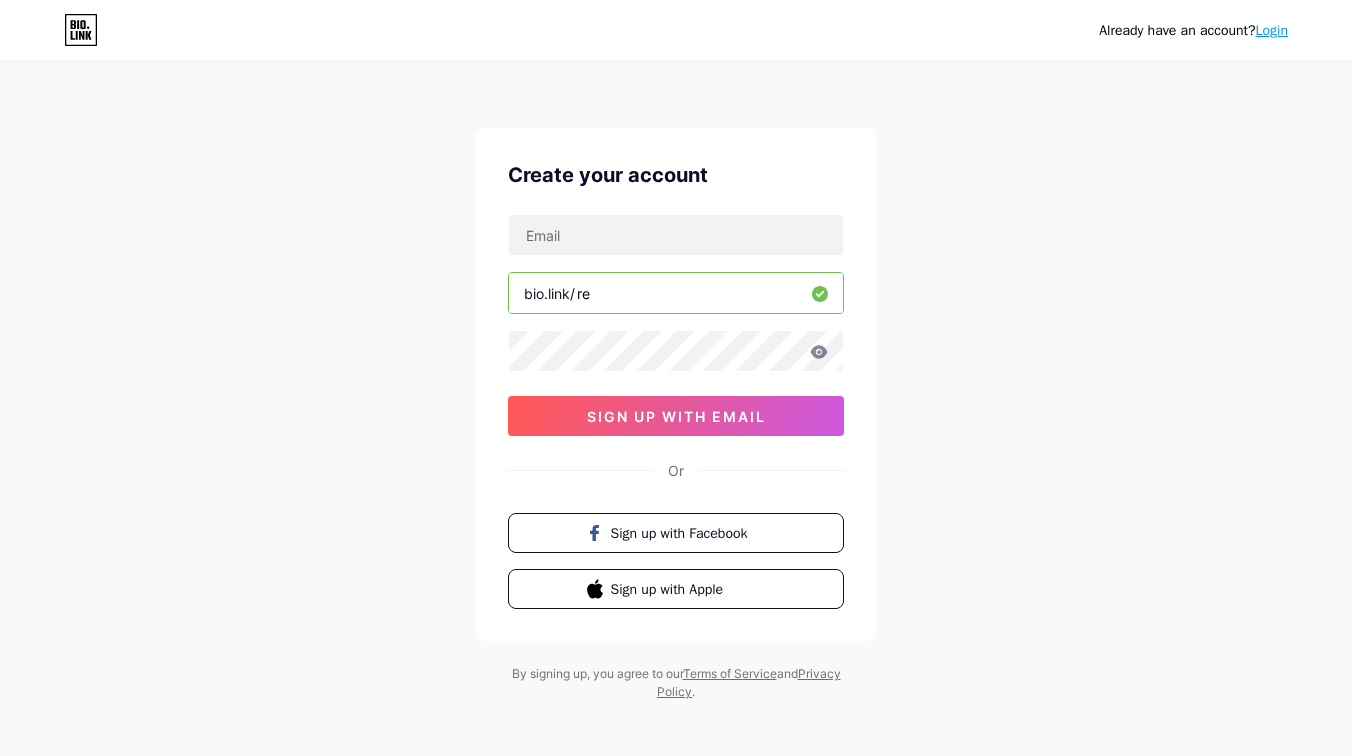 type on "r" 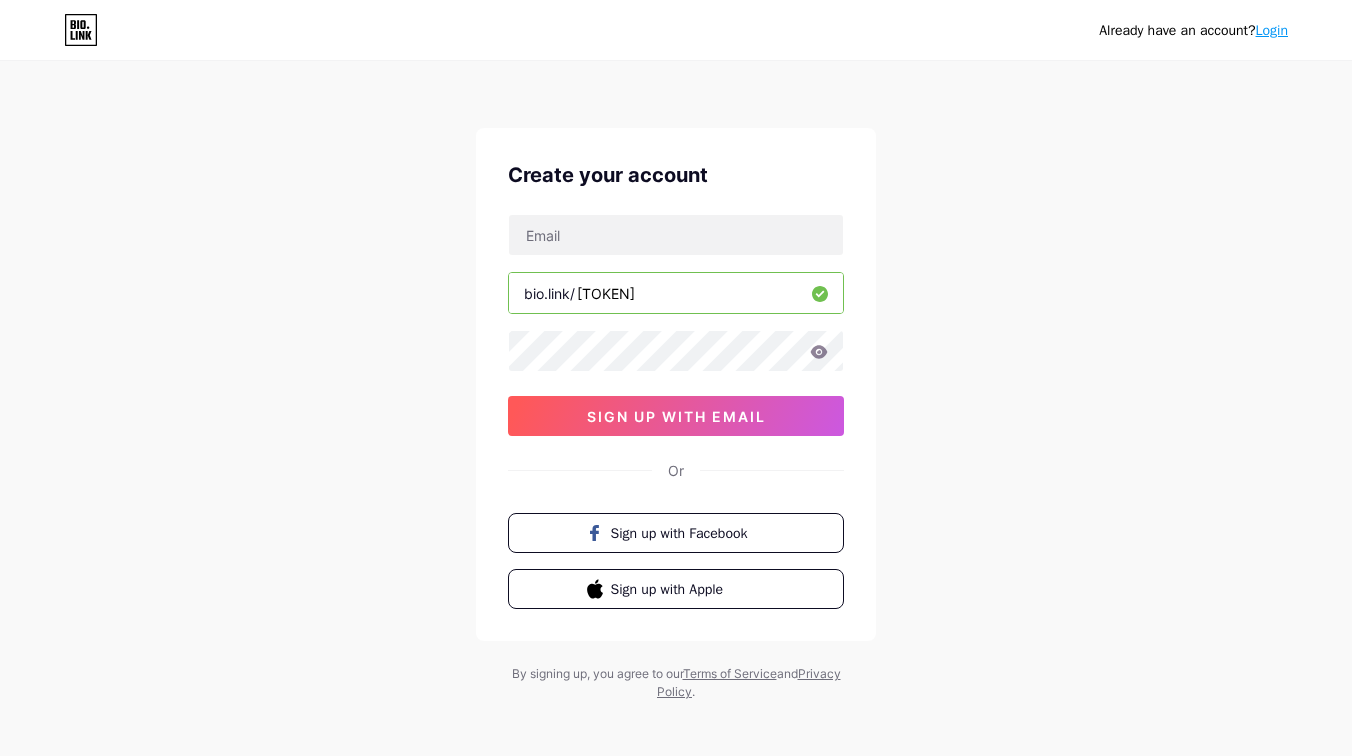 type on "[TOKEN]" 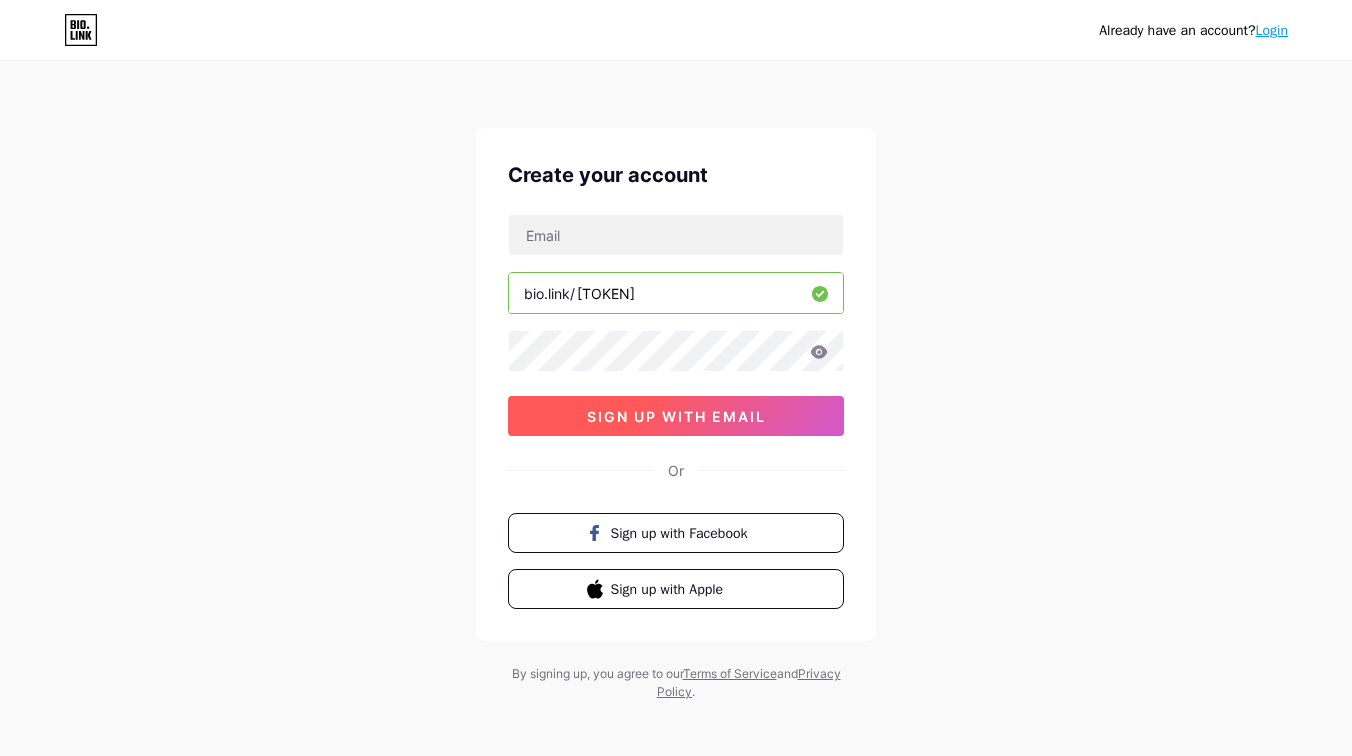 click on "sign up with email" at bounding box center [676, 416] 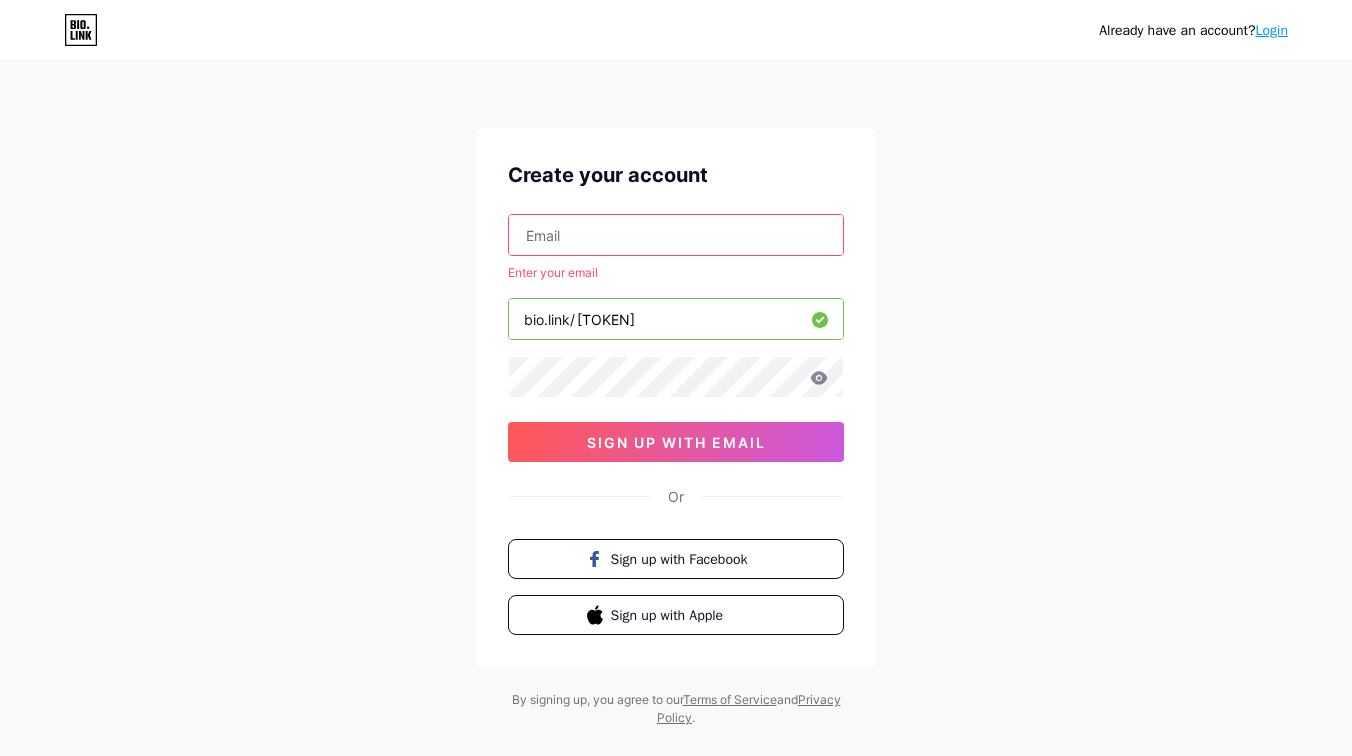 click at bounding box center [676, 235] 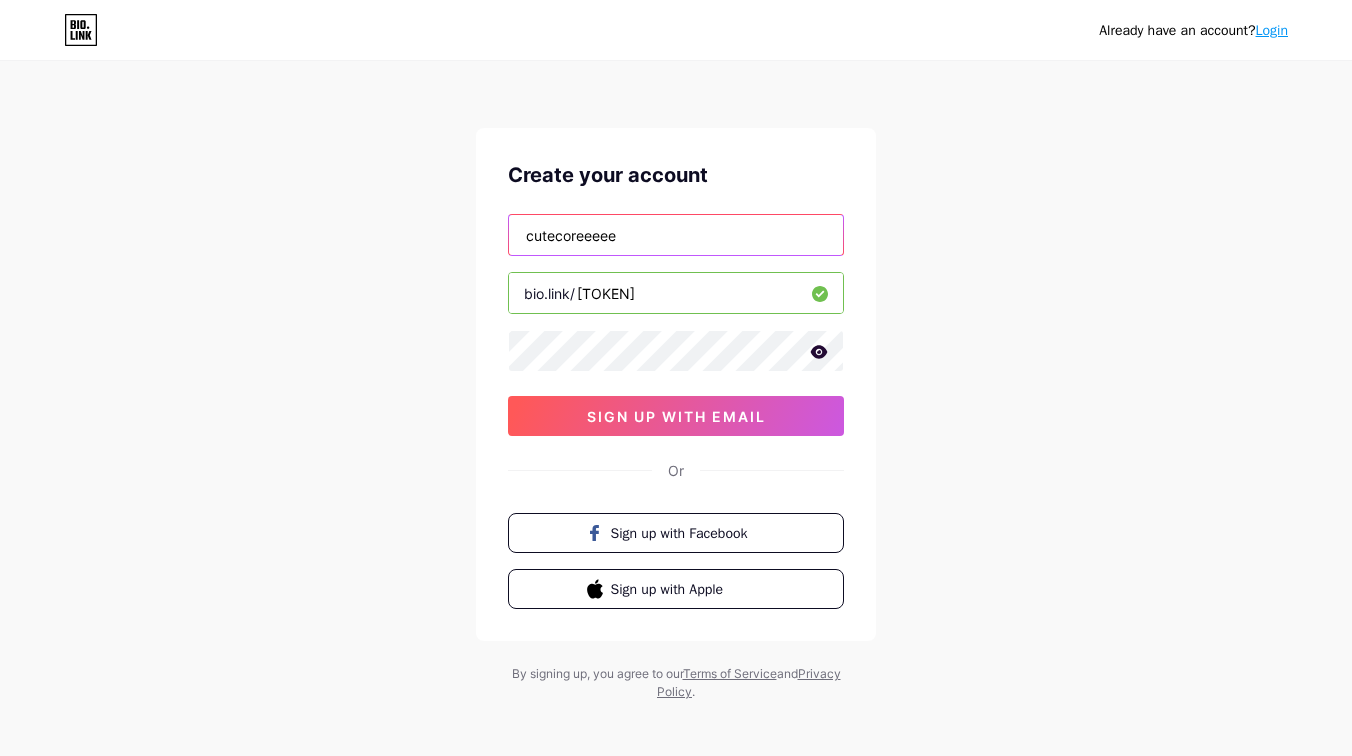 click on "cutecoreeeee" at bounding box center [676, 235] 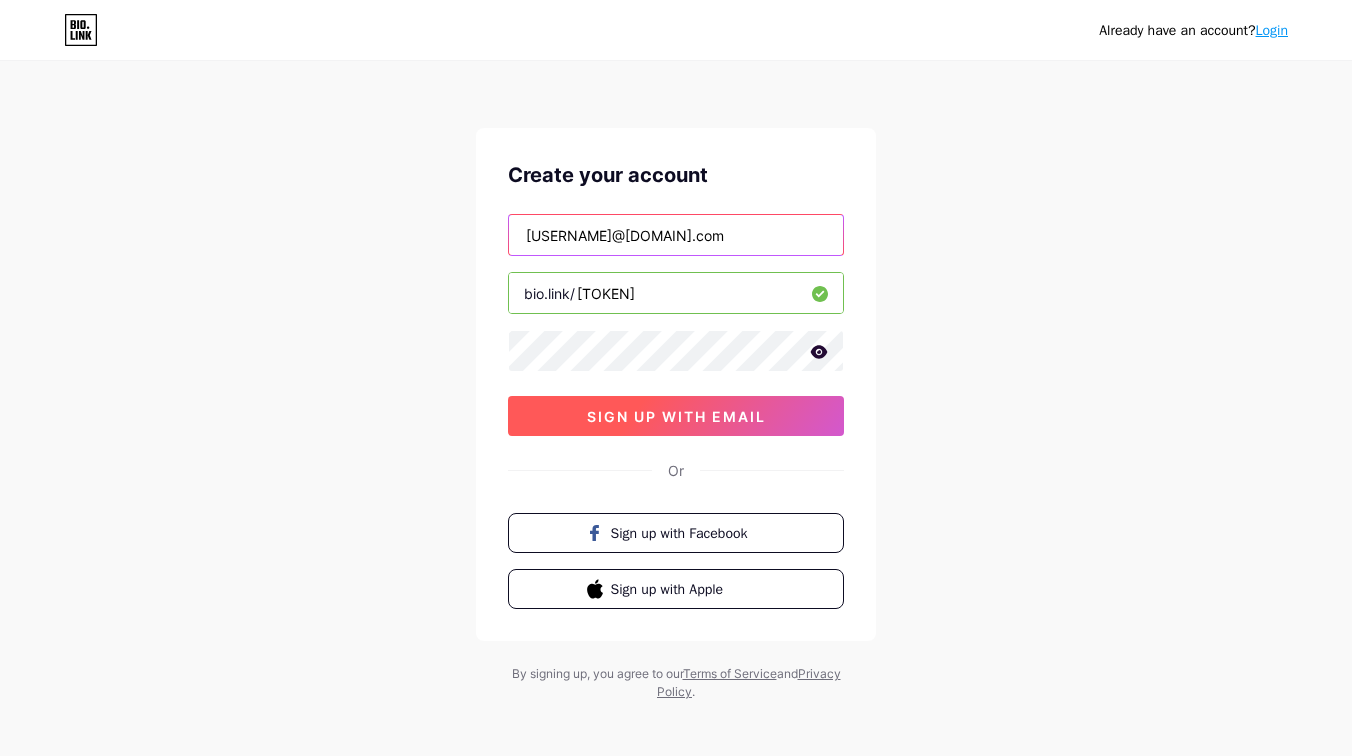 type on "cutecoreeeeeee.1@gmail.com" 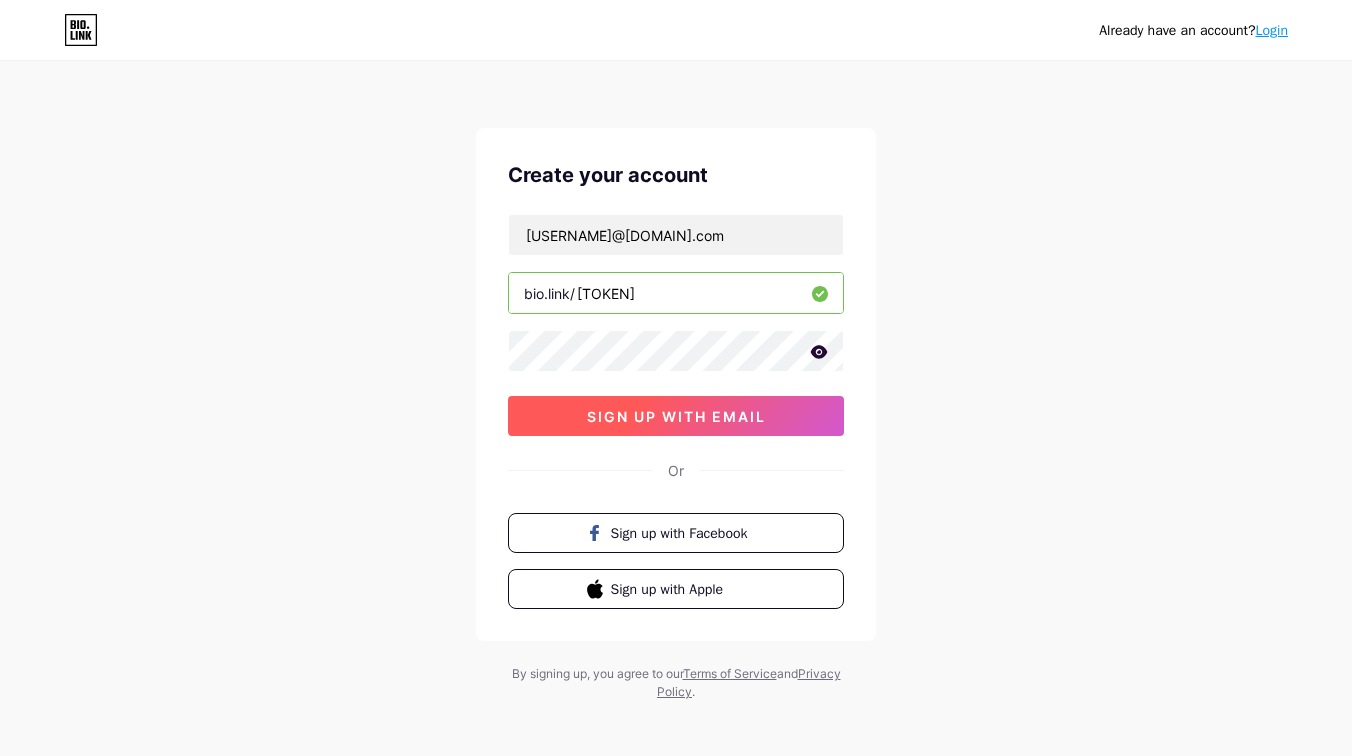 click on "sign up with email" at bounding box center [676, 416] 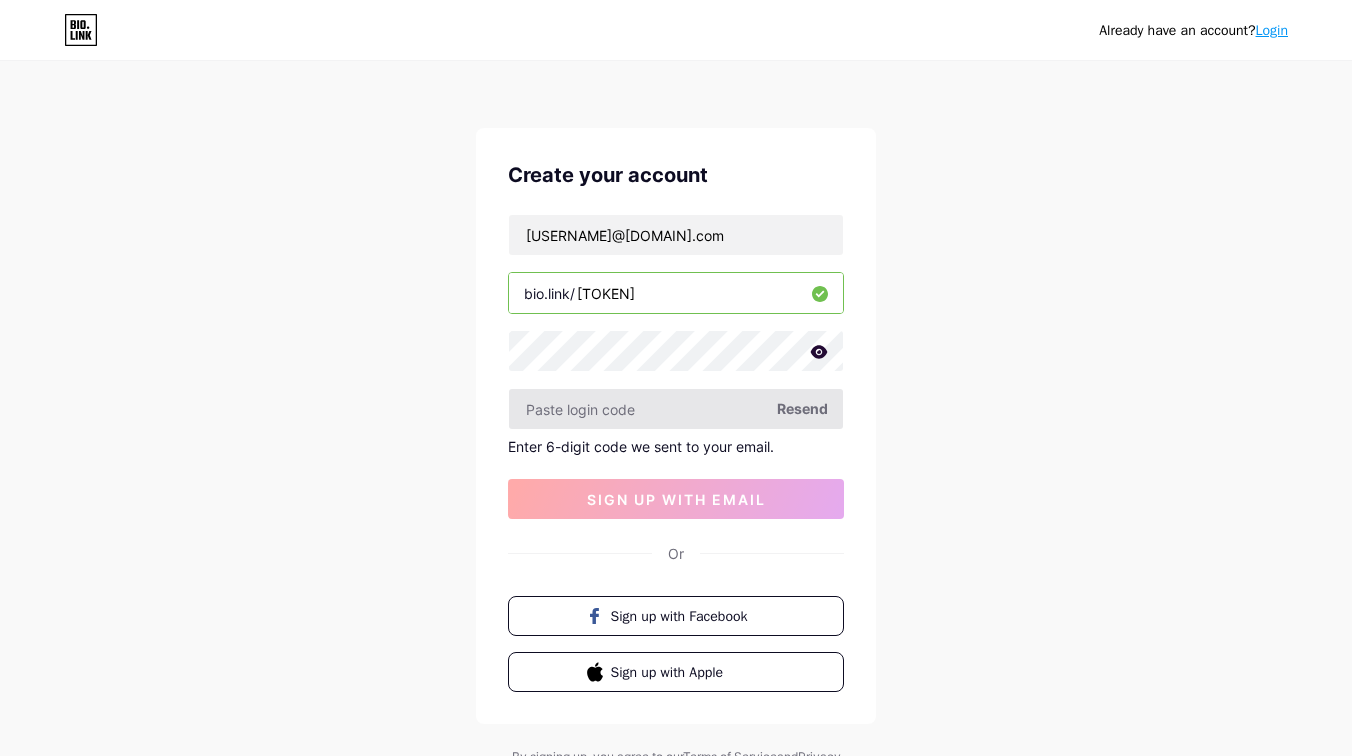 click at bounding box center [676, 409] 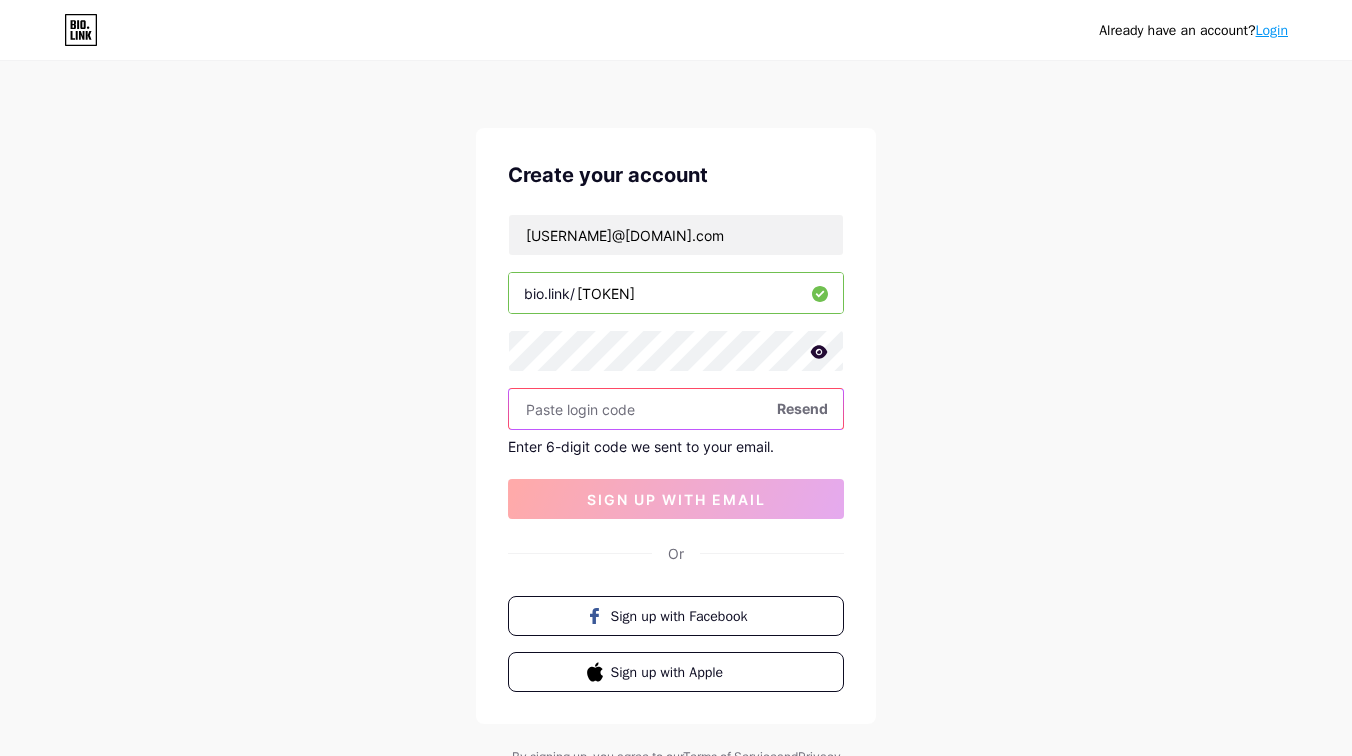 paste on "758347" 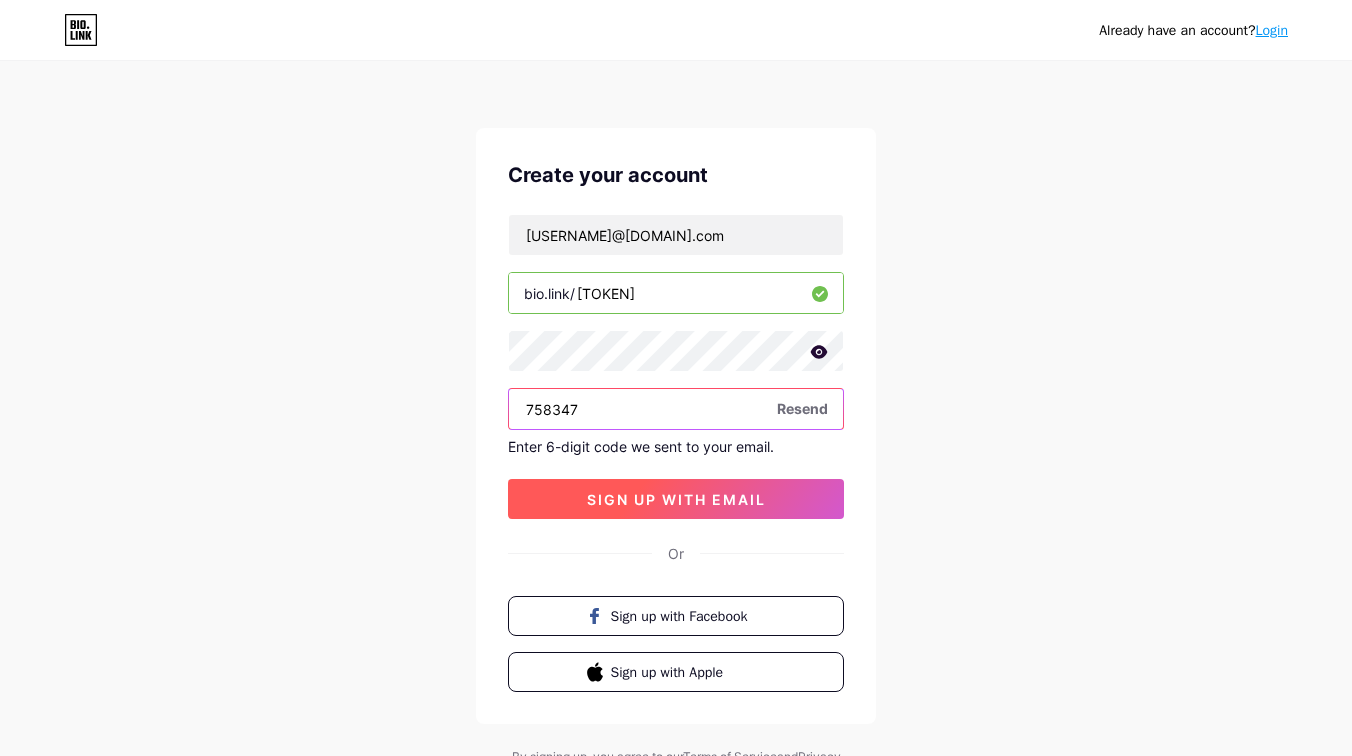 type on "758347" 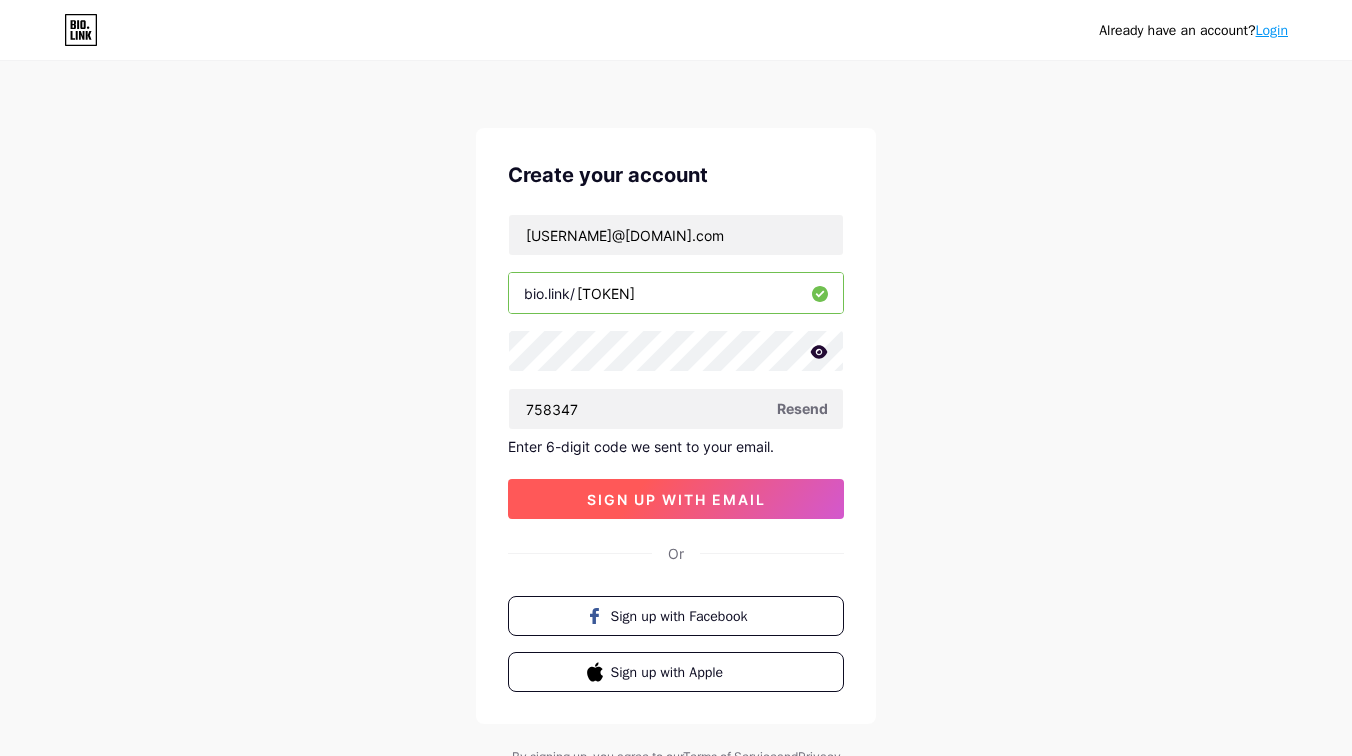 click on "sign up with email" at bounding box center [676, 499] 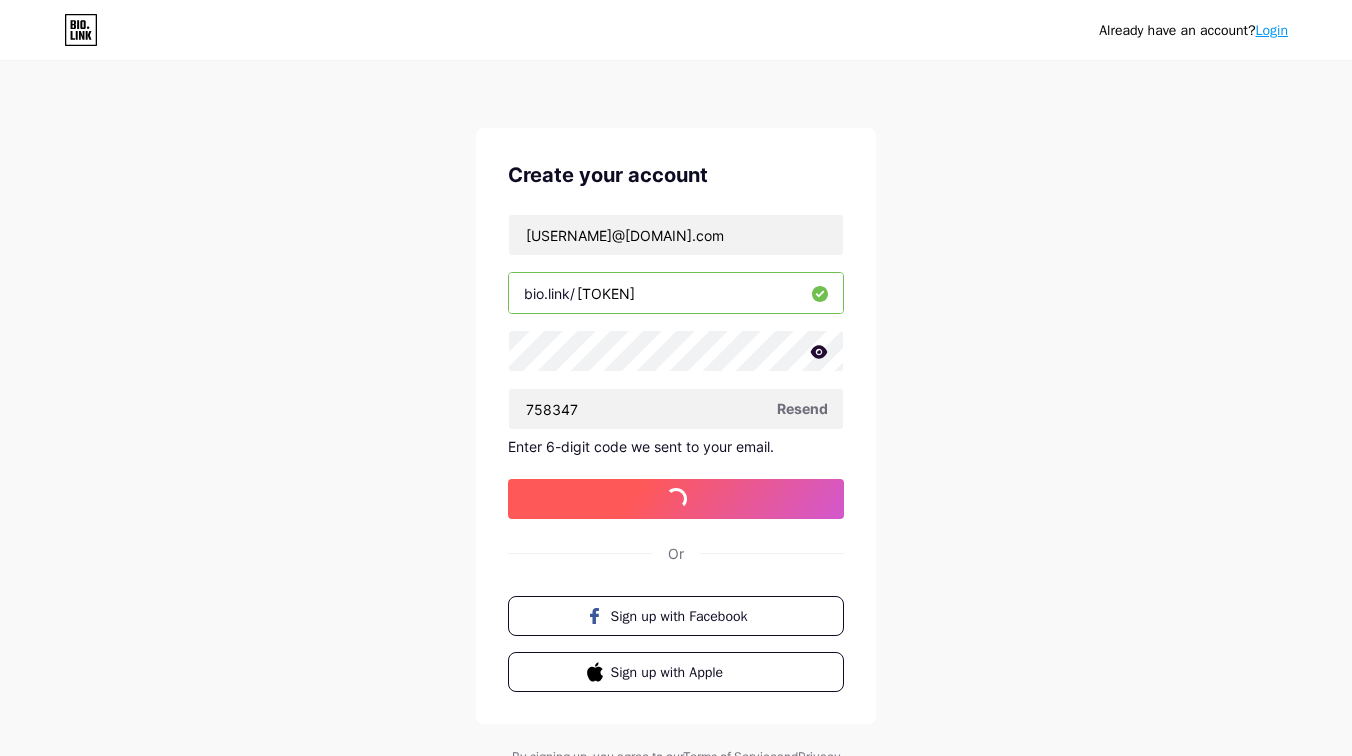 type 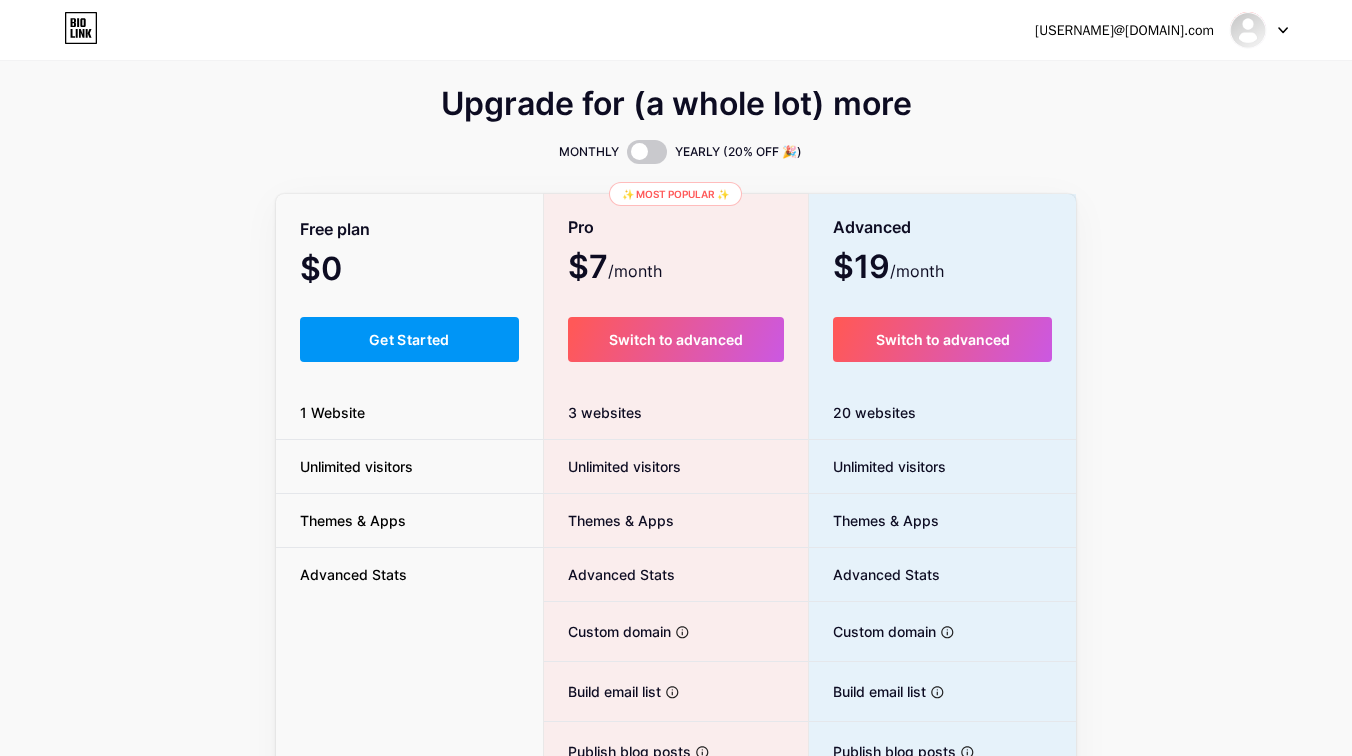 click on "Upgrade for (a whole lot) more
MONTHLY
YEARLY (20% OFF 🎉)
Free plan   $0   /month   Get Started     1 Website Unlimited visitors Themes & Apps Advanced Stats   ✨ Most popular ✨   Pro   $7   /month     Switch to advanced      3 websites
Unlimited visitors     Themes & Apps     Advanced Stats     Custom domain        Host it on your own personal domain    Build email list        Collect emails of your visitors and send them email updates    Publish blog posts        Start a blog in seconds, powered by a powerful editor    Verified badge        Add authenticity by showing a blue checkmark    Remove Bio Link branding        Remove all credits and make it fully white-label      Advanced   $19   /month     Switch to advanced      20 websites
Unlimited visitors     Themes & Apps     Advanced Stats     Custom domain        Host it on your own personal domain    Build email list         Publish blog posts         Verified badge" at bounding box center [676, 497] 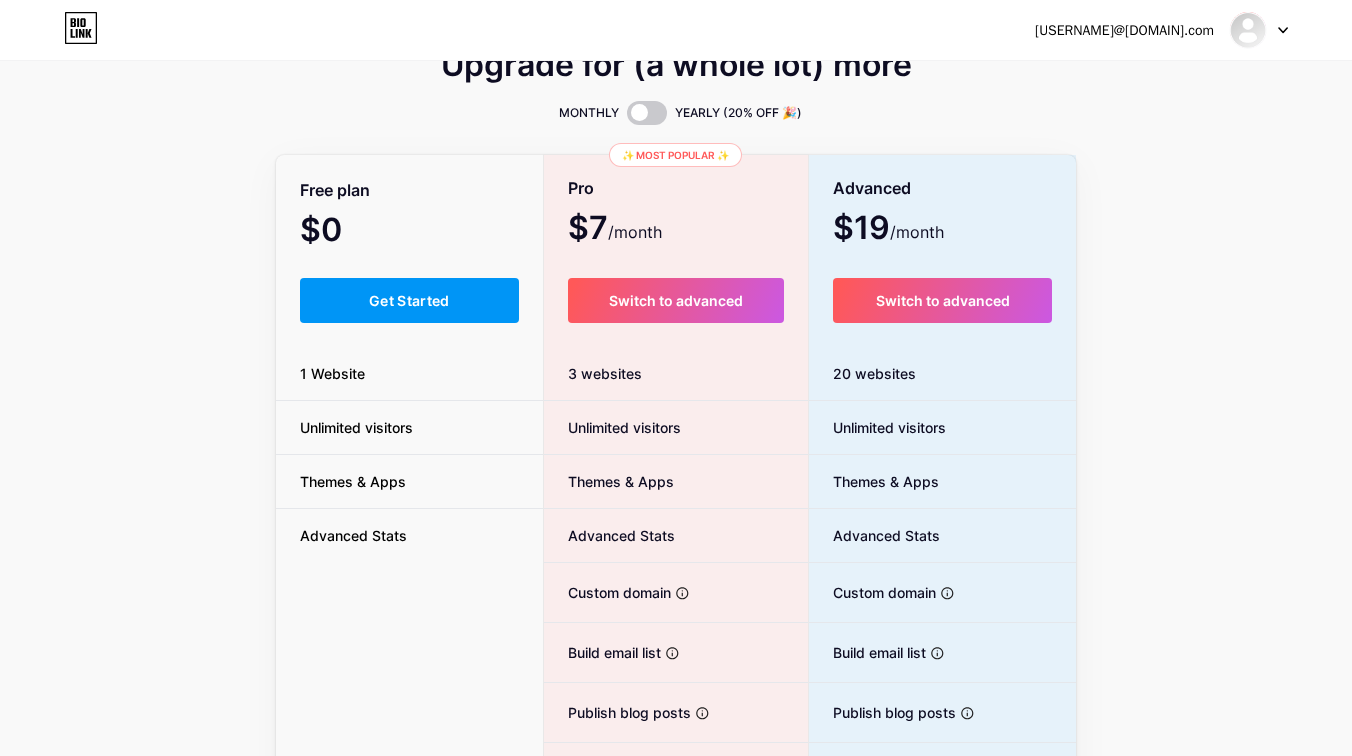 scroll, scrollTop: 33, scrollLeft: 0, axis: vertical 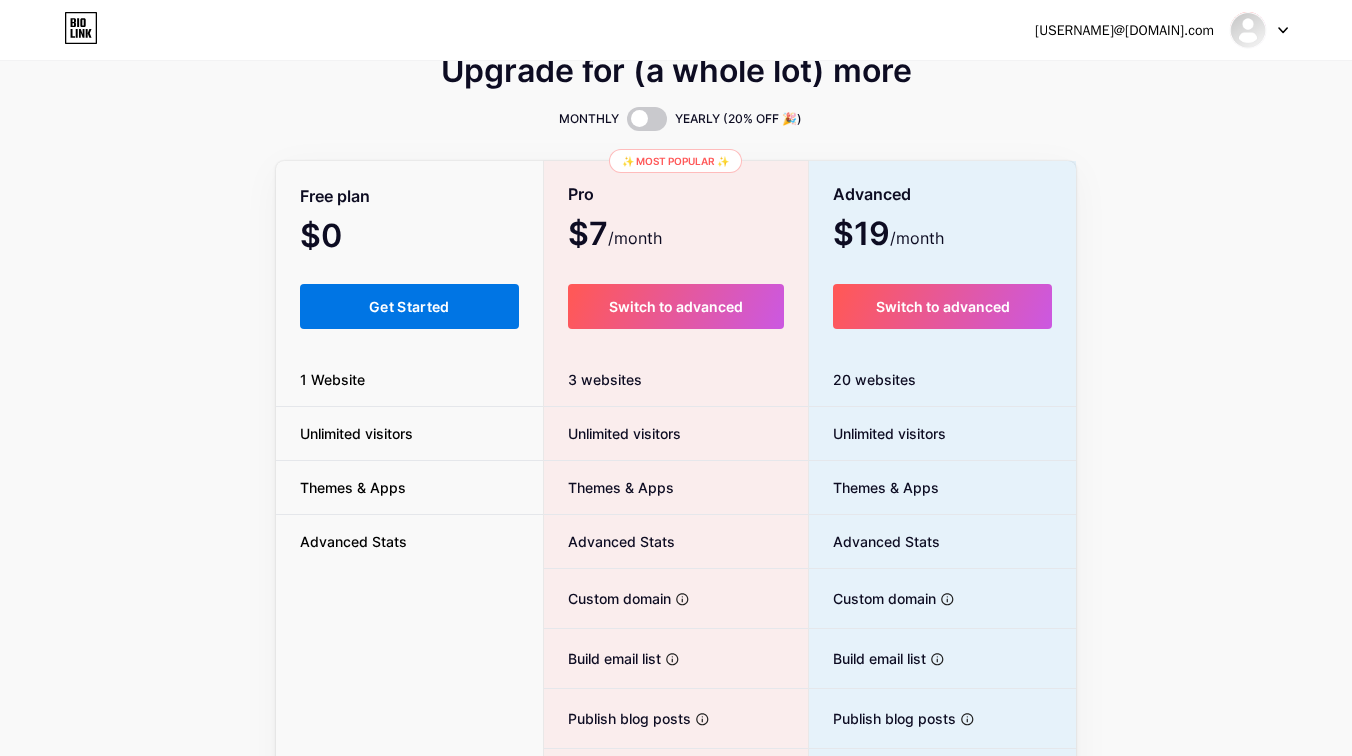 click on "Get Started" at bounding box center (409, 306) 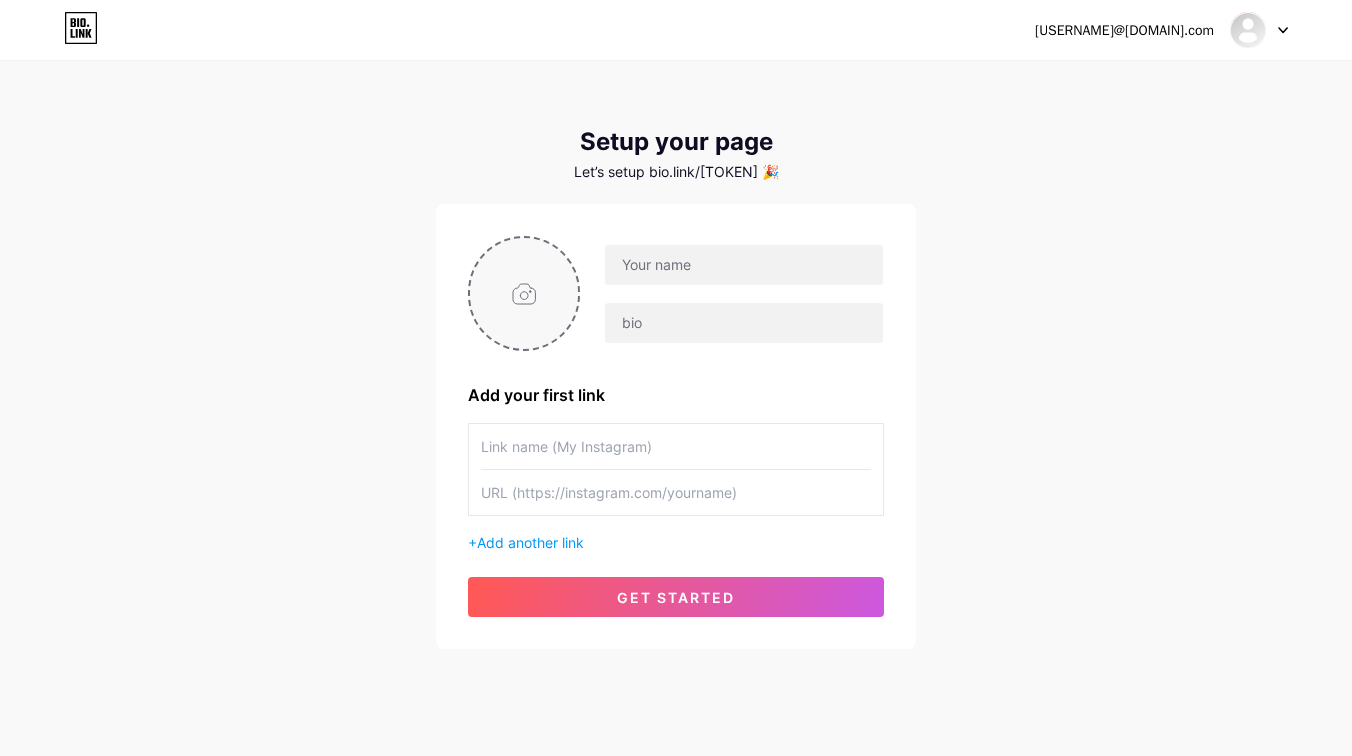 click at bounding box center (524, 293) 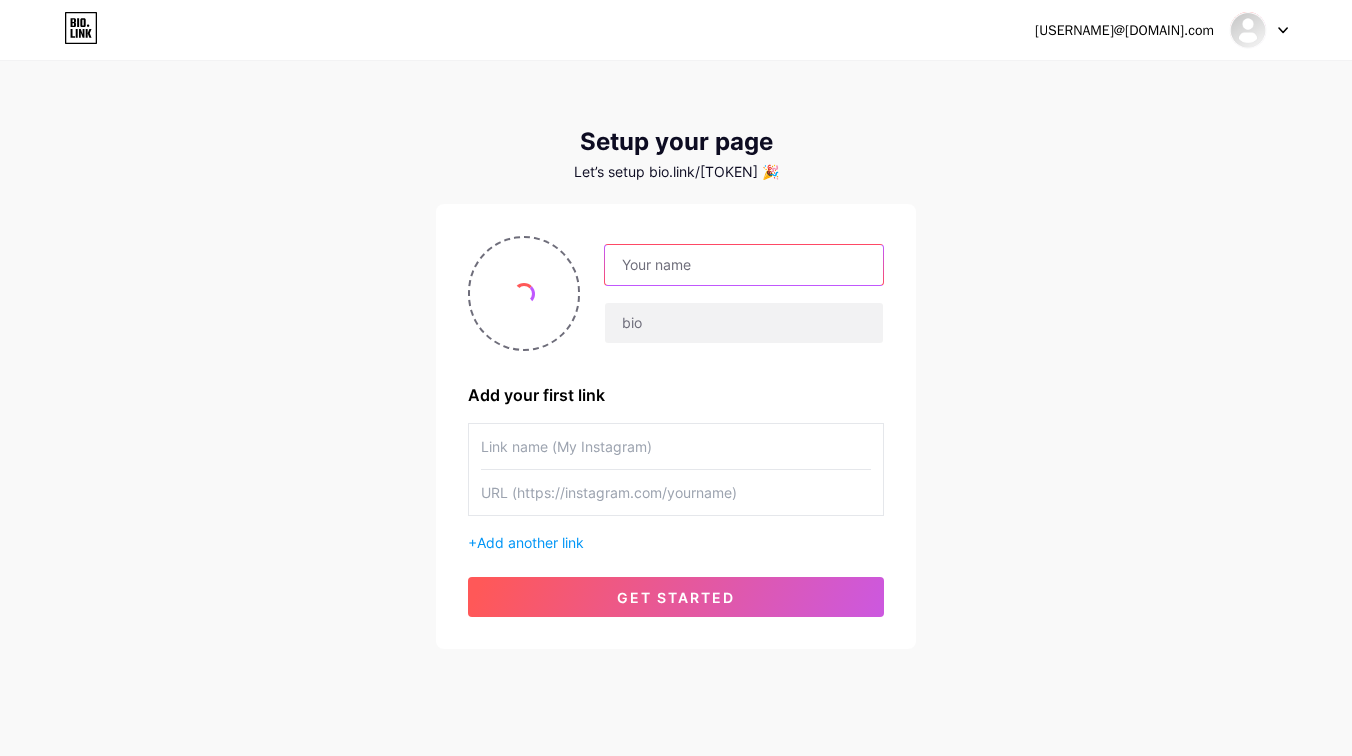 click at bounding box center [744, 265] 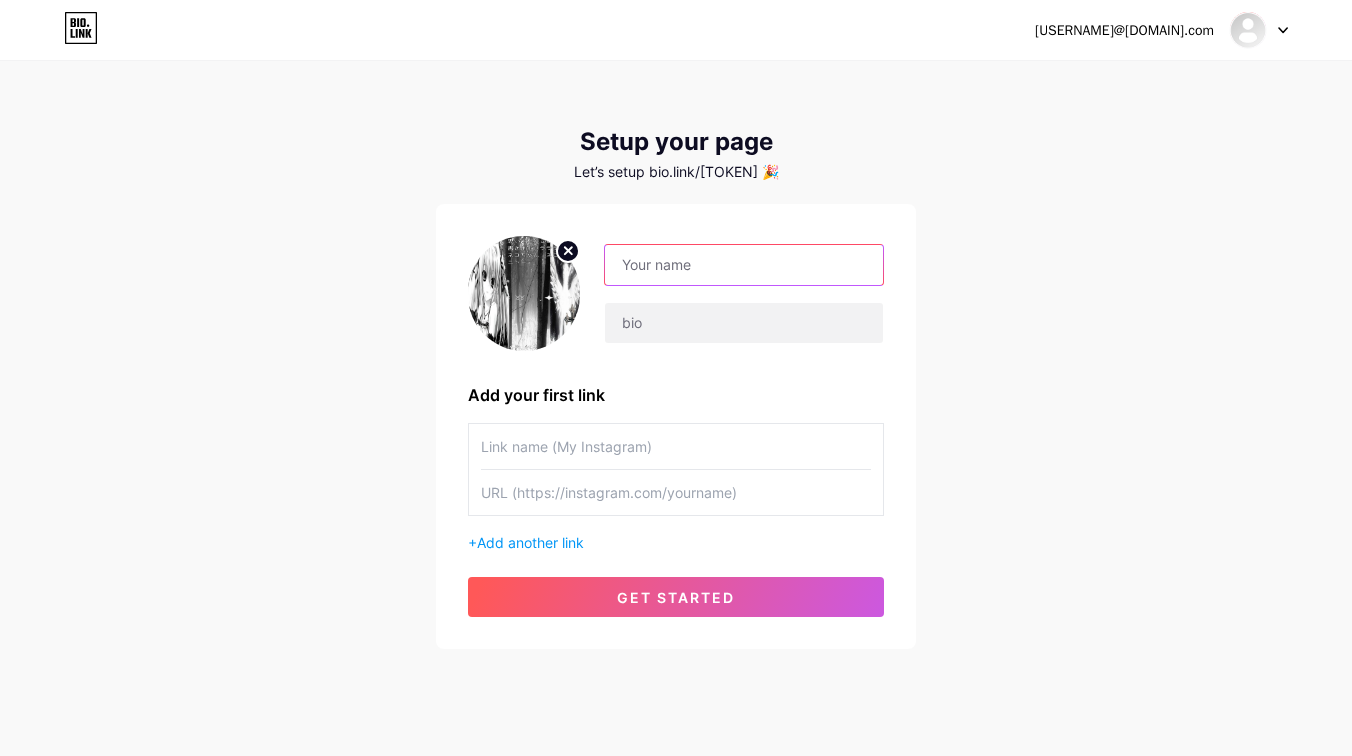 paste on "[FIRST] [LAST]" 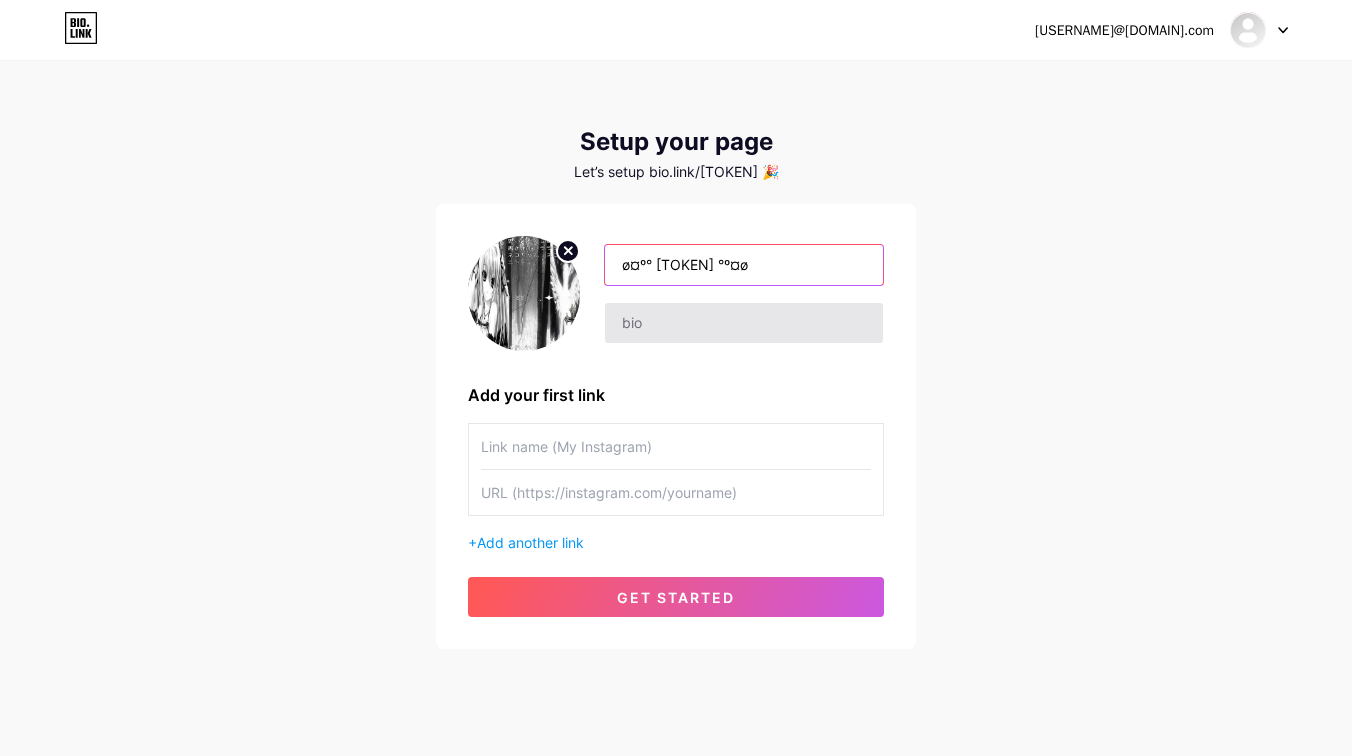 type on "[FIRST] [LAST]" 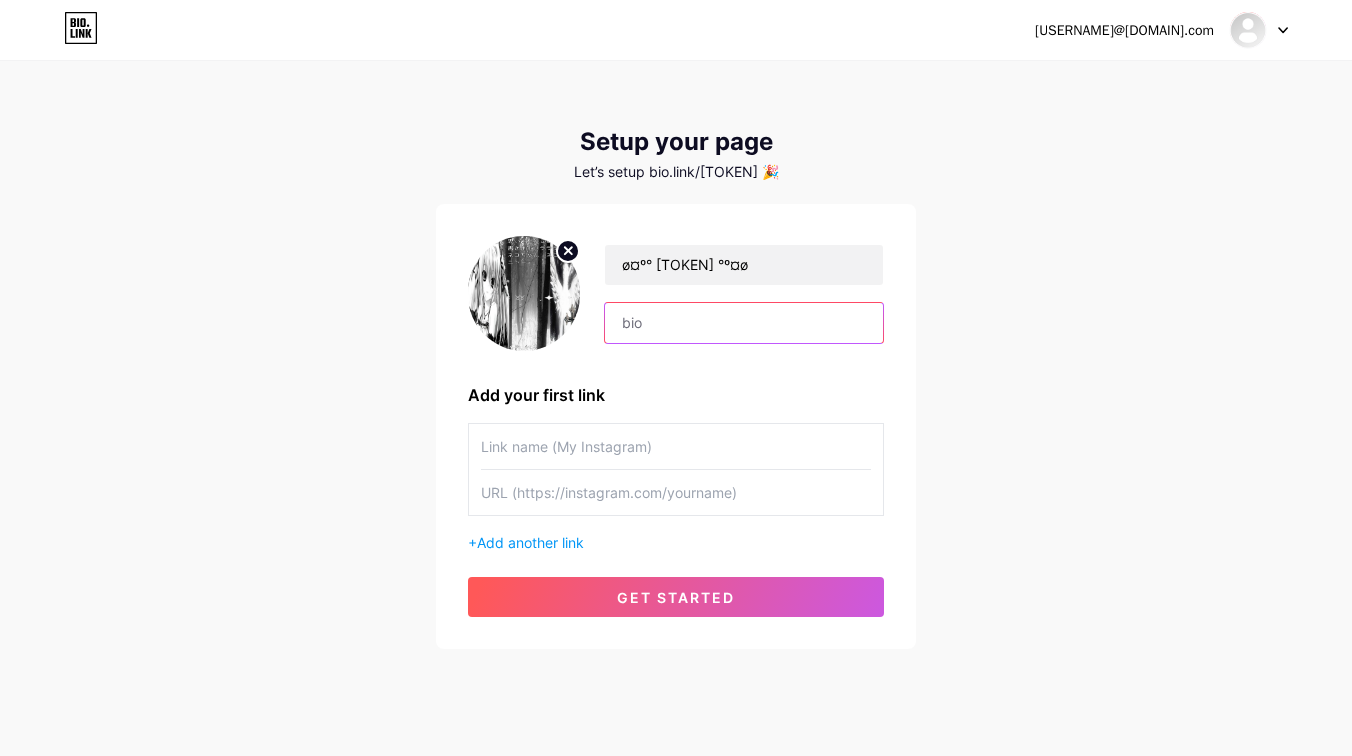 click at bounding box center [744, 323] 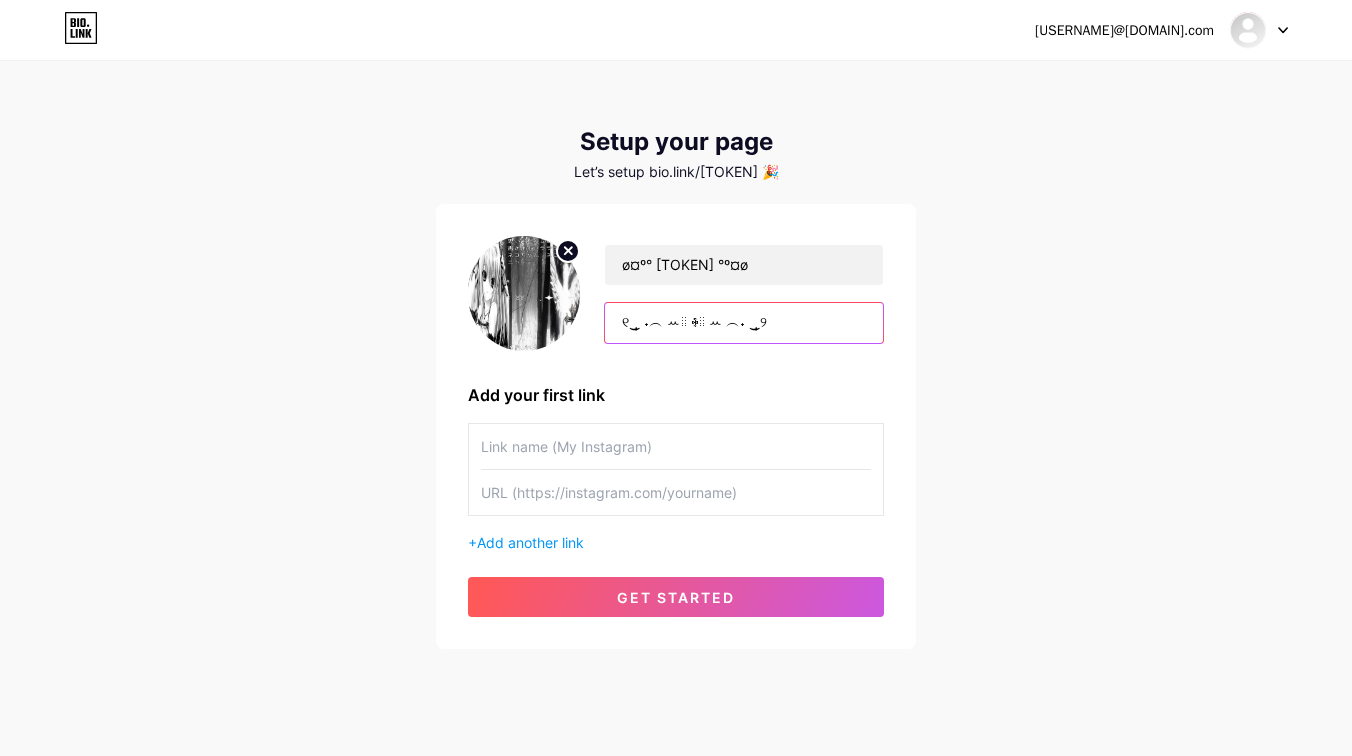 type on "୧‿̩͙ ˖︵ ꕀ⠀ ♱⠀ ꕀ ︵˖ ‿̩͙୨" 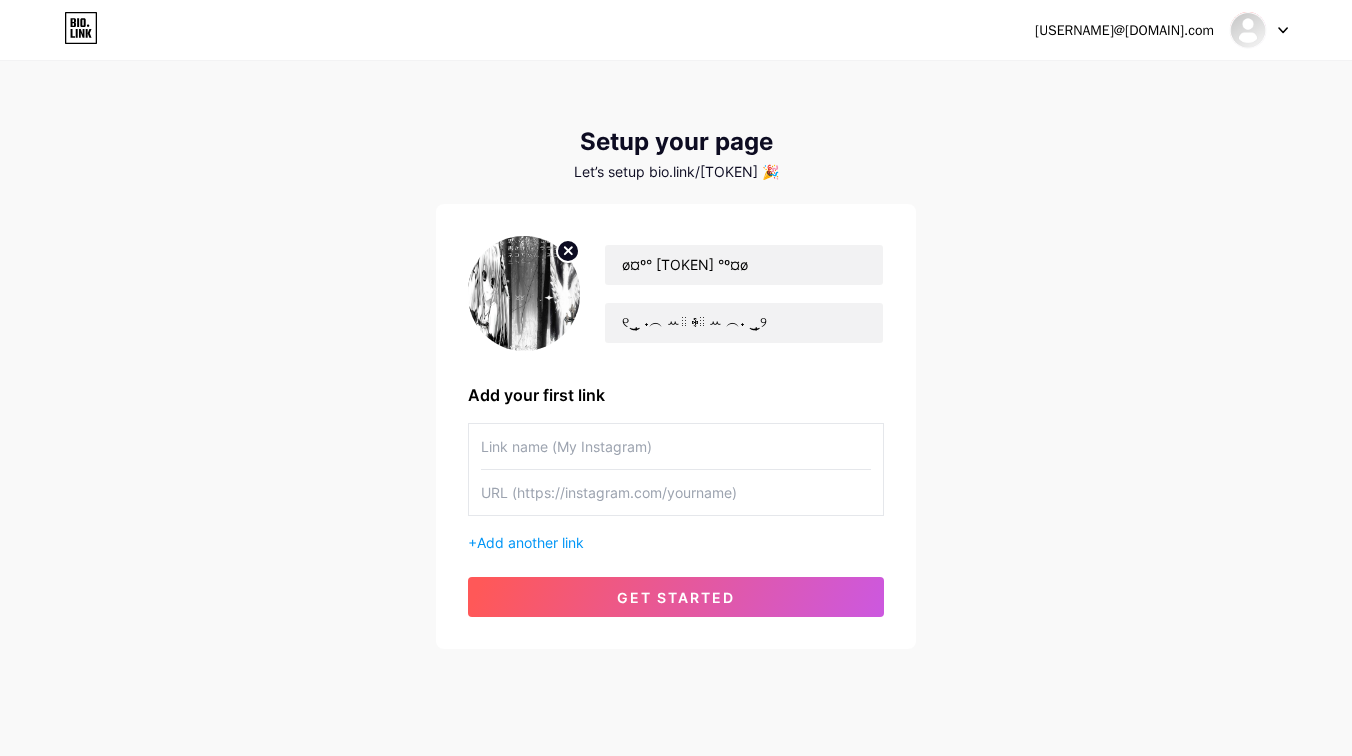click at bounding box center (676, 446) 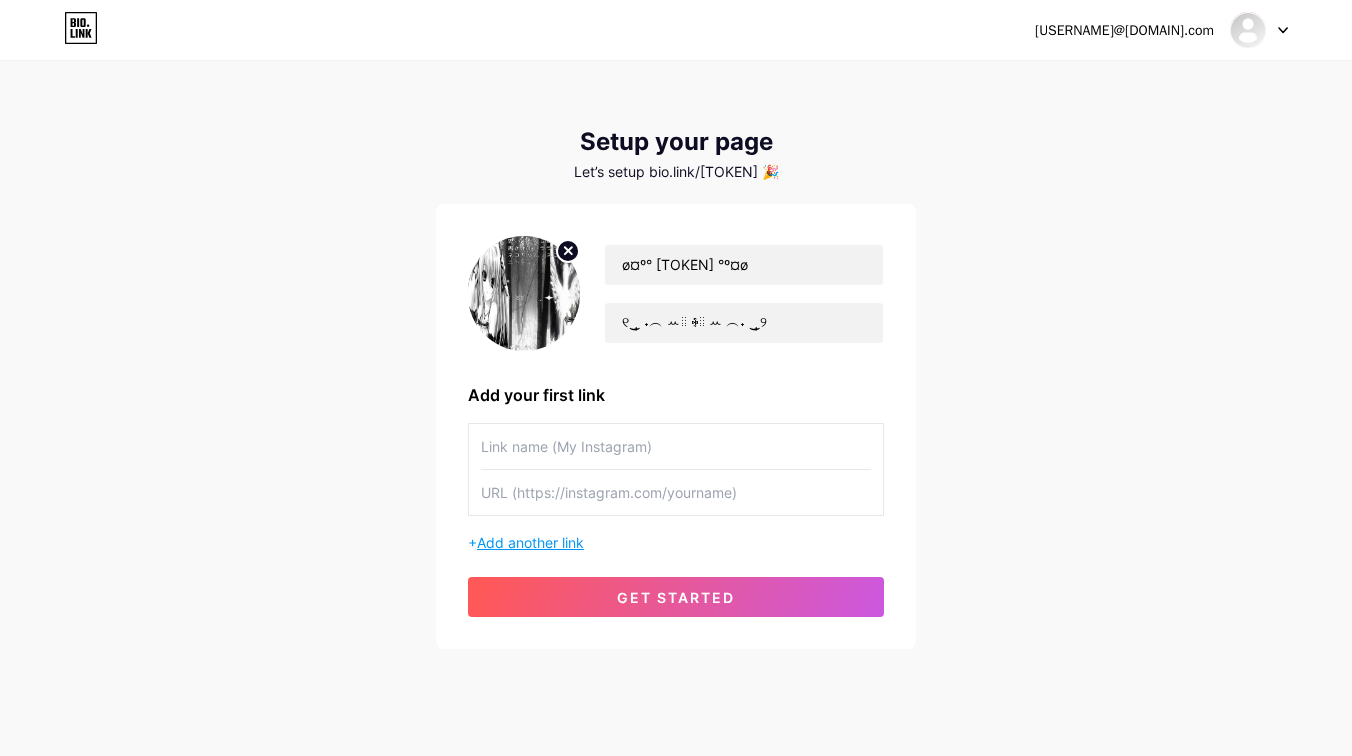 click on "Add another link" at bounding box center [530, 542] 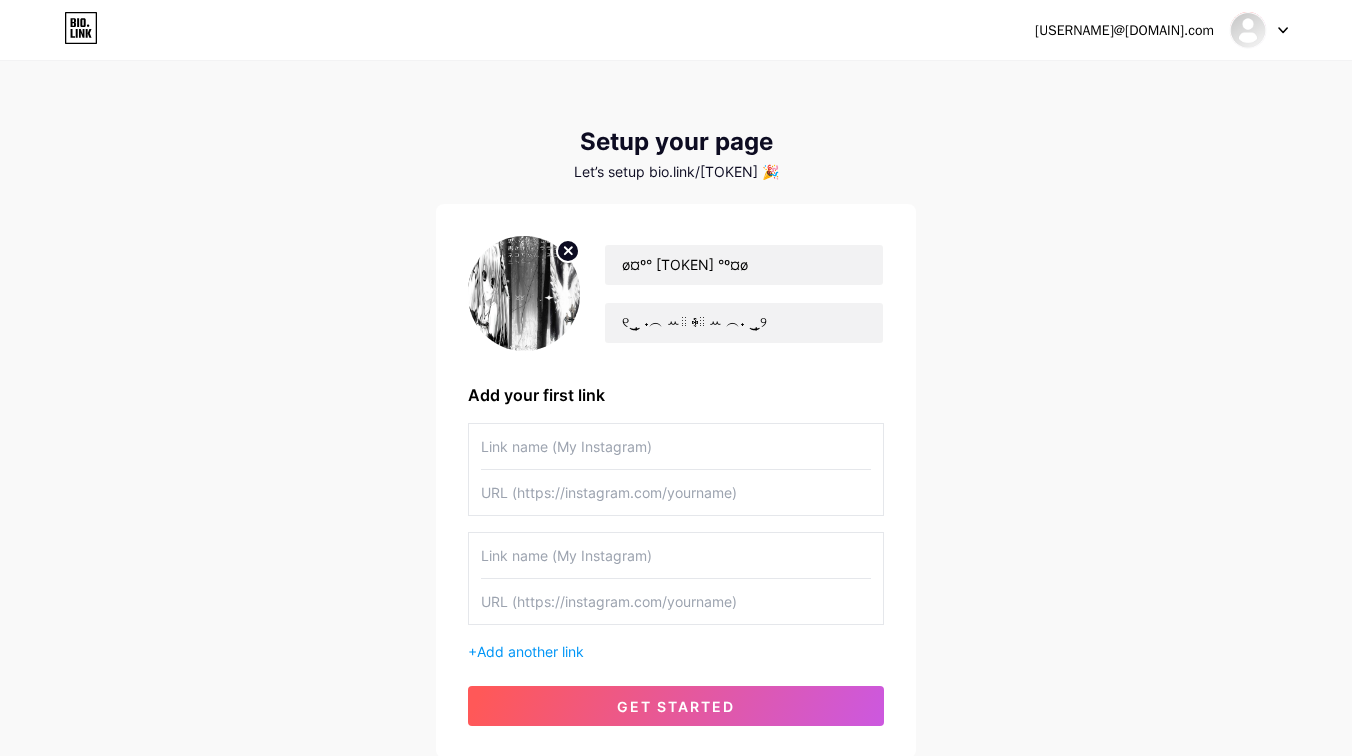 click at bounding box center [676, 555] 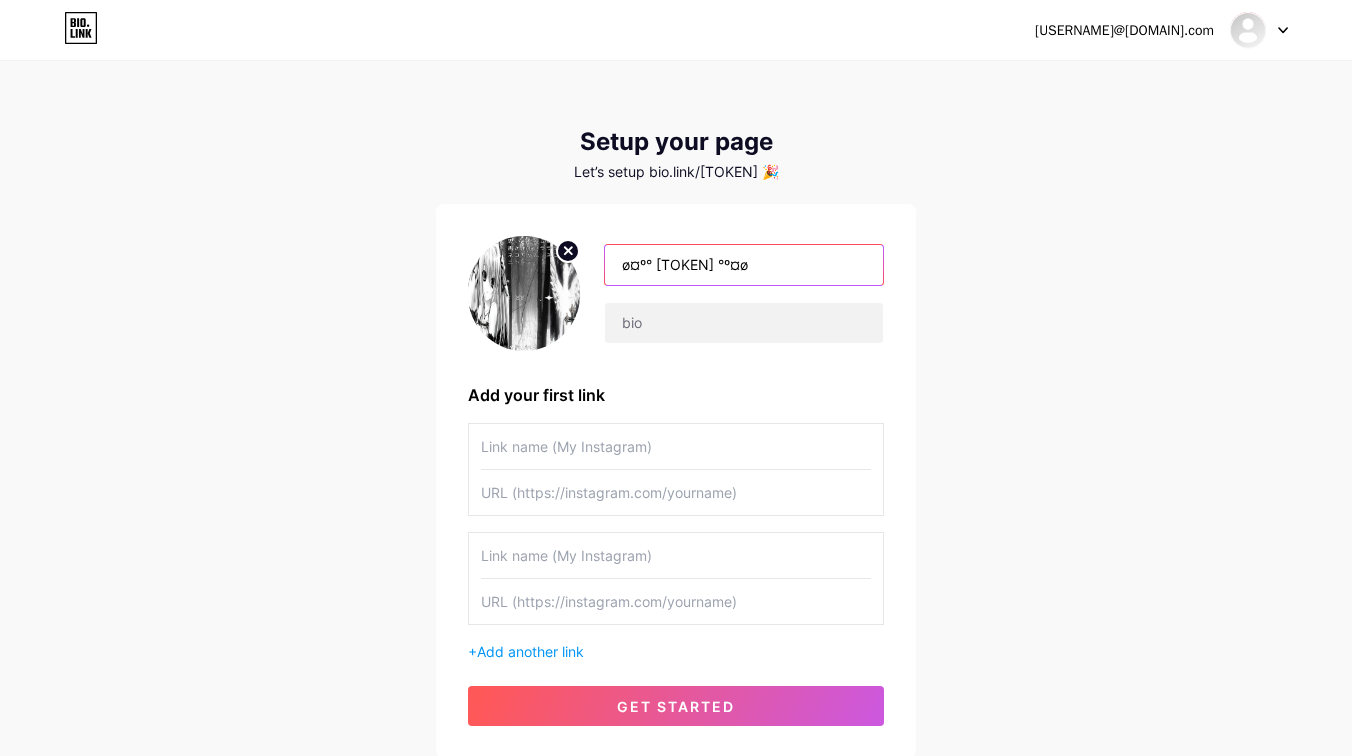 type 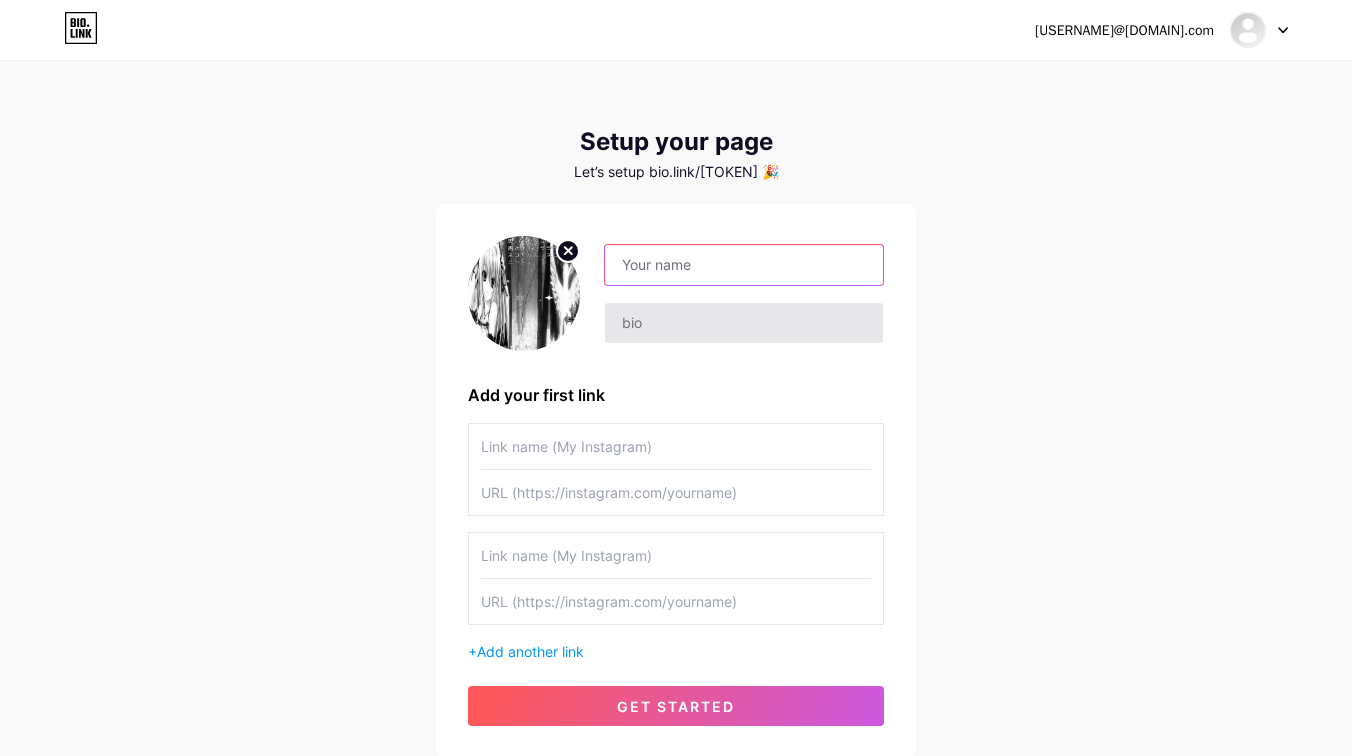 type on "[FIRST] [LAST]" 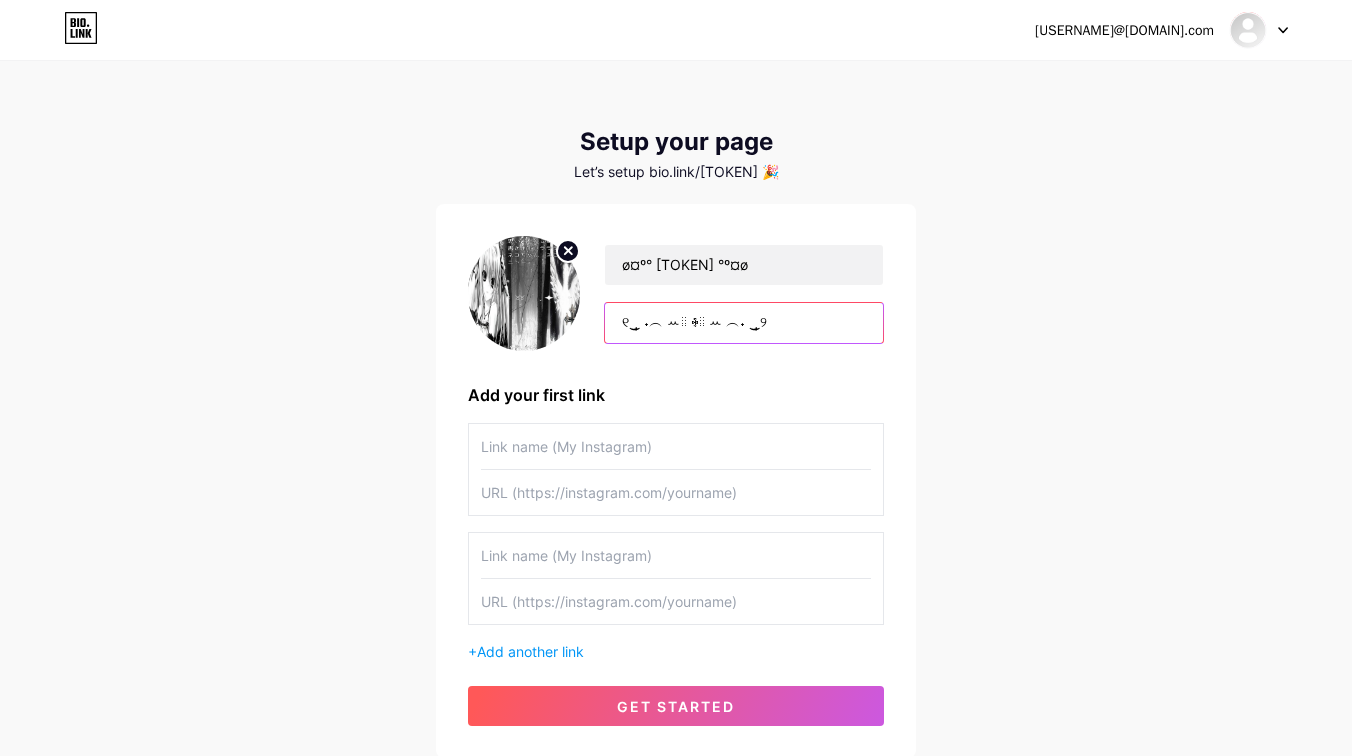 type on "୧‿̩͙ ˖︵ ꕀ⠀ ♱⠀ ꕀ ︵˖ ‿̩͙୨" 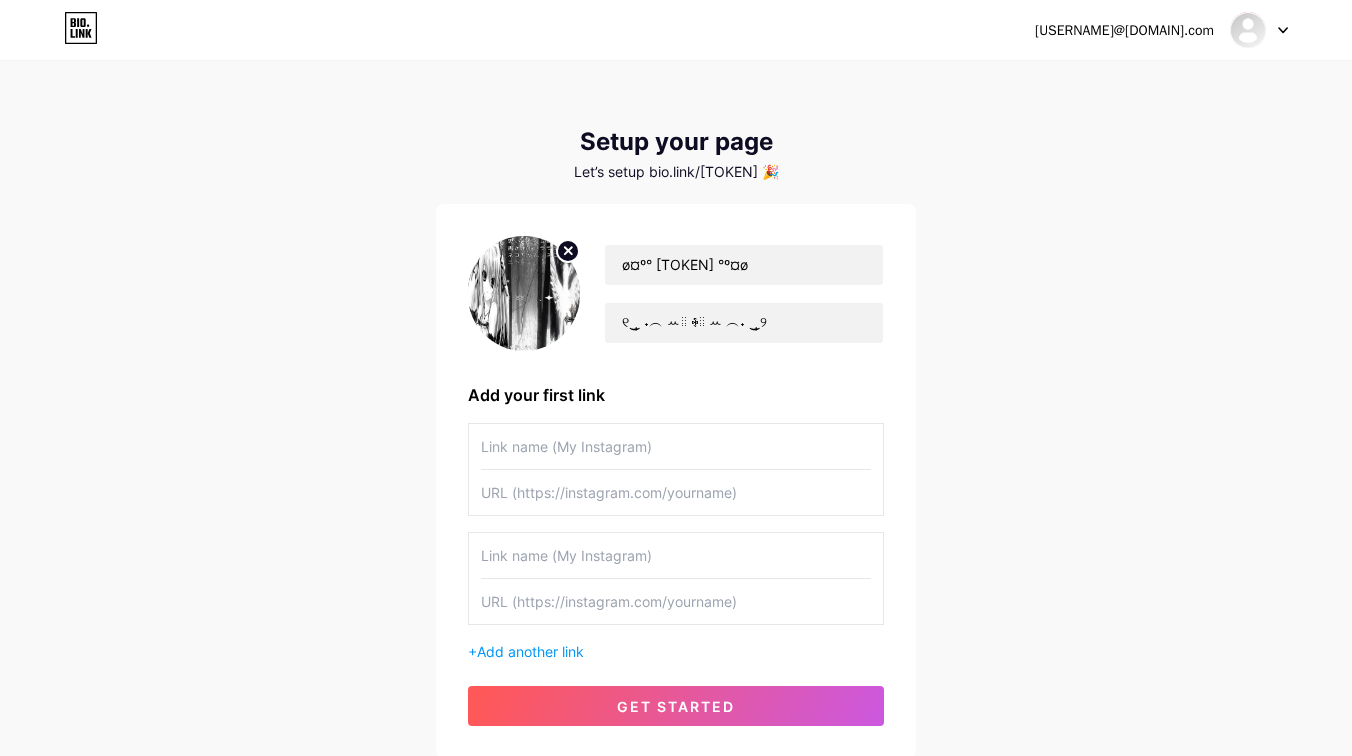 click at bounding box center [676, 446] 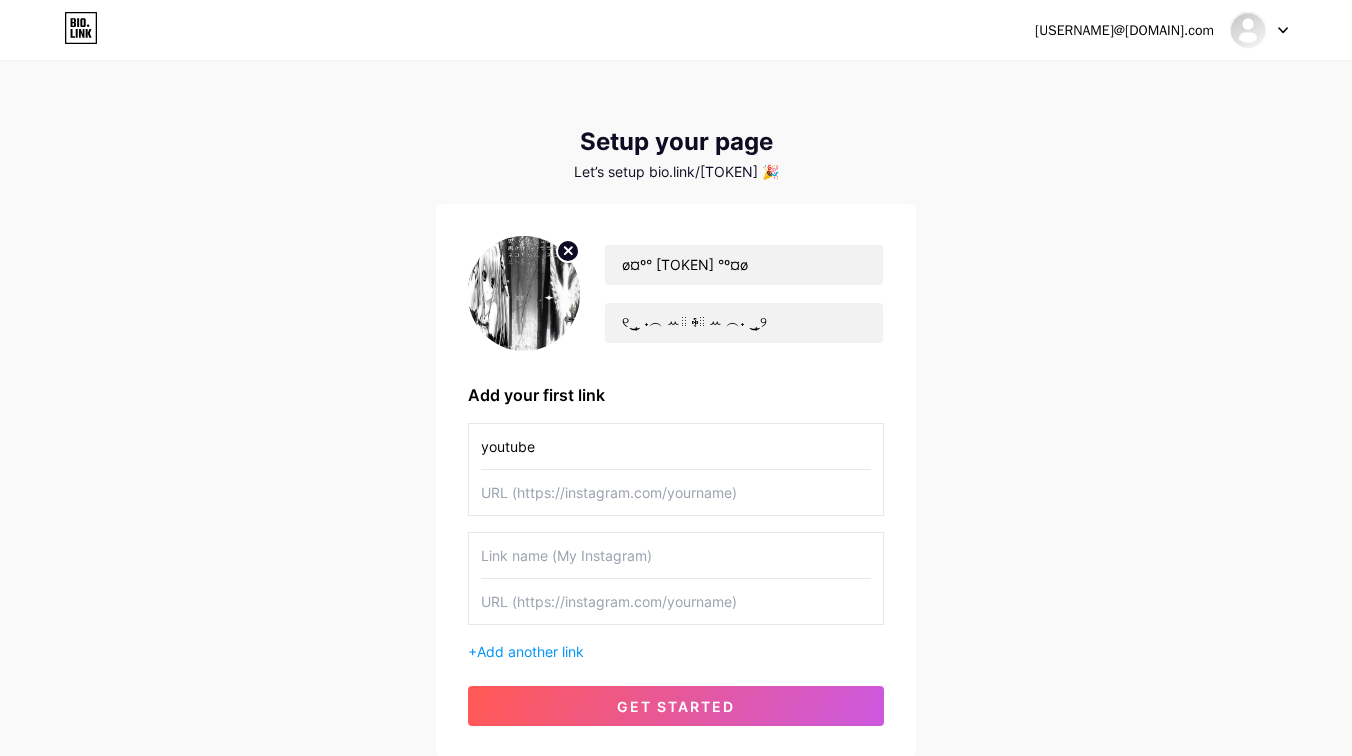 type on "youtubee" 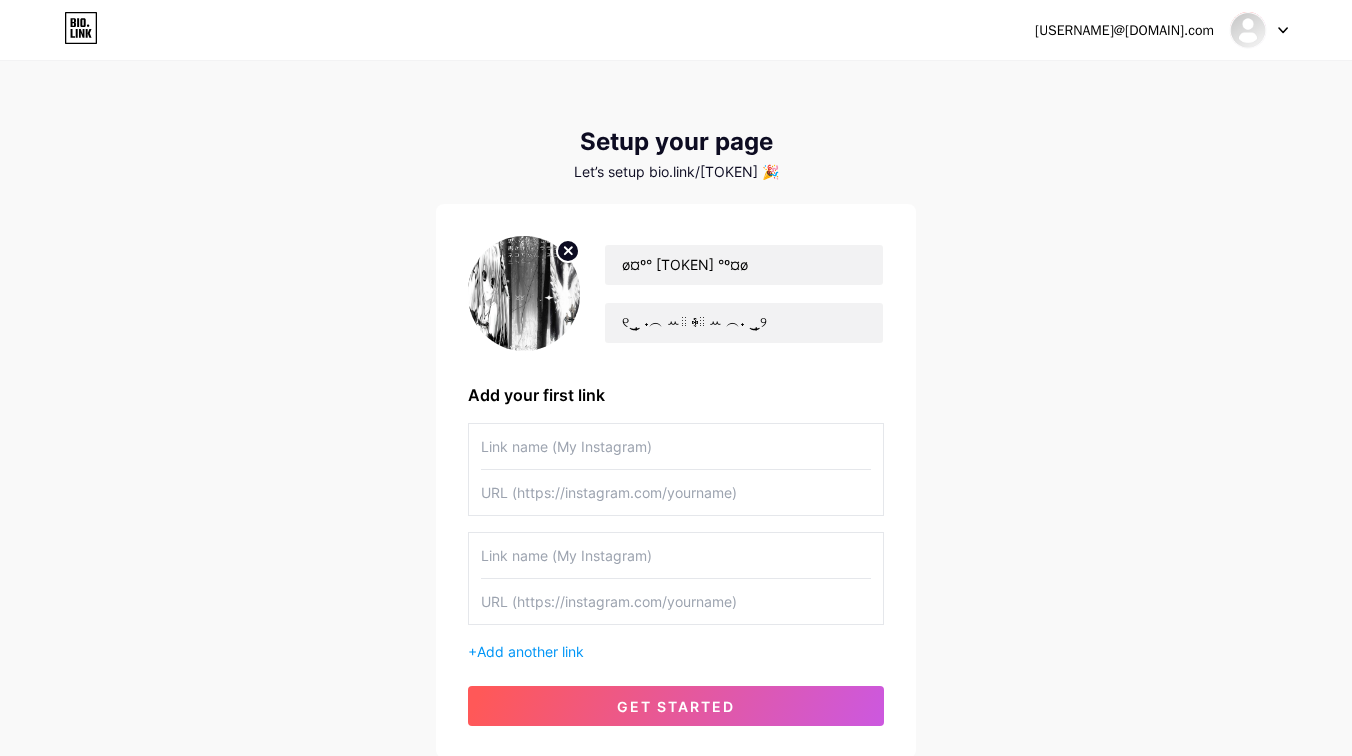 paste on "ʏᴏᴜᴛᴜʙᴇ" 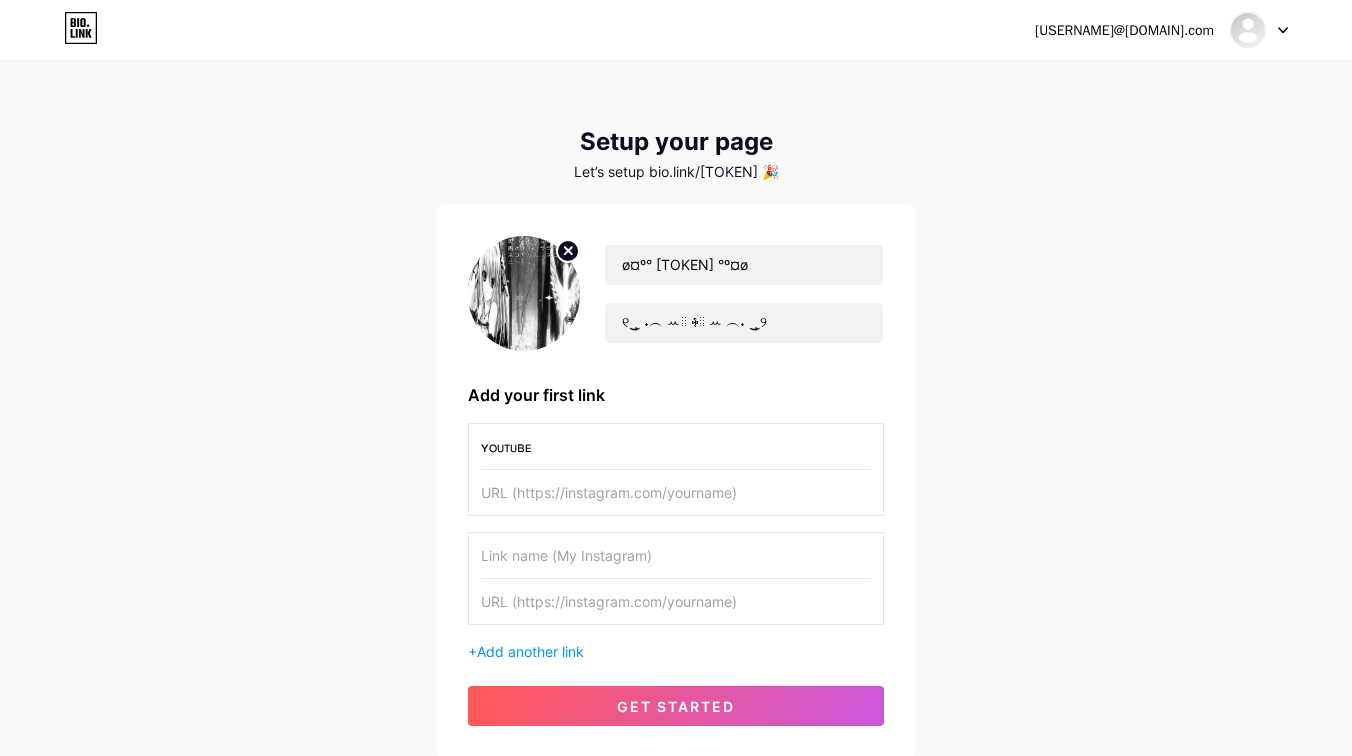 type on "ʏᴏᴜᴛᴜʙᴇ" 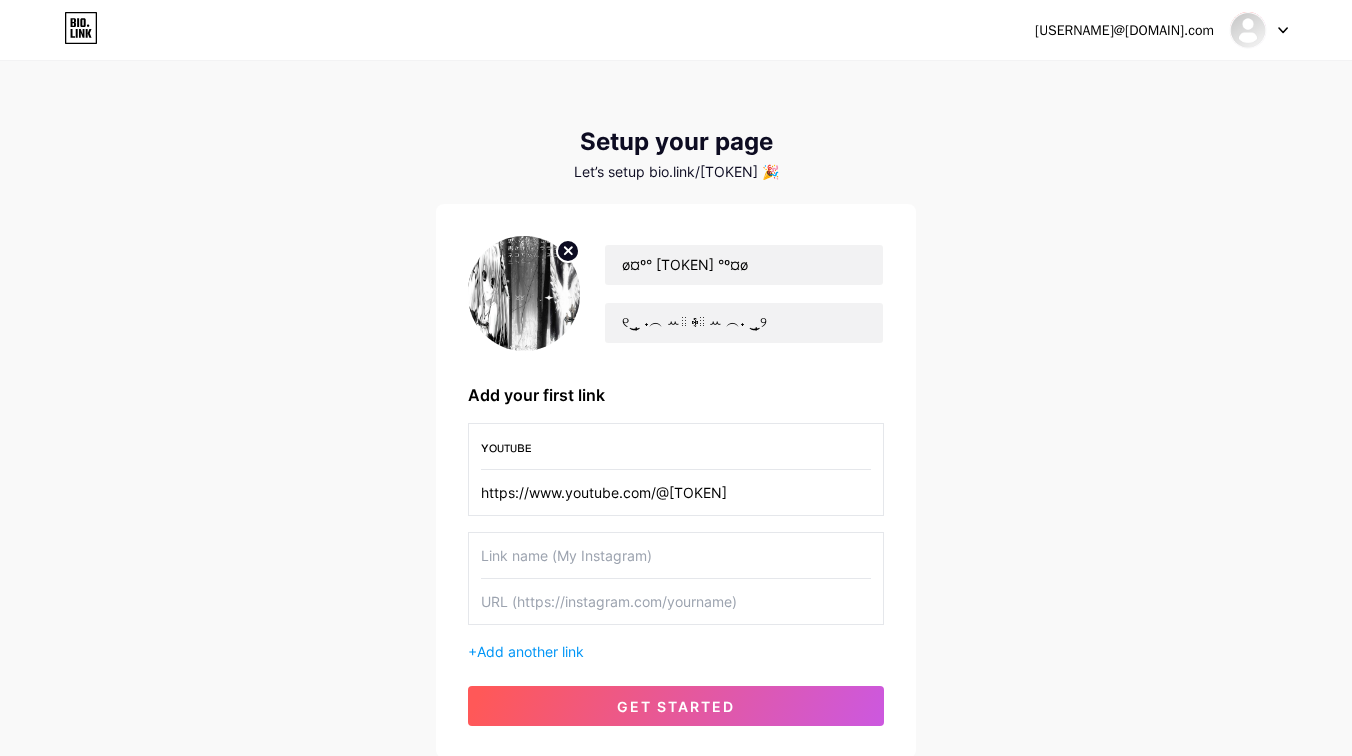 type on "https://www.youtube.com/[USERNAME]" 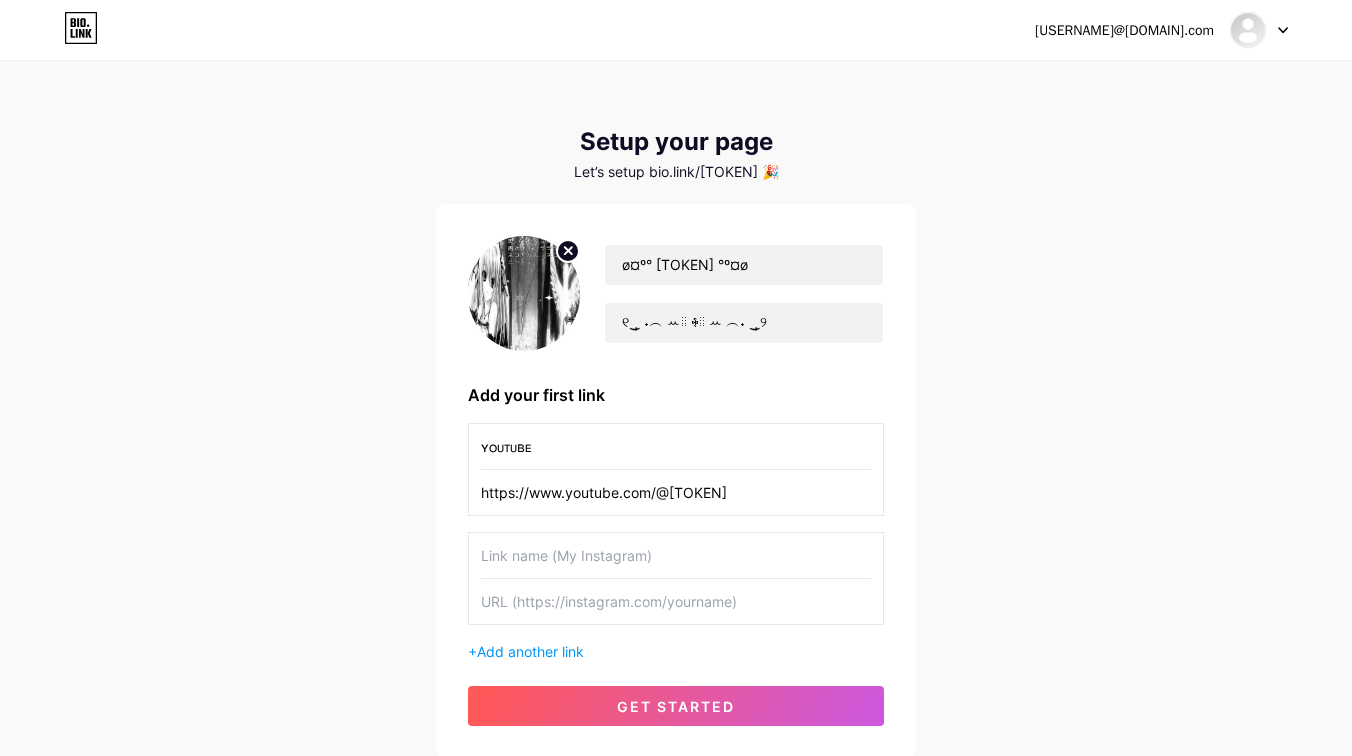 paste on "ᴍʏ ᴅɪsᴄᴏʀᴅ sᴇʀᴠᴇʀ<𝟹" 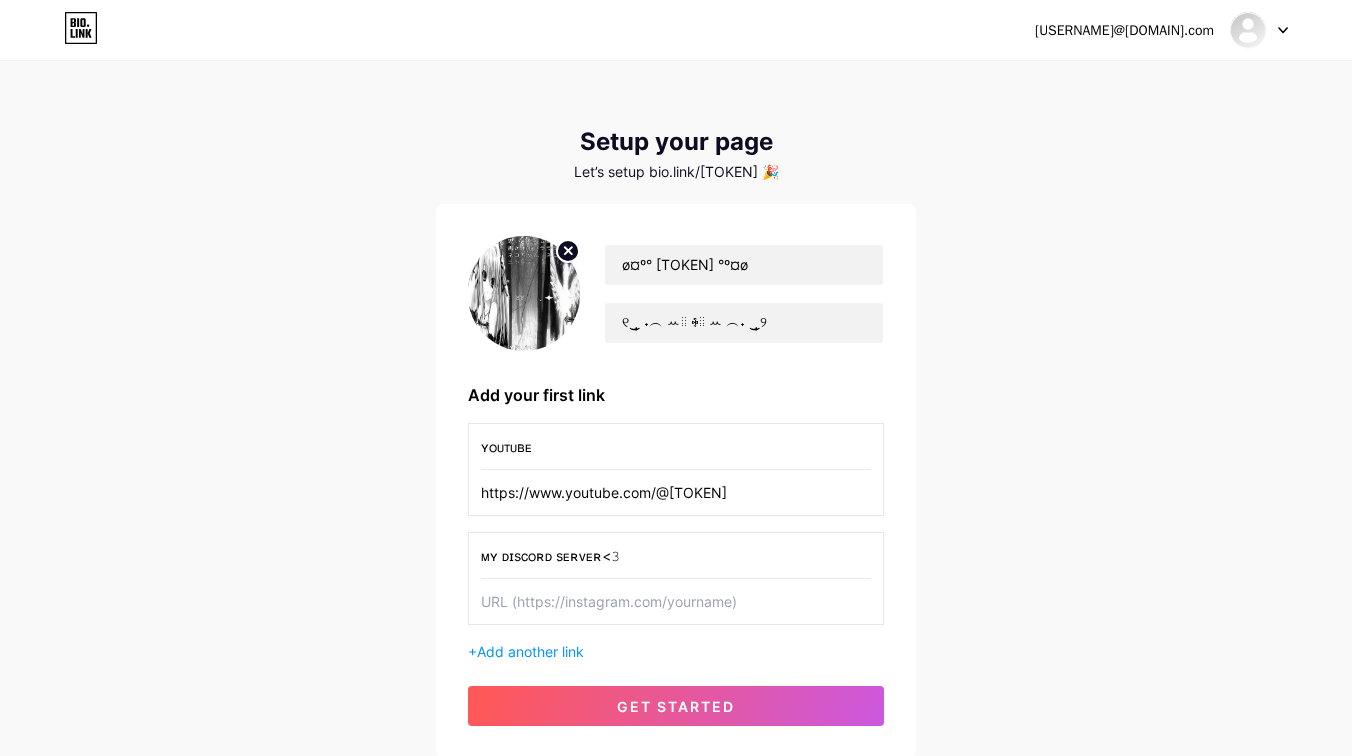 type on "ᴍʏ ᴅɪsᴄᴏʀᴅ sᴇʀᴠᴇʀ<𝟹" 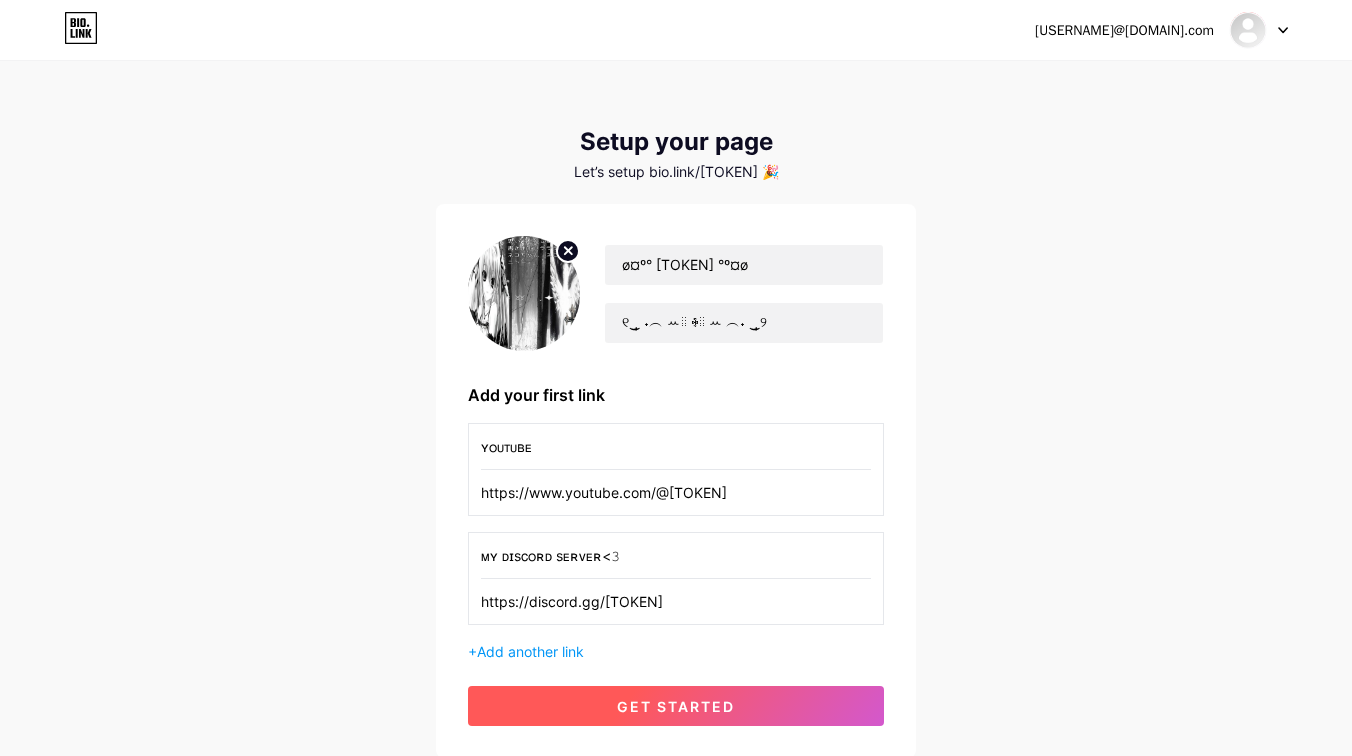 type on "https://discord.gg/[HASH]" 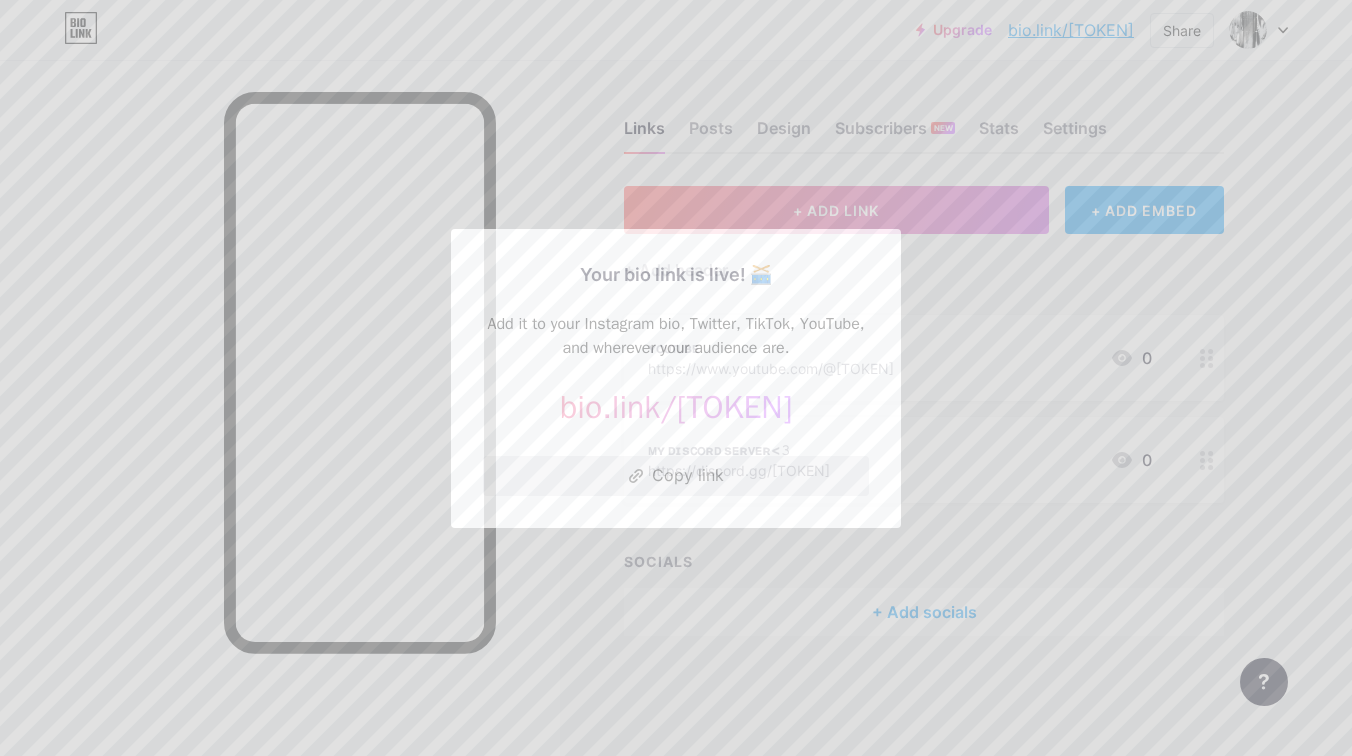 click on "Copy link" at bounding box center [676, 476] 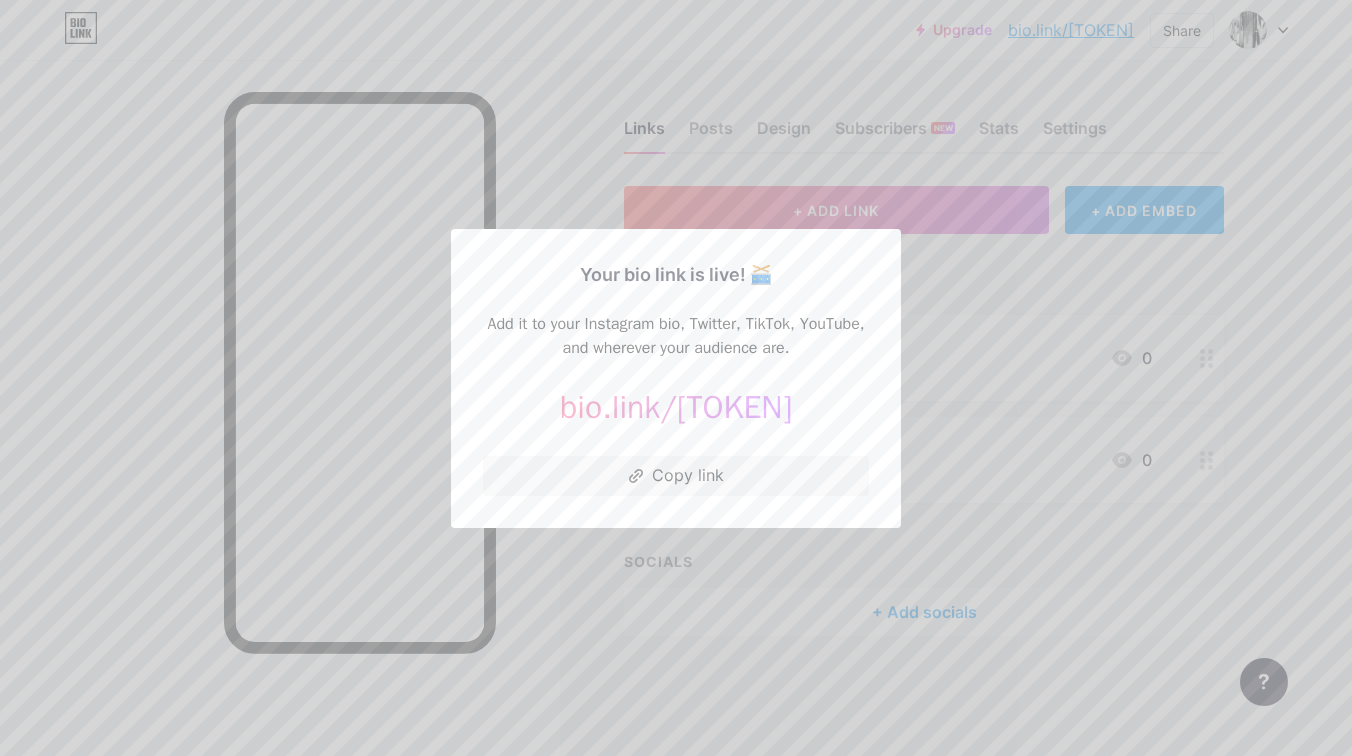click at bounding box center [676, 378] 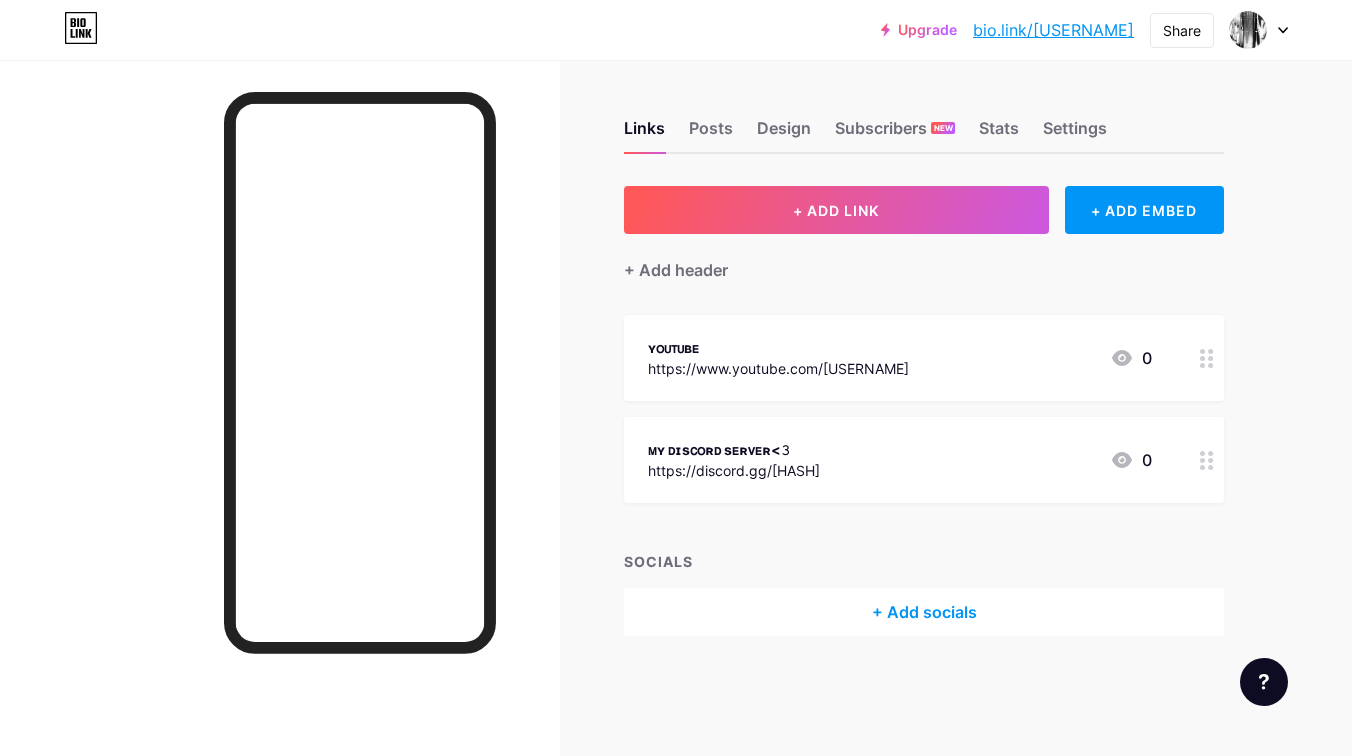 scroll, scrollTop: 0, scrollLeft: 0, axis: both 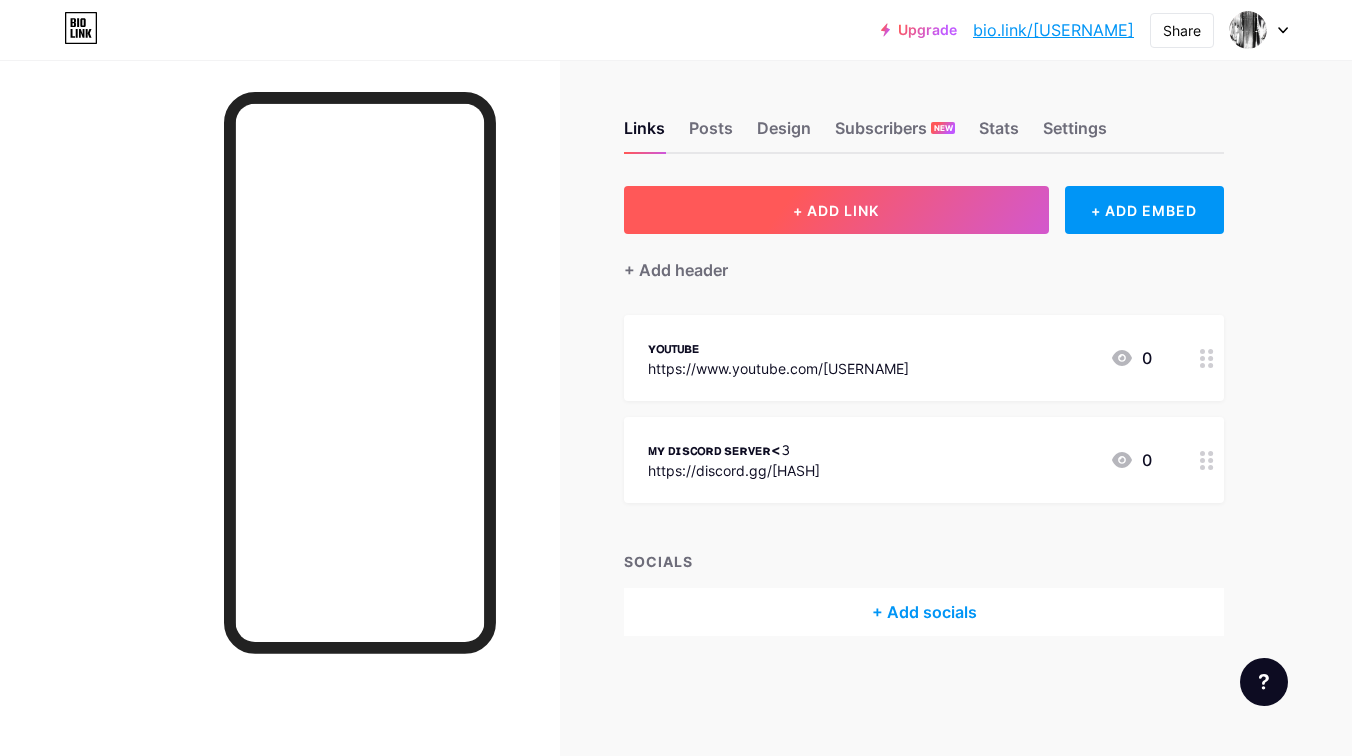 click on "+ ADD LINK" at bounding box center (836, 210) 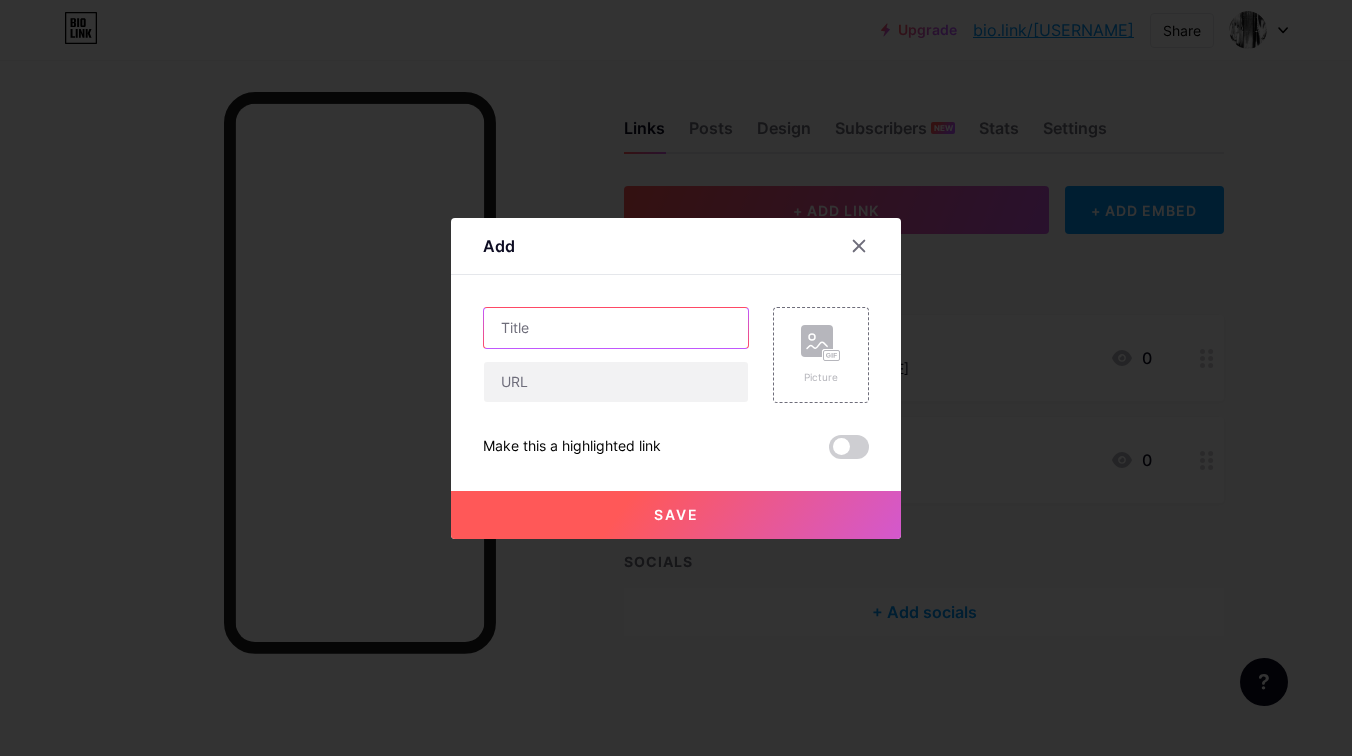 click at bounding box center [616, 328] 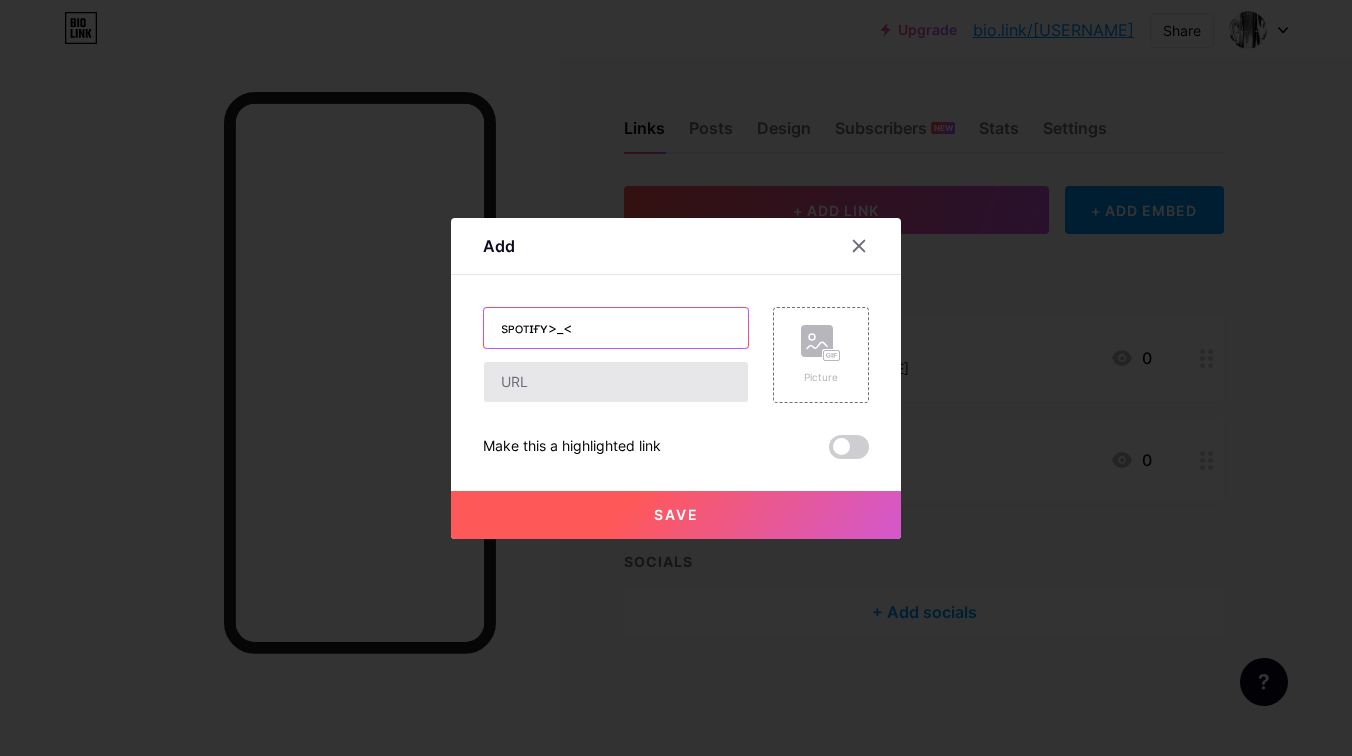 type on "sᴘᴏᴛɪғʏ>_<" 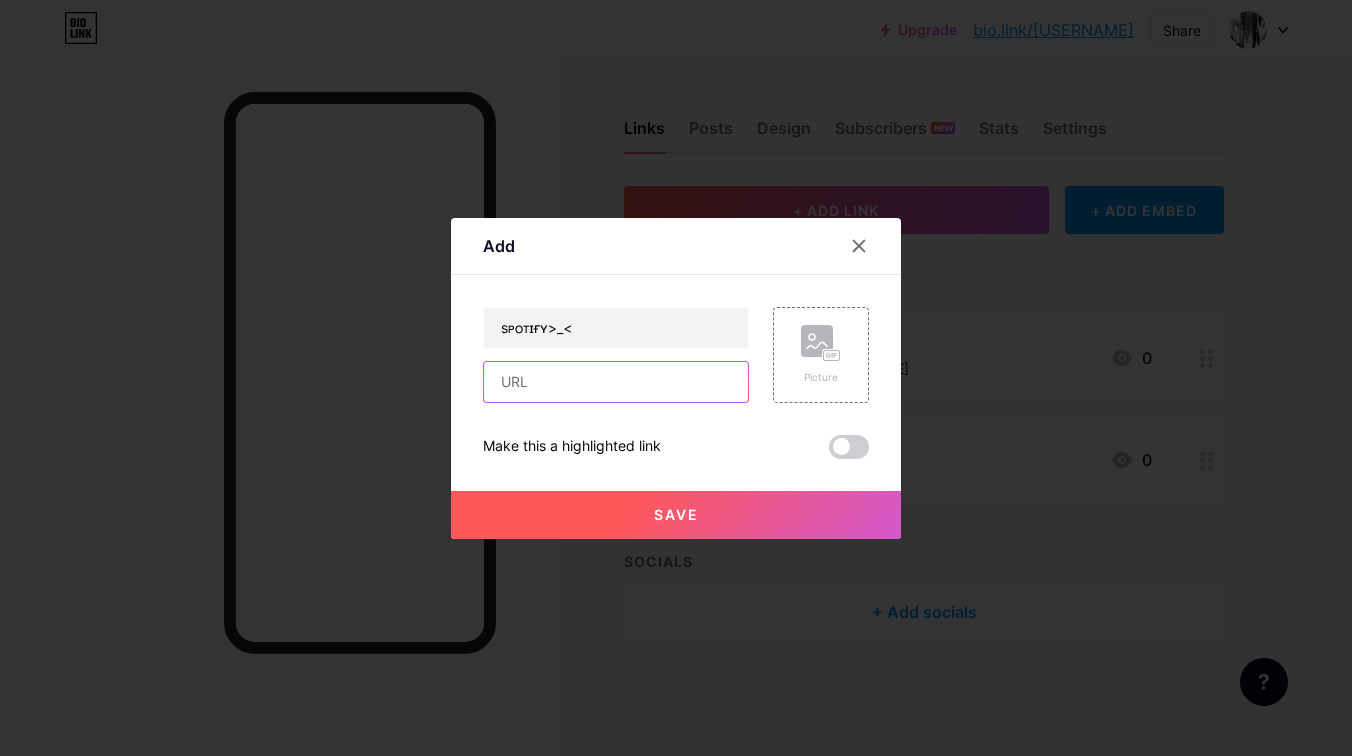 click at bounding box center (616, 382) 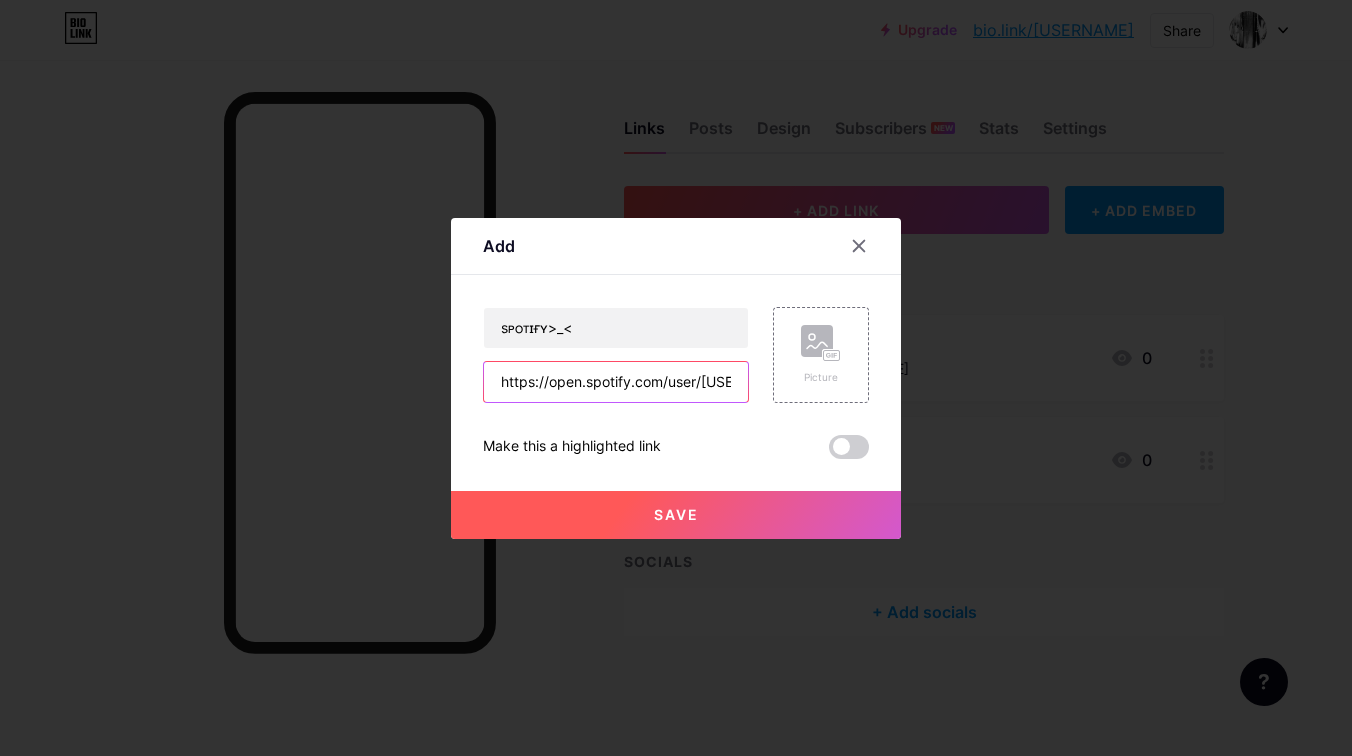 scroll, scrollTop: 0, scrollLeft: 354, axis: horizontal 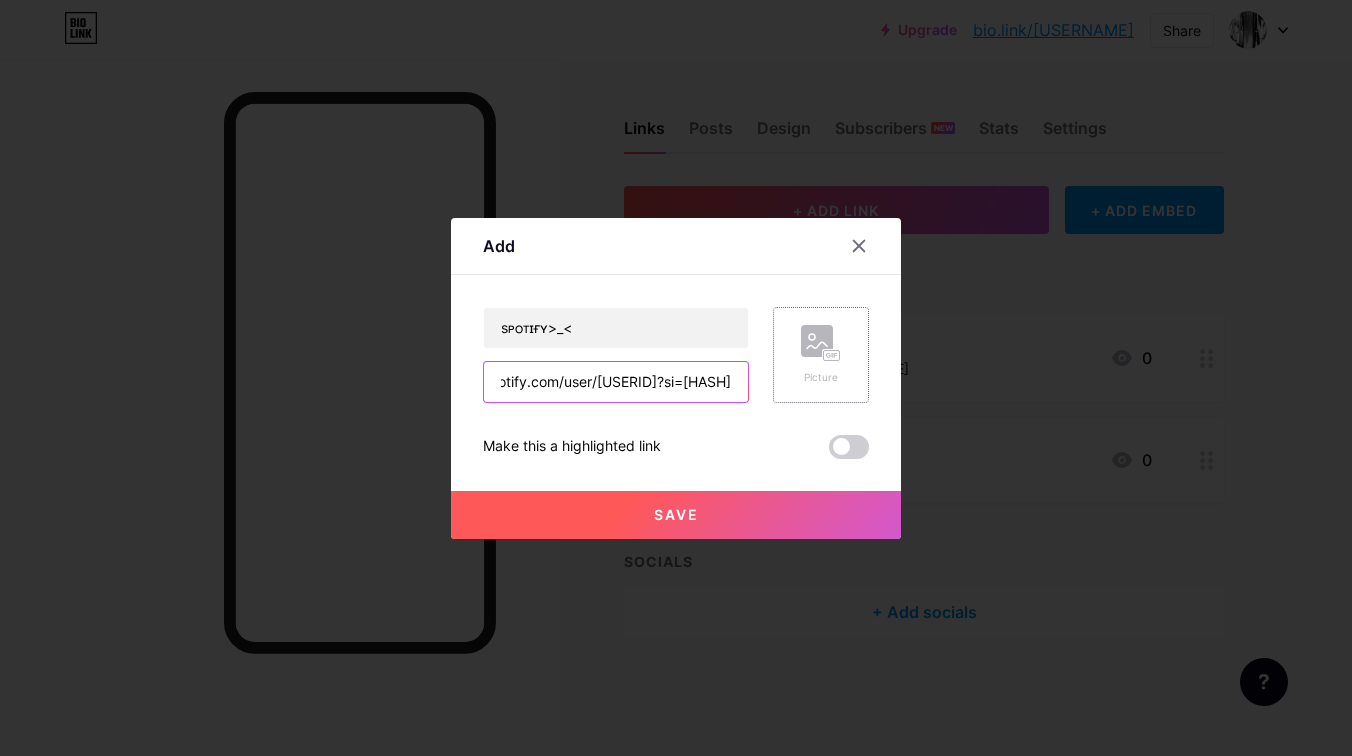 type on "https://open.spotify.com/user/[USERID]?si=[HASH]" 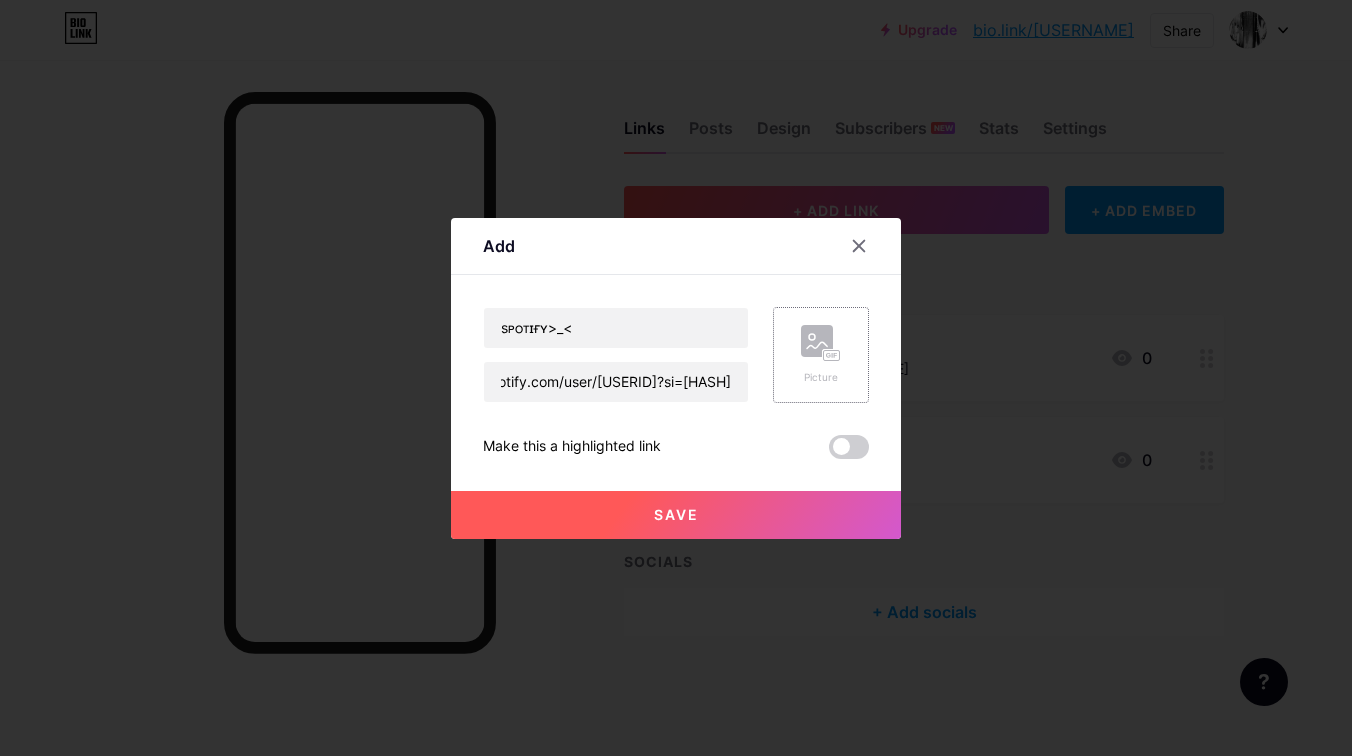 scroll, scrollTop: 0, scrollLeft: 0, axis: both 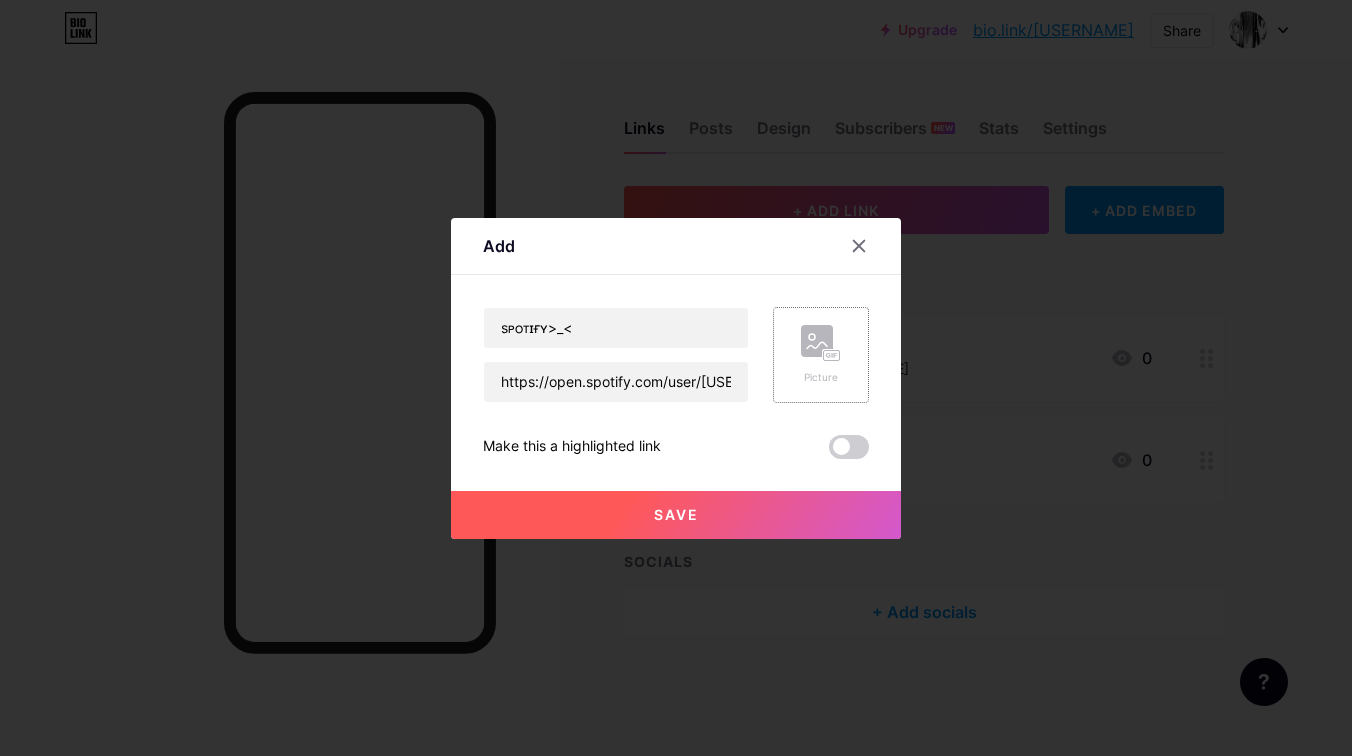 click 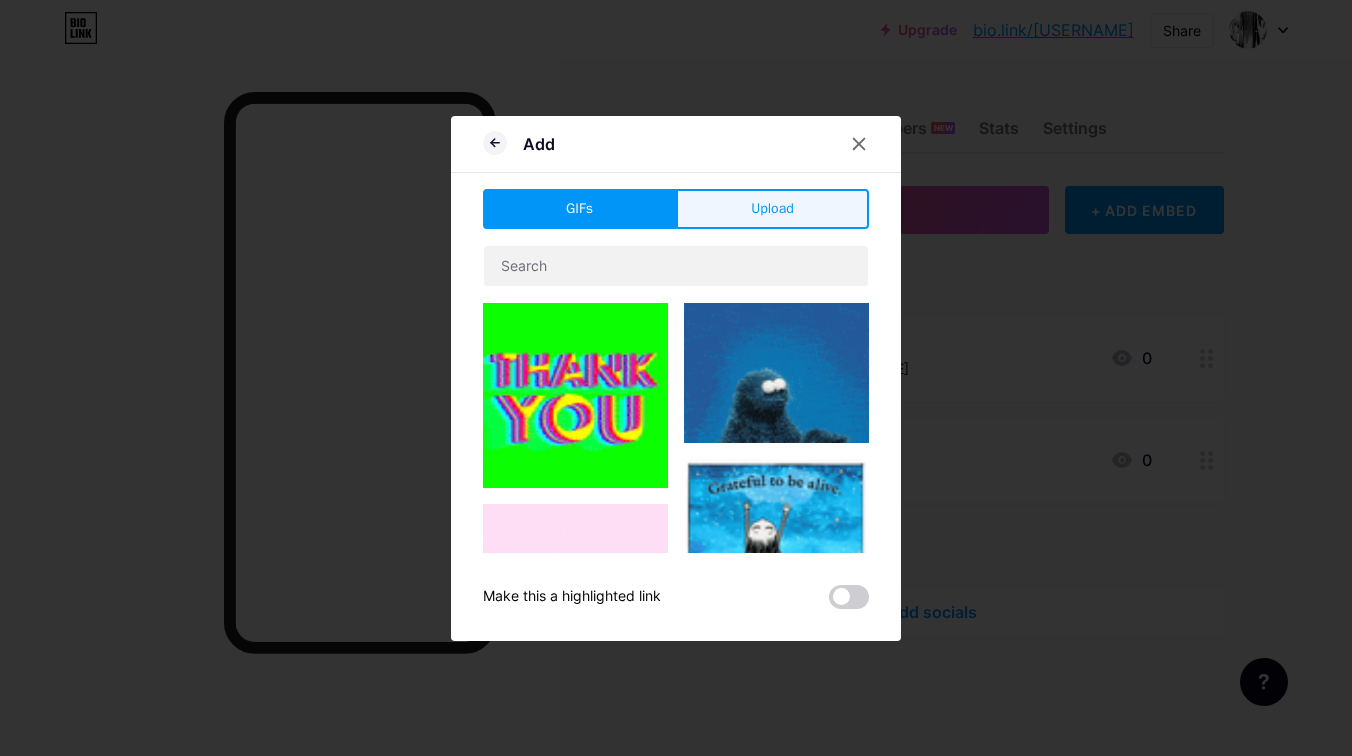 click on "Upload" at bounding box center [772, 209] 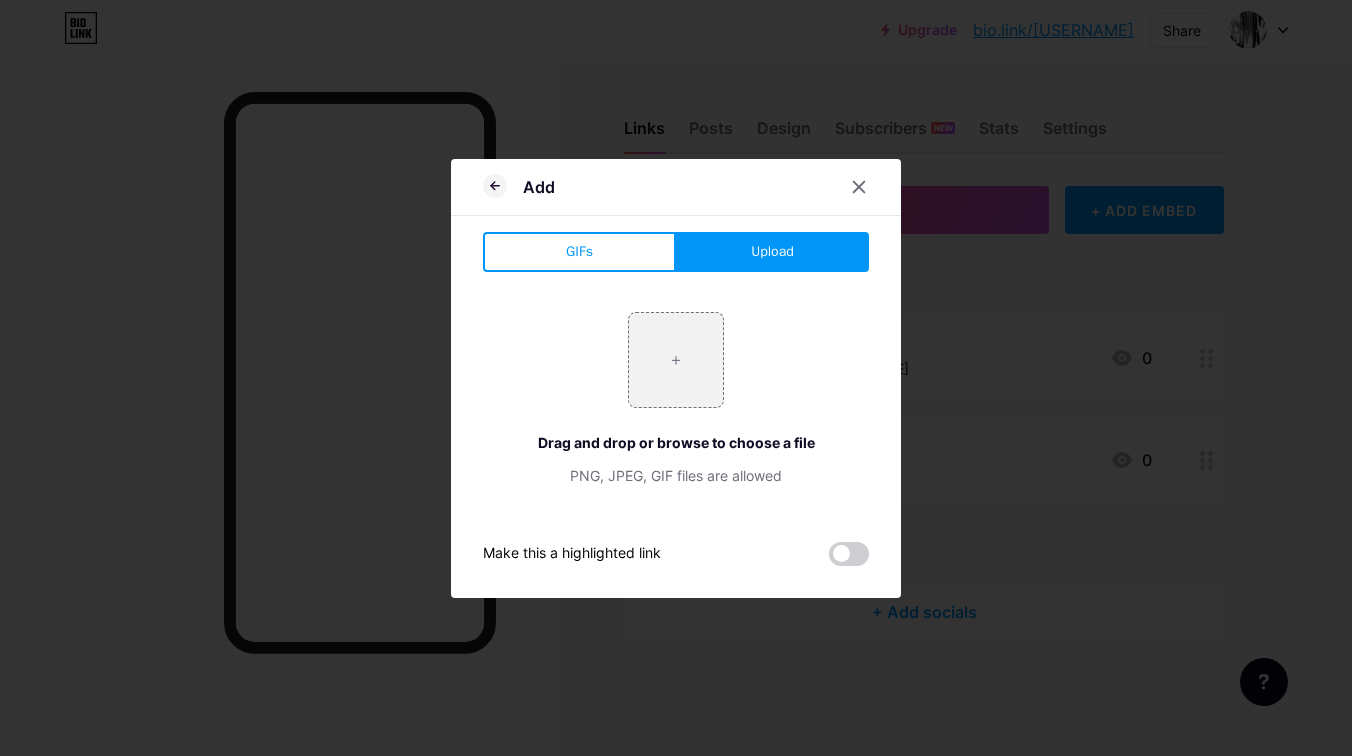 type 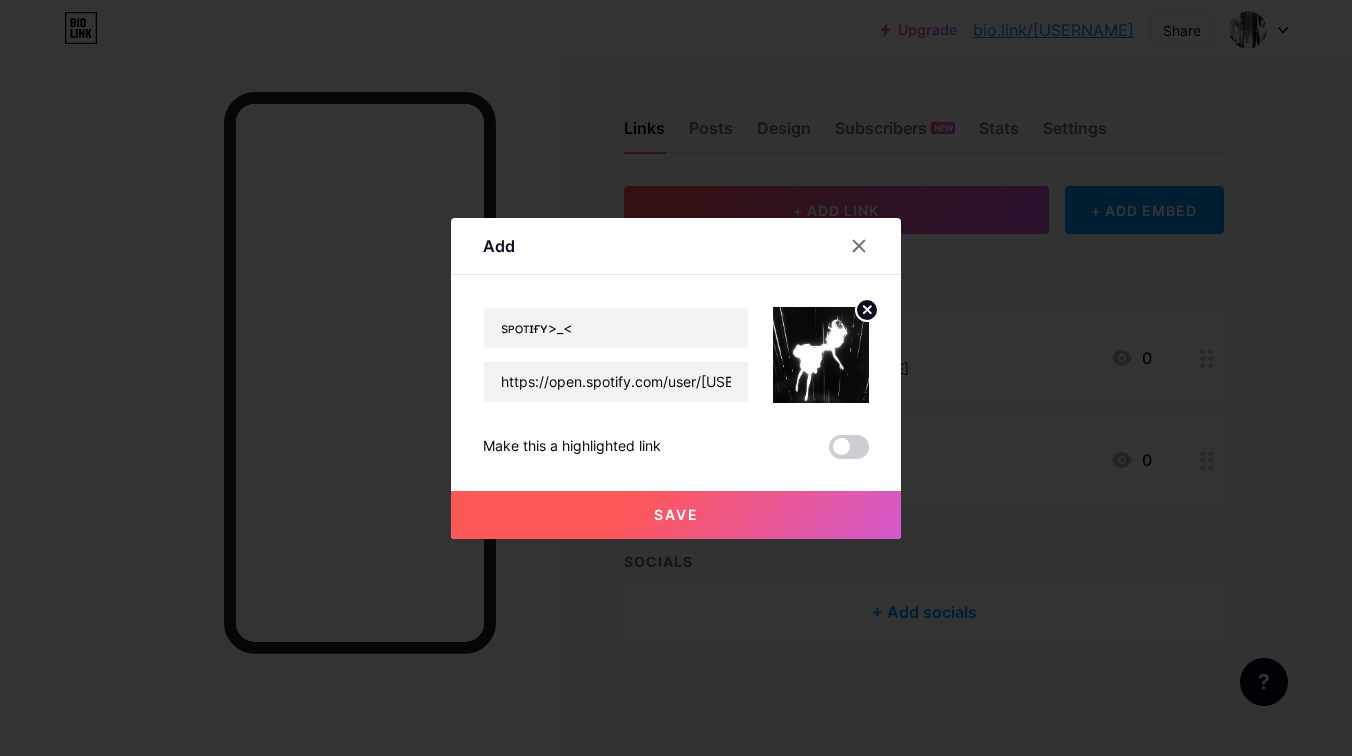click on "Save" at bounding box center [676, 515] 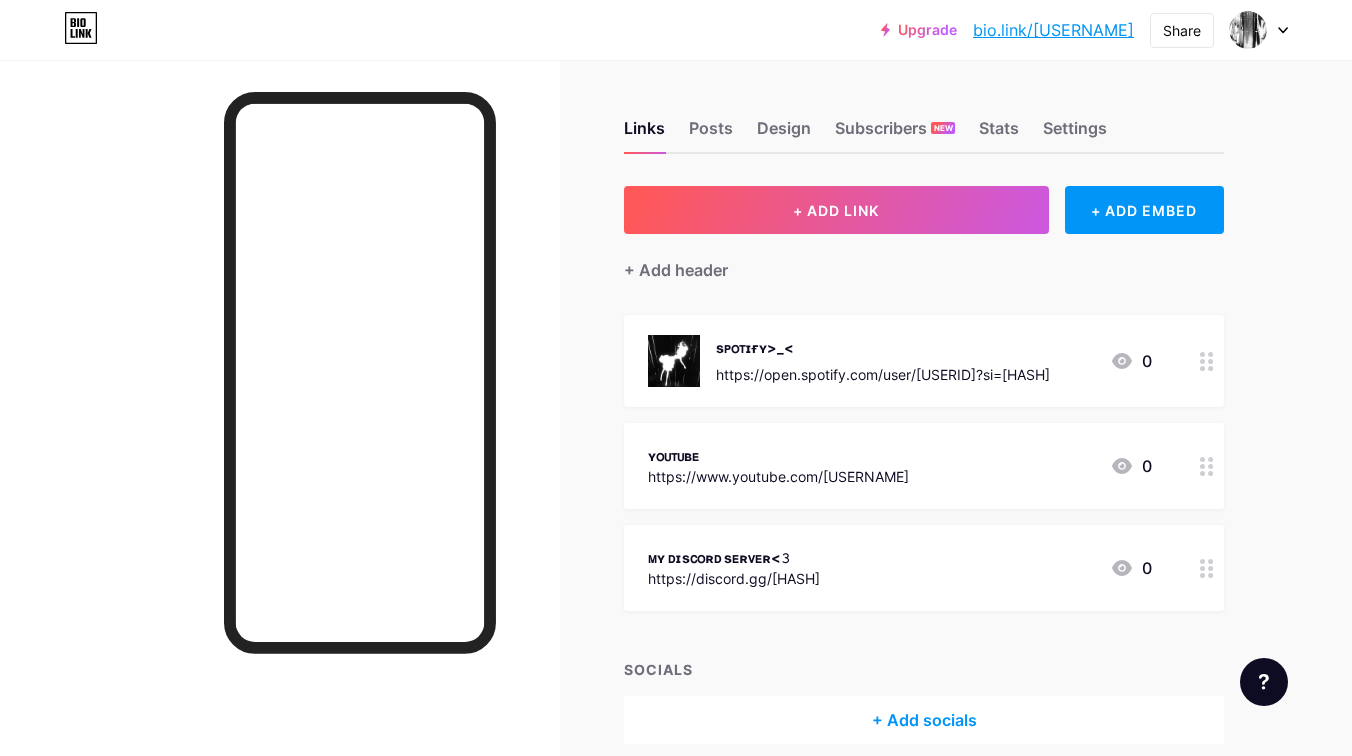 click on "https://open.spotify.com/user/[USERID]?si=[HASH]
https://www.youtube.com/[USERNAME]
https://discord.gg/[HASH]" at bounding box center (654, 452) 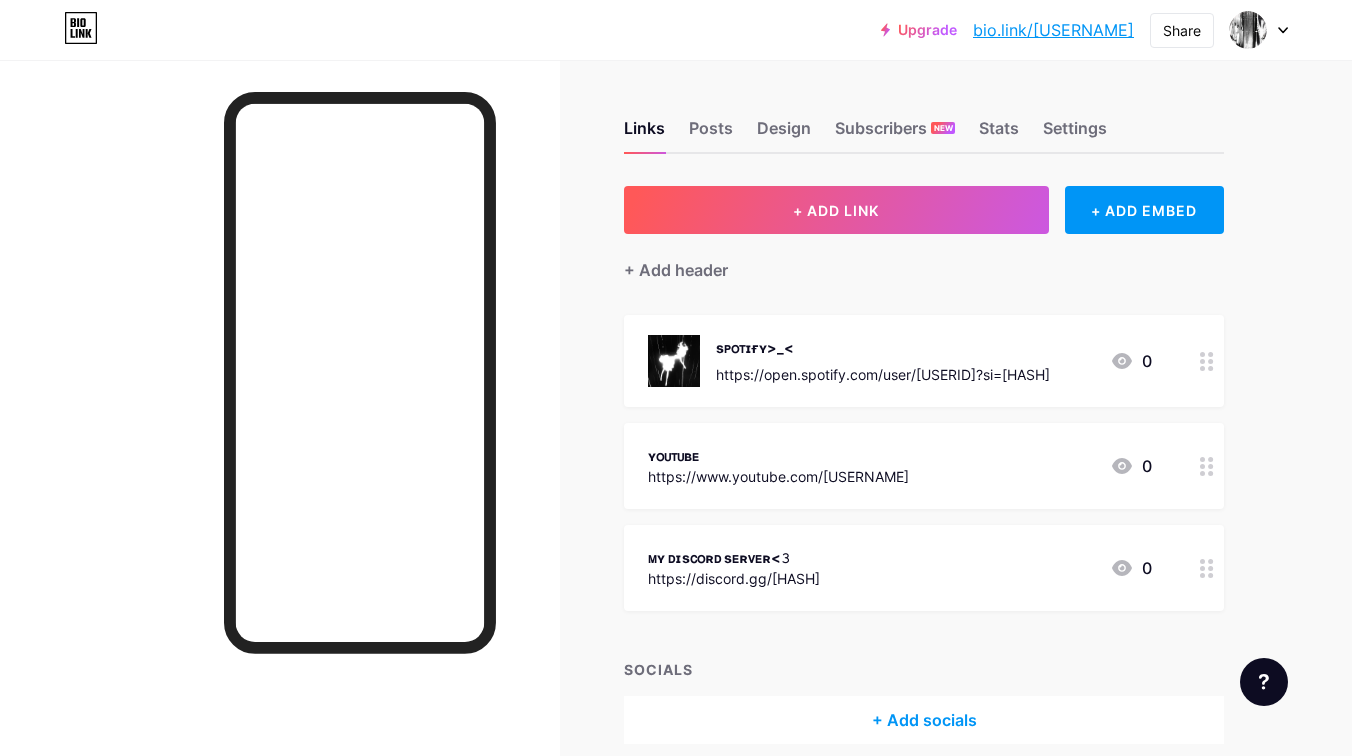click at bounding box center [1207, 466] 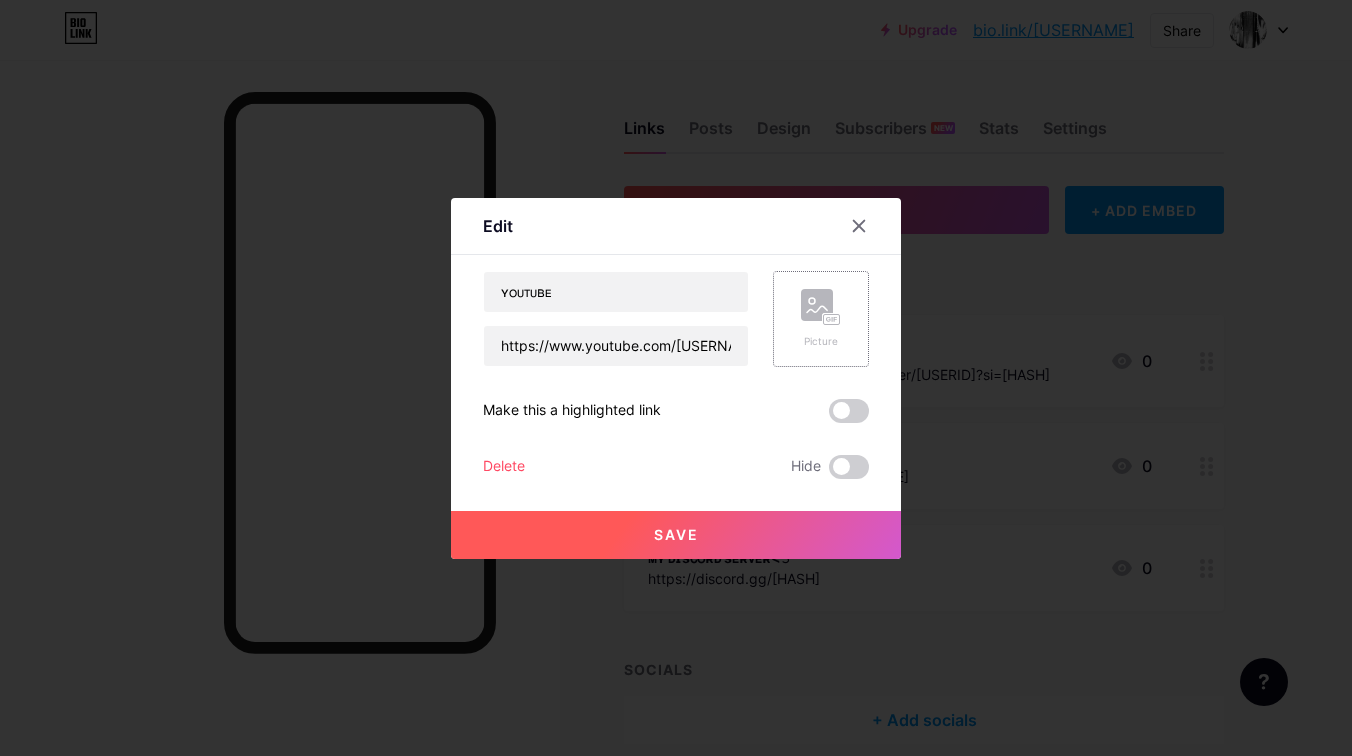 click on "Picture" at bounding box center [821, 319] 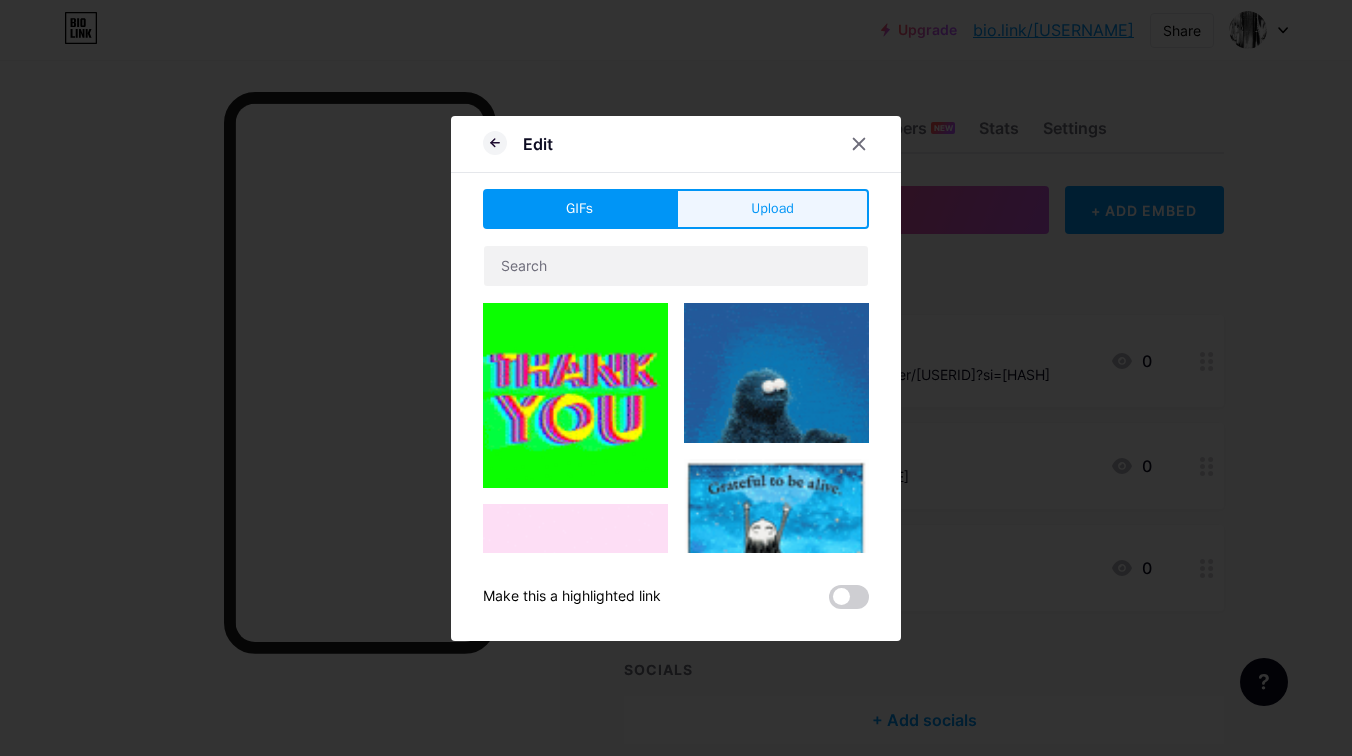 click on "Upload" at bounding box center (772, 209) 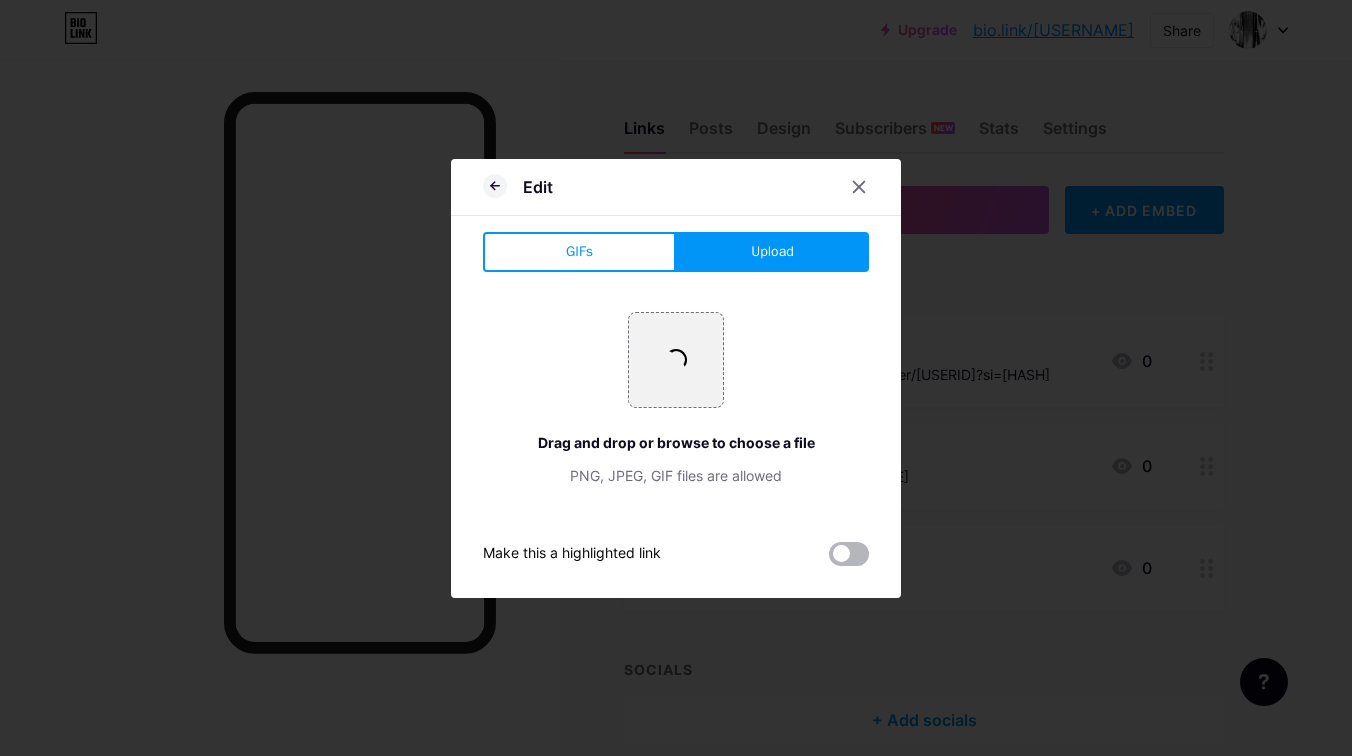 click at bounding box center (849, 554) 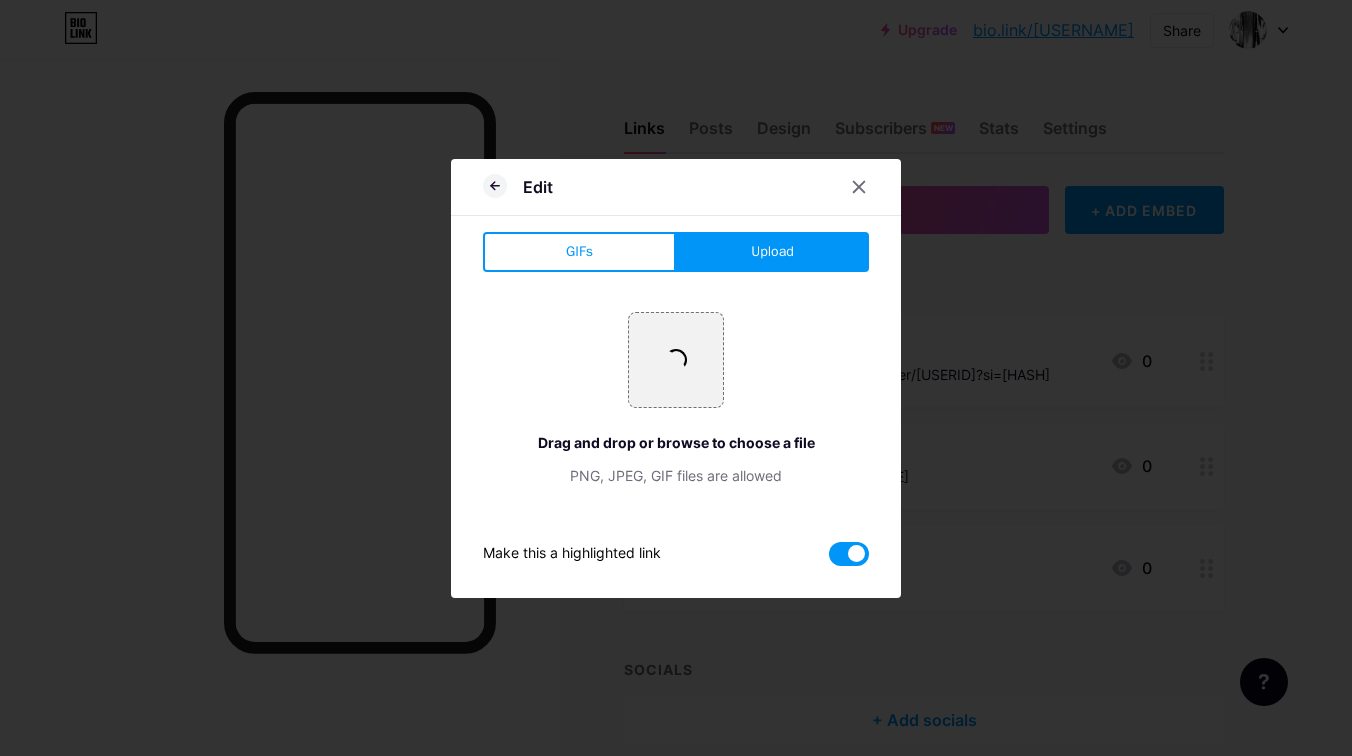click at bounding box center (849, 554) 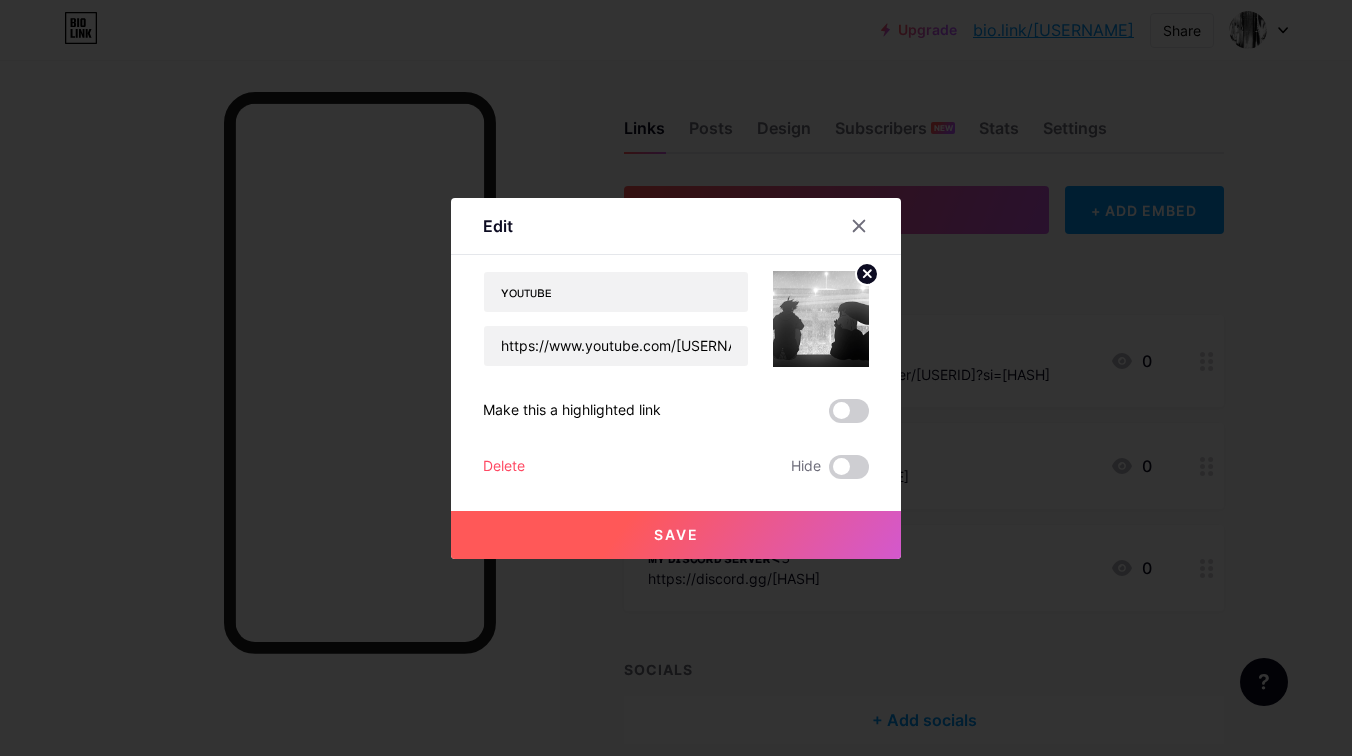 click on "Save" at bounding box center [676, 535] 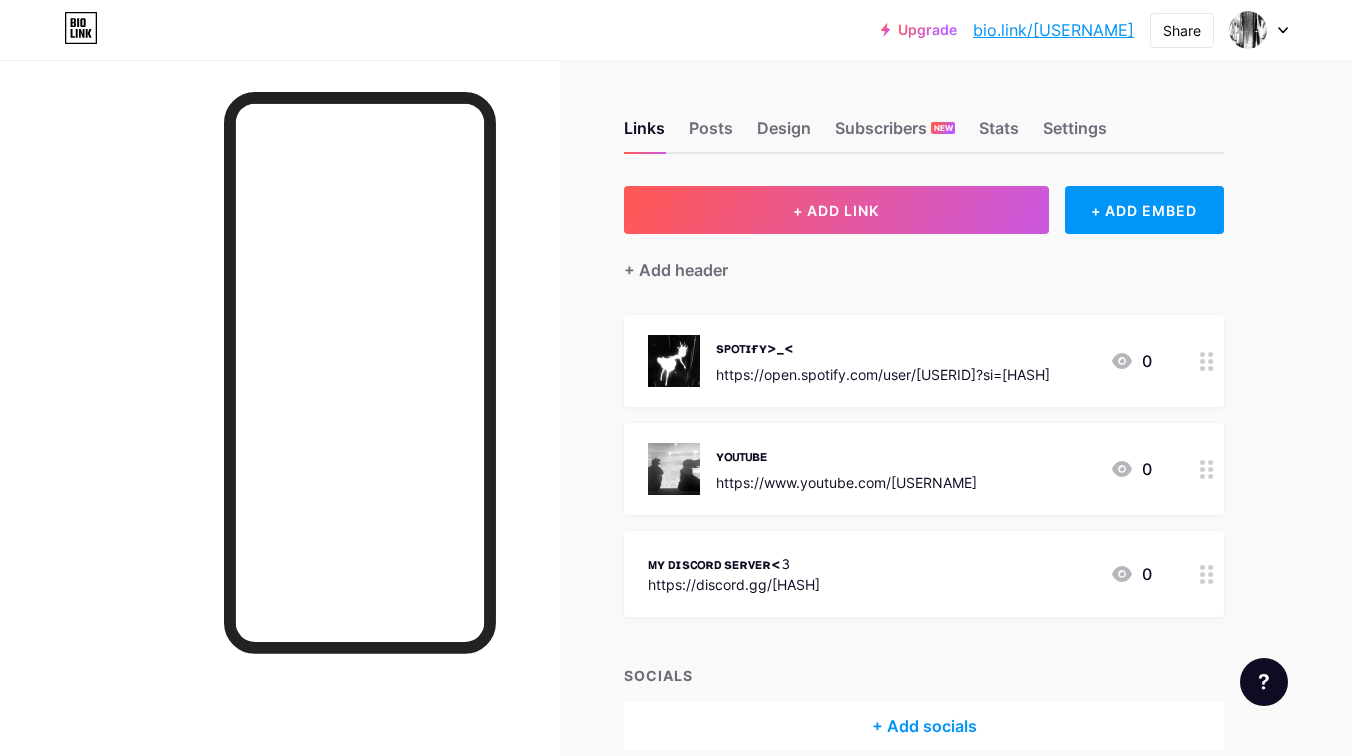click at bounding box center (1207, 574) 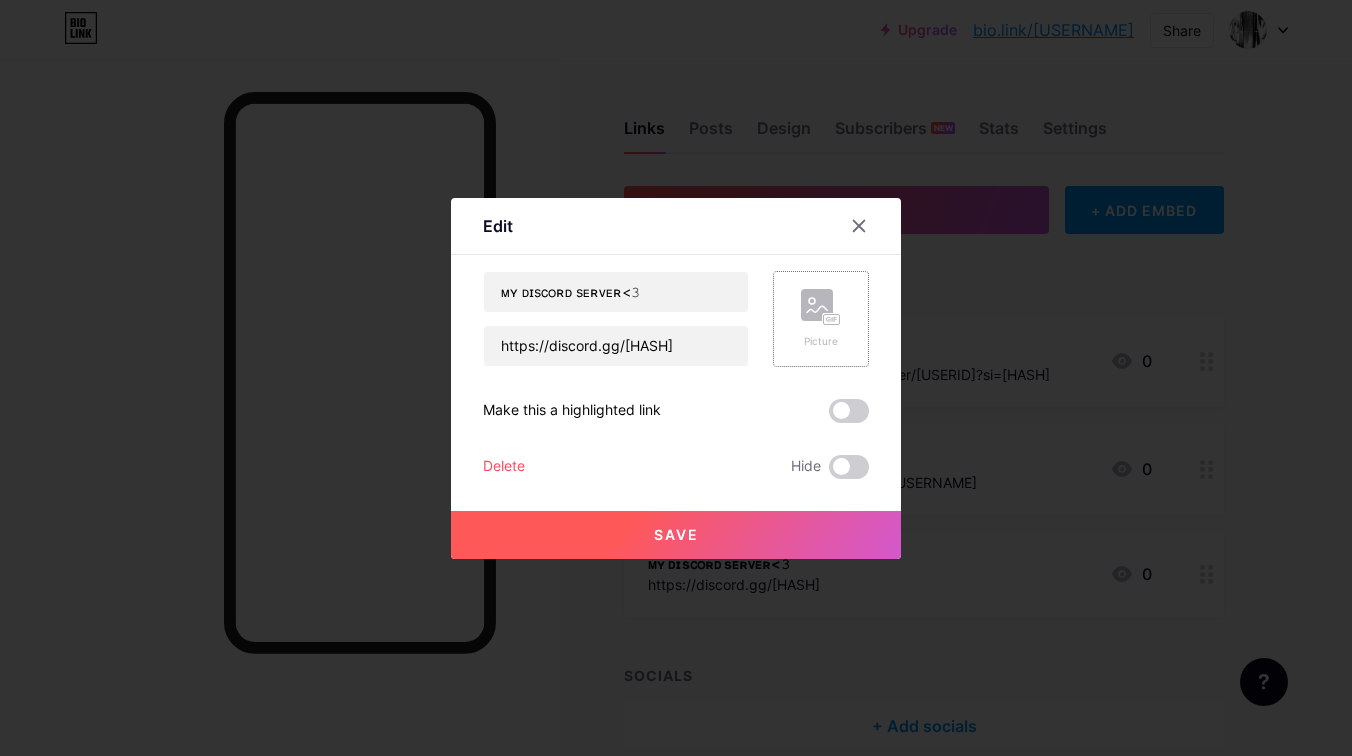 click on "Picture" at bounding box center [821, 319] 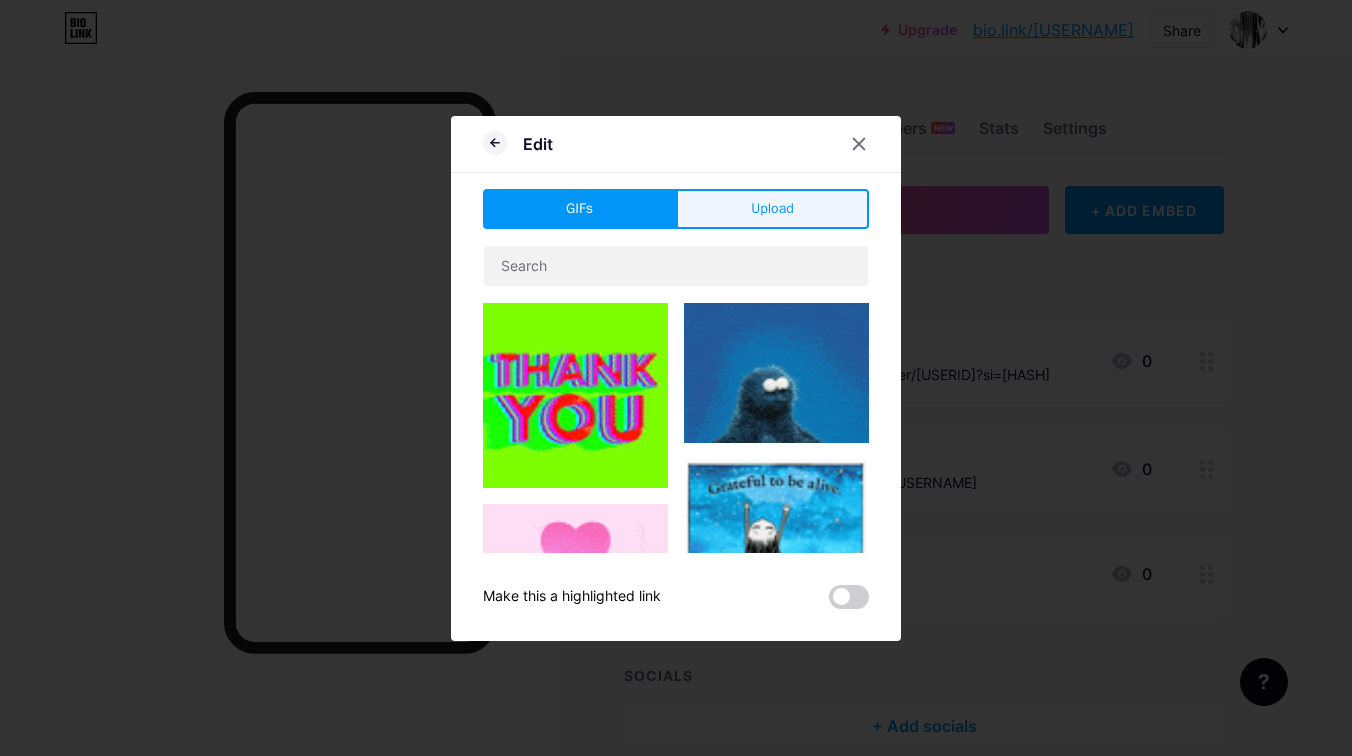click on "Upload" at bounding box center (772, 208) 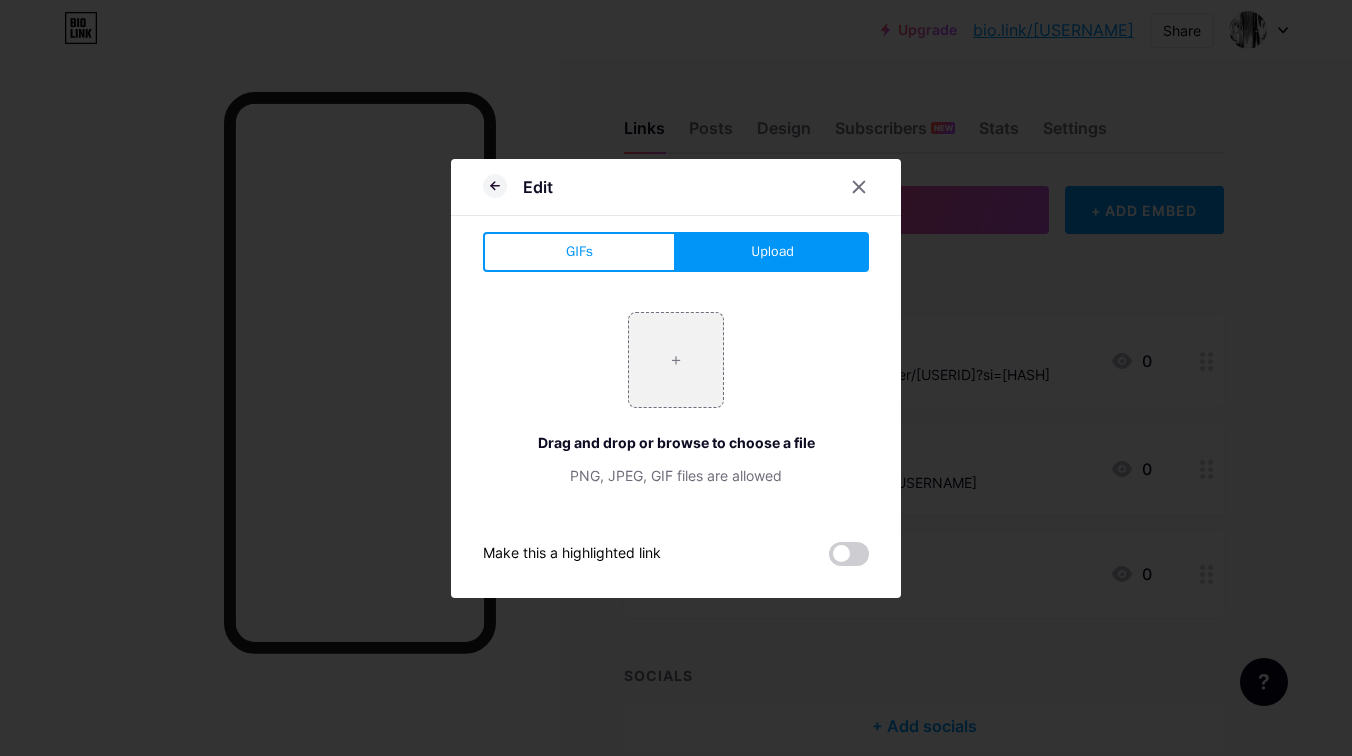 type 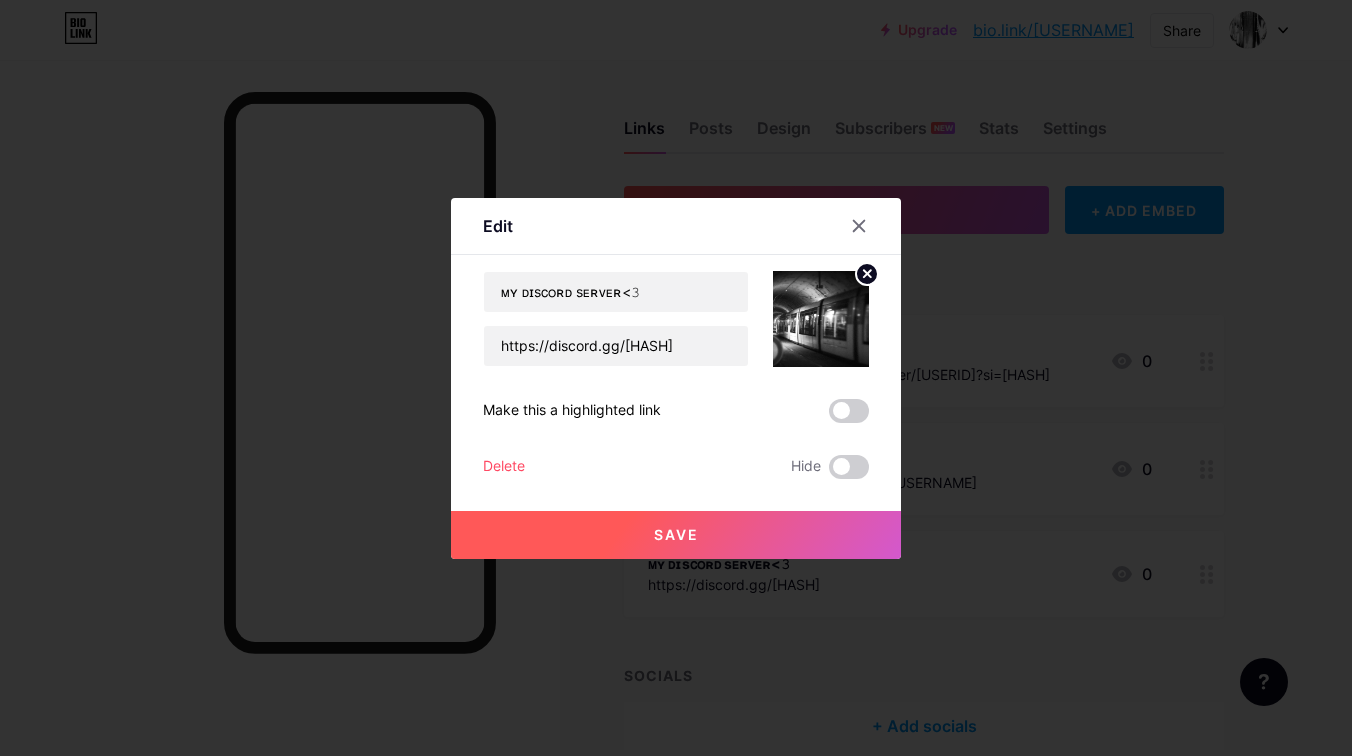 click on "Save" at bounding box center [676, 535] 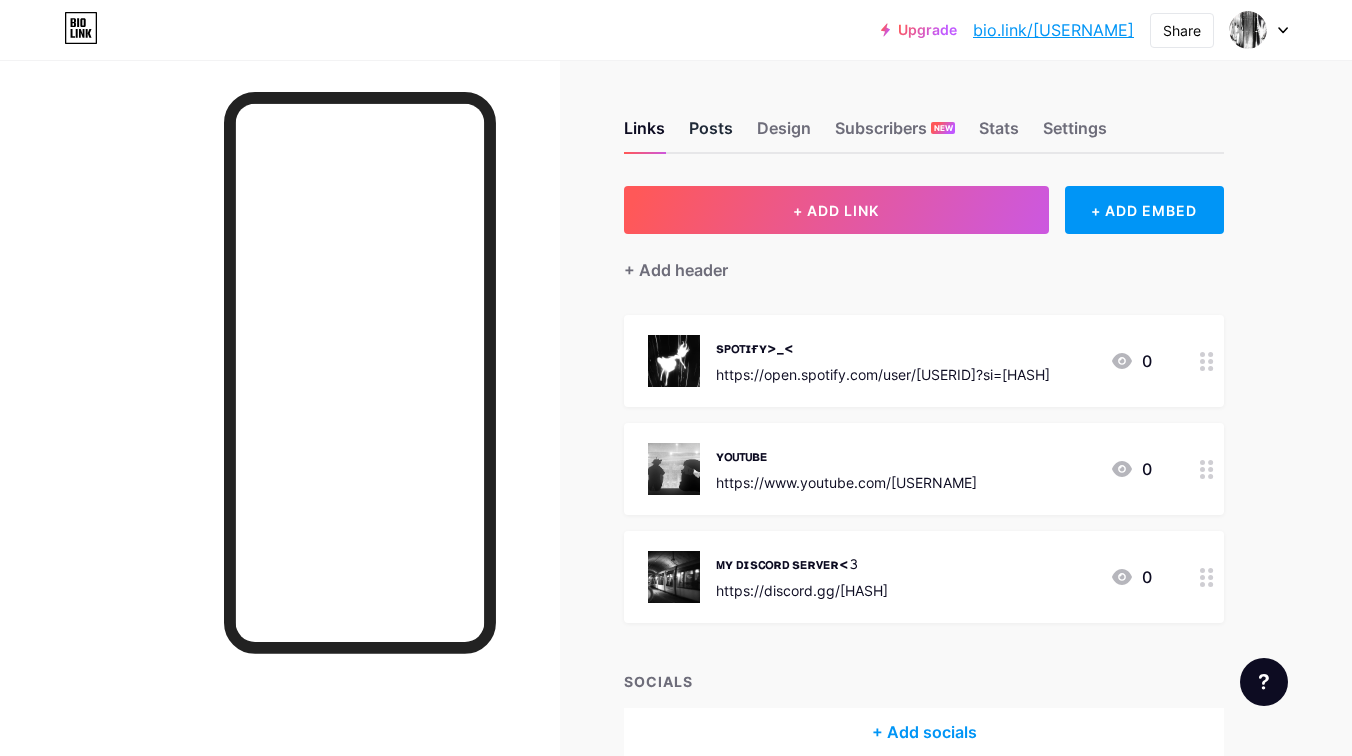 click on "Posts" at bounding box center [711, 134] 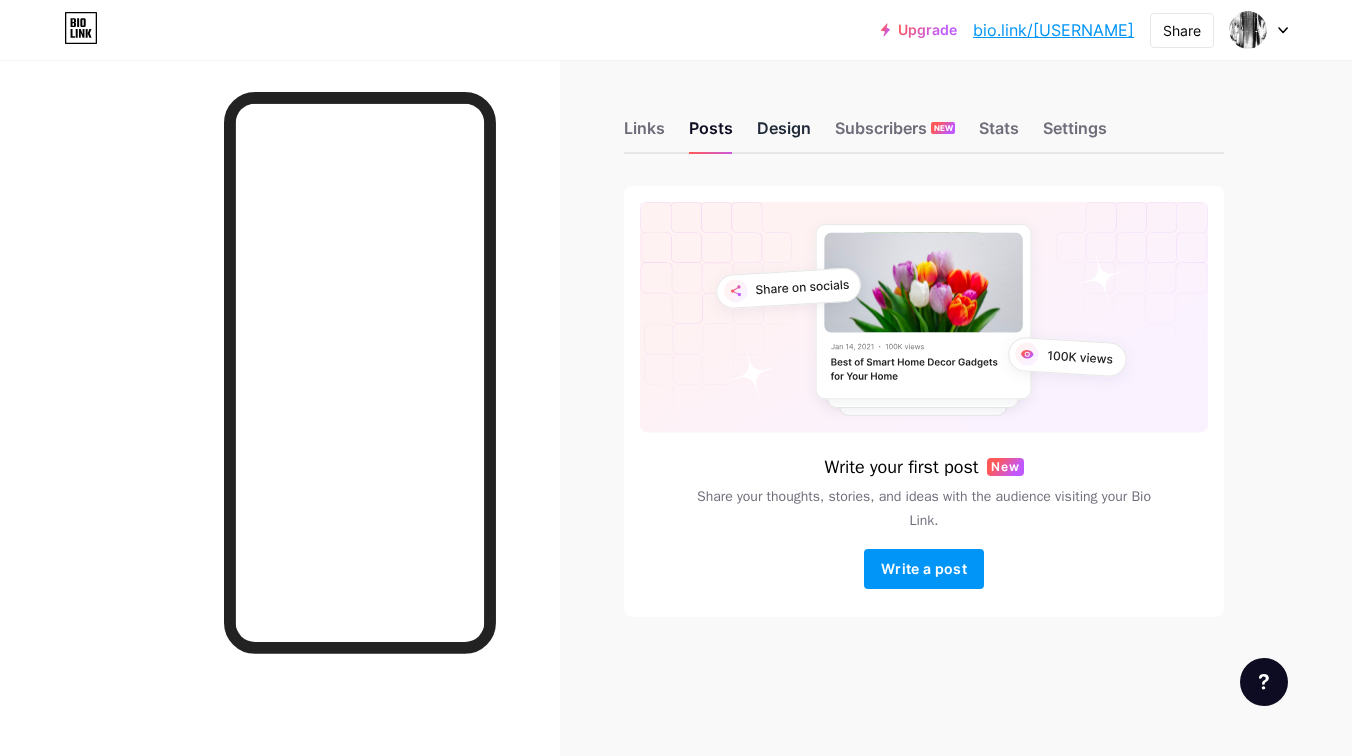 click on "Design" at bounding box center (784, 134) 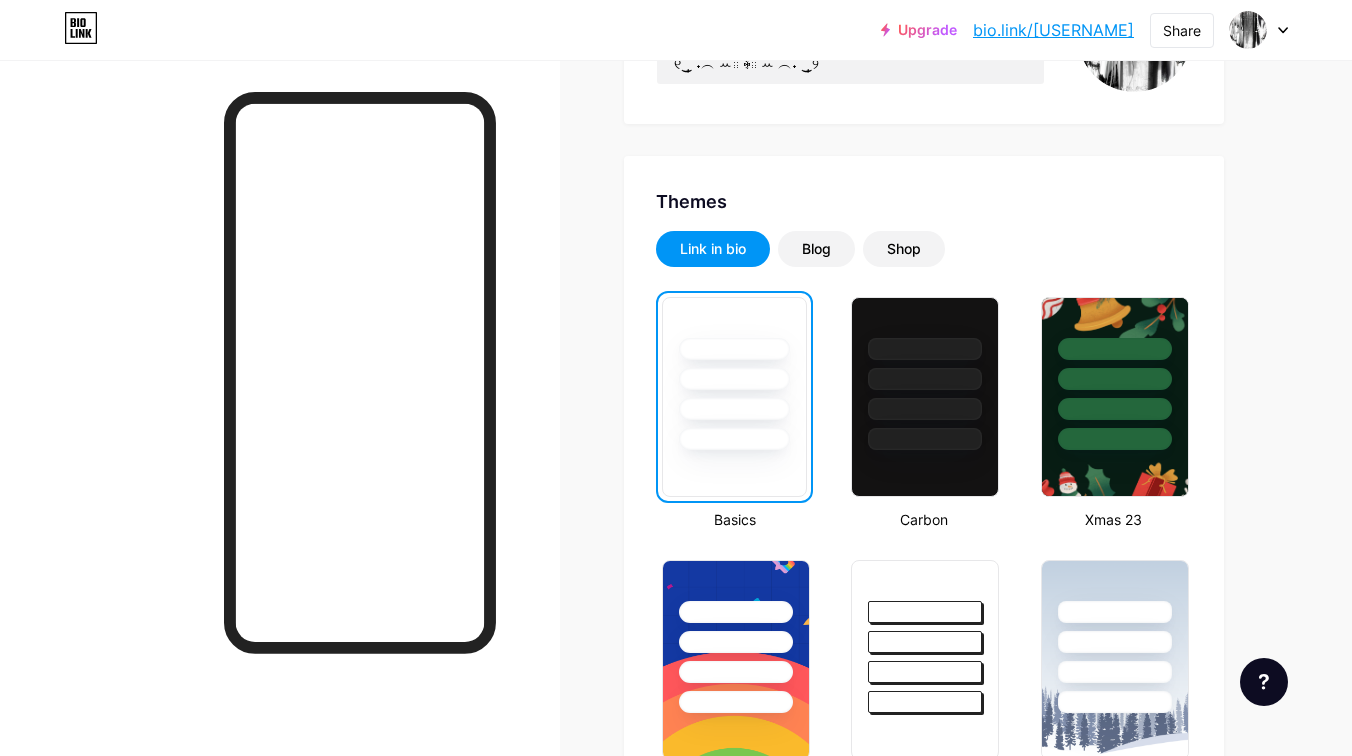 scroll, scrollTop: 334, scrollLeft: 0, axis: vertical 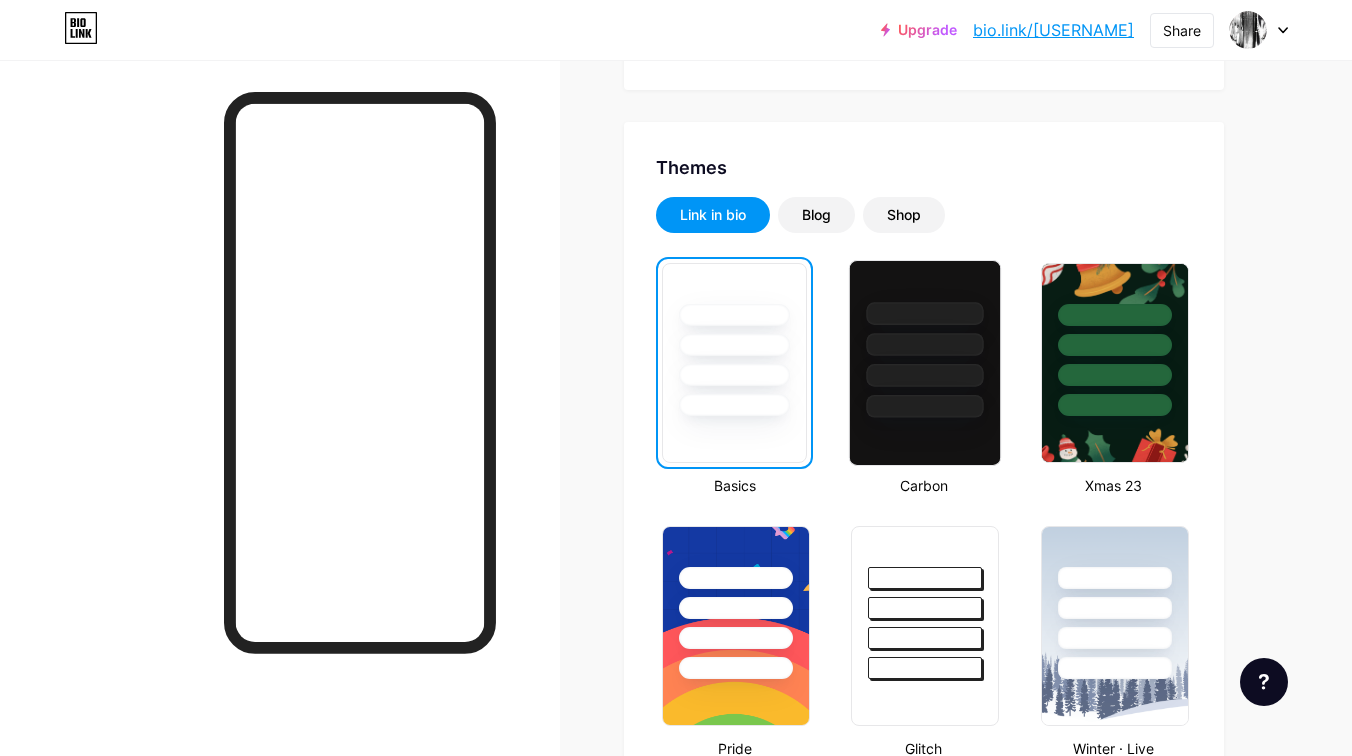 click at bounding box center [925, 375] 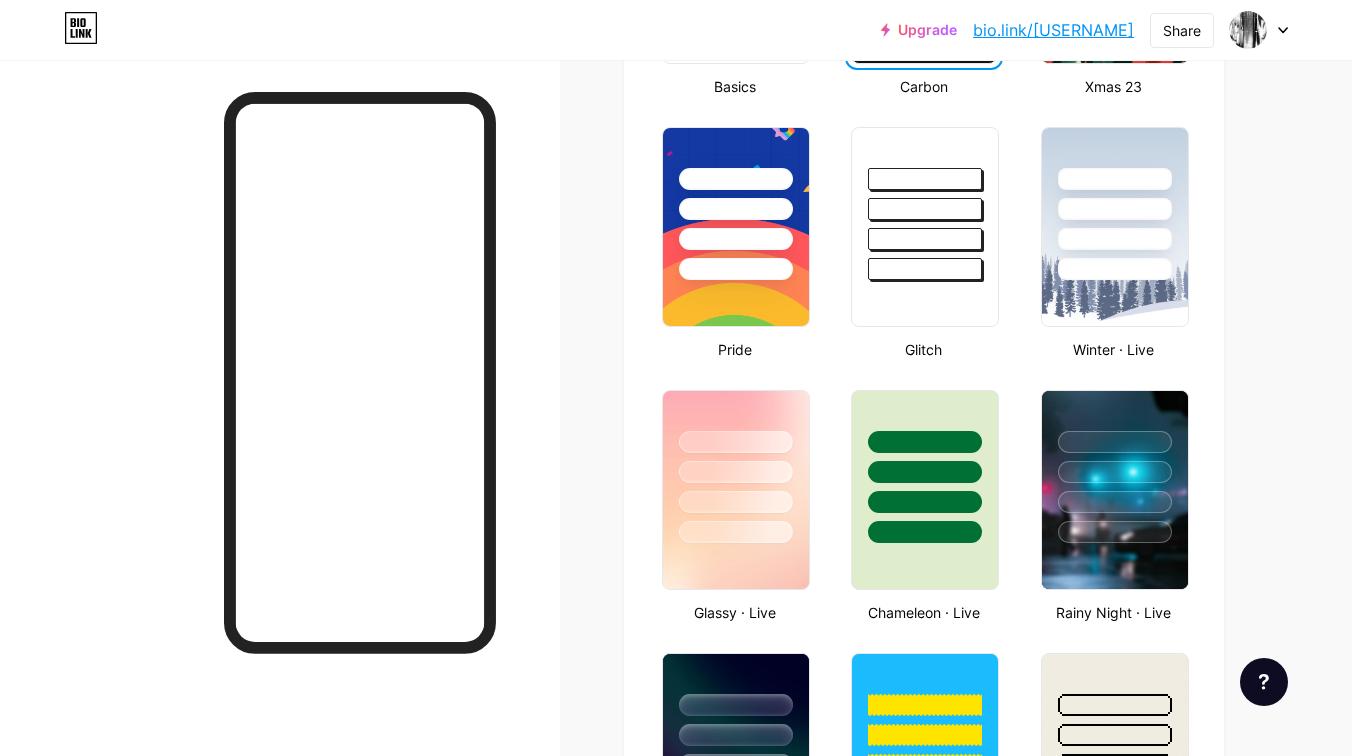 scroll, scrollTop: 960, scrollLeft: 0, axis: vertical 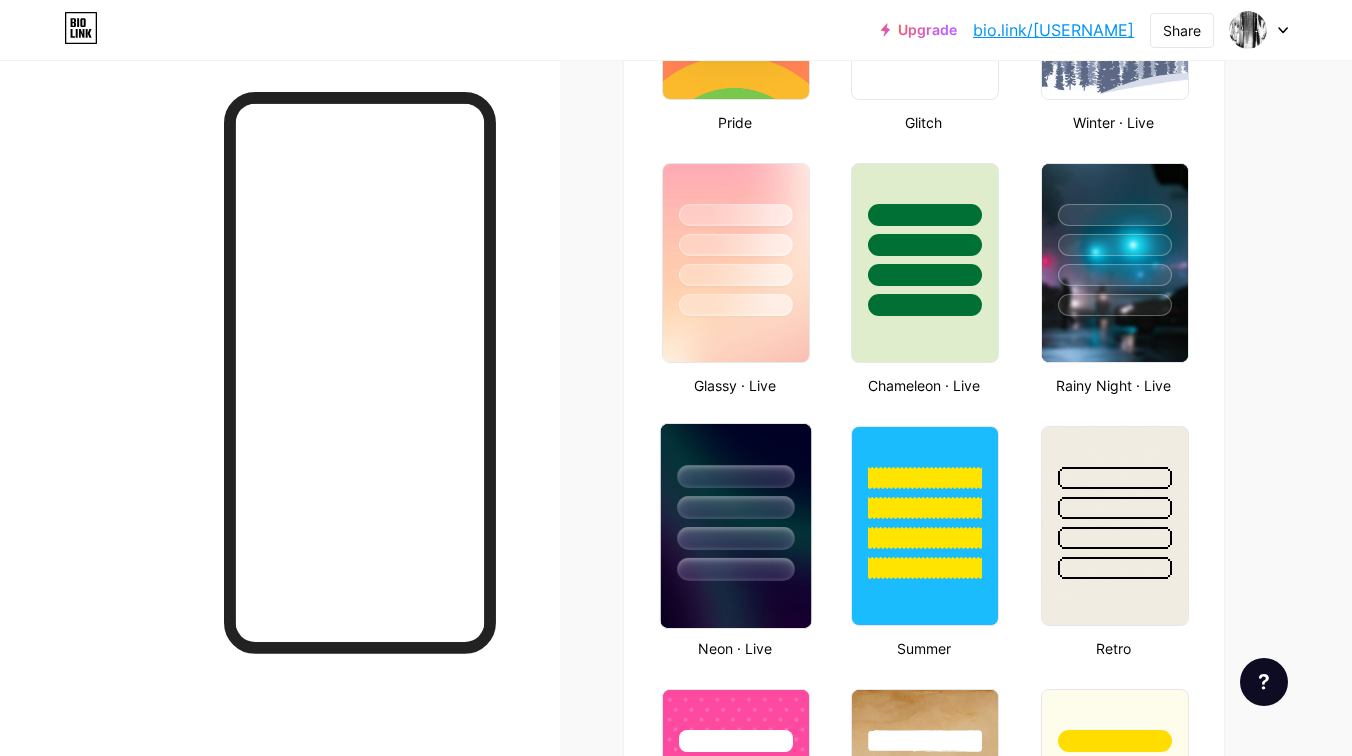 click at bounding box center (735, 476) 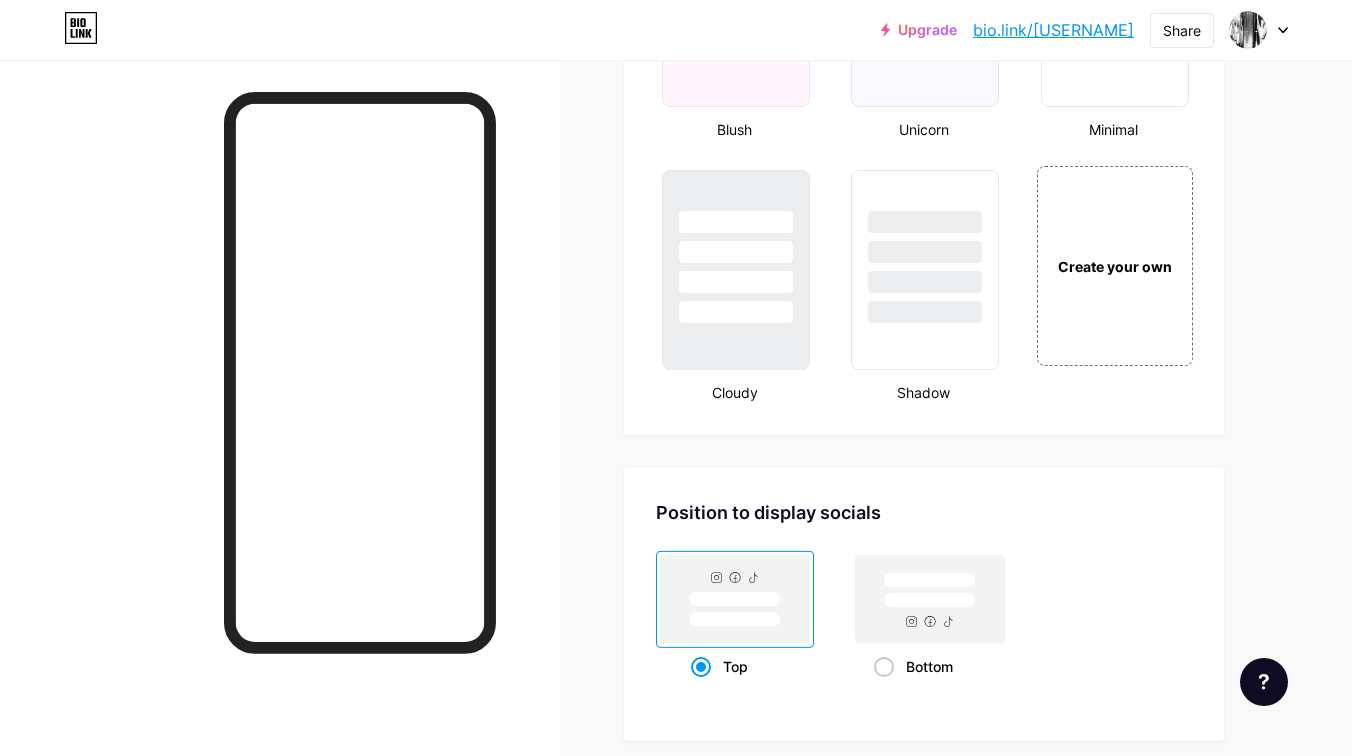 scroll, scrollTop: 2157, scrollLeft: 0, axis: vertical 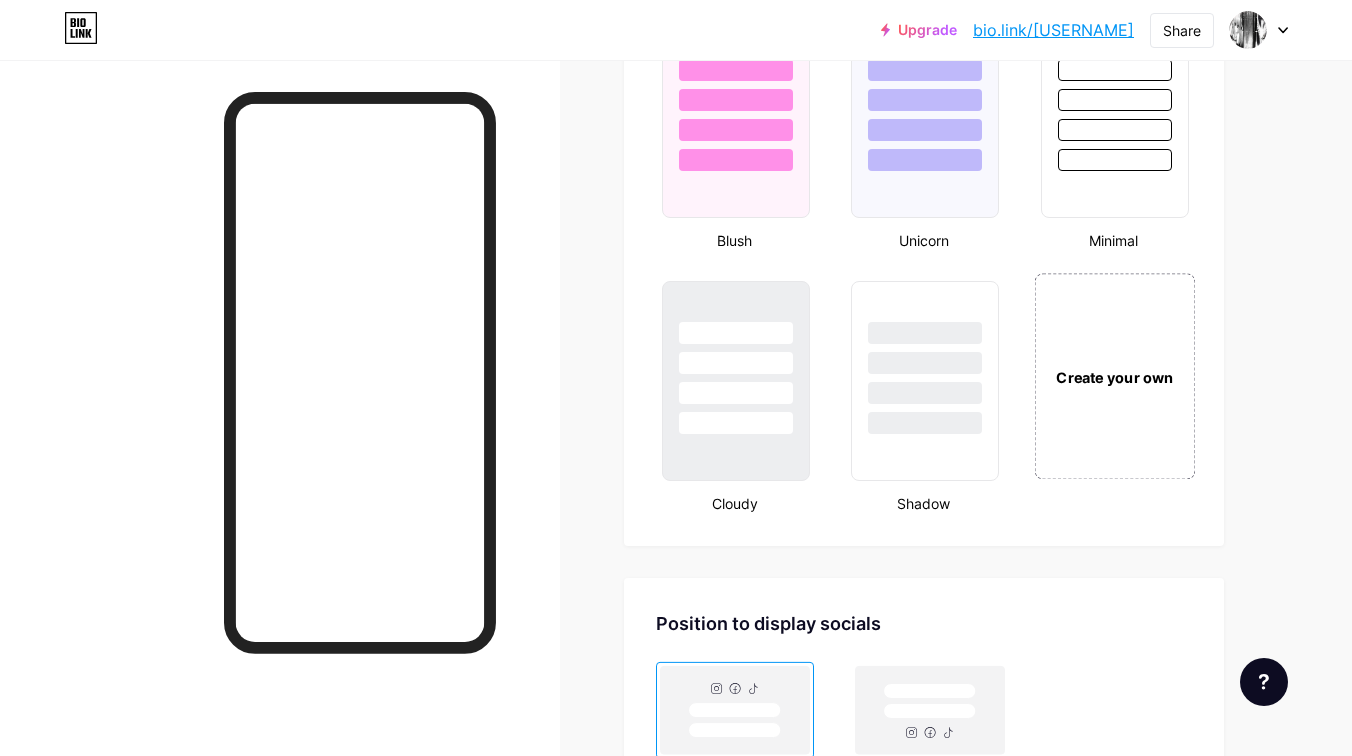 click on "Create your own" at bounding box center [1114, 377] 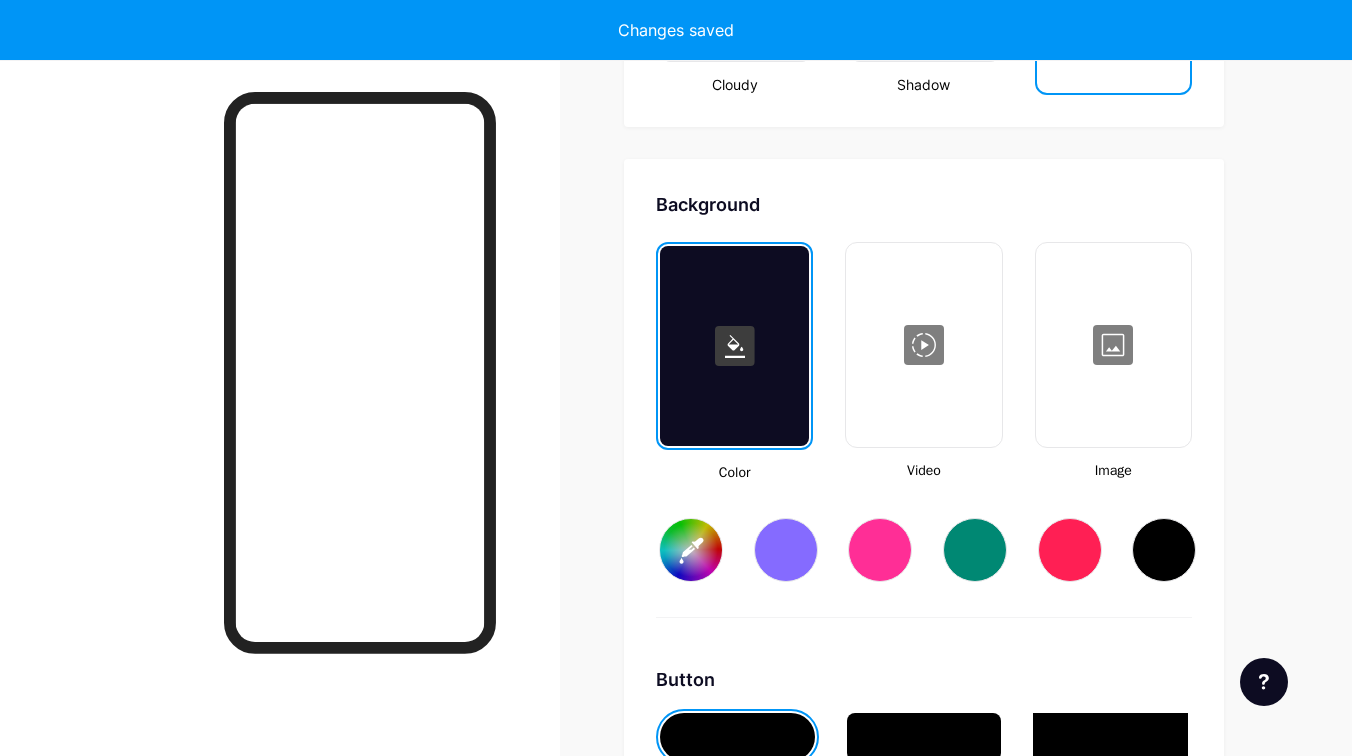 type on "#ffffff" 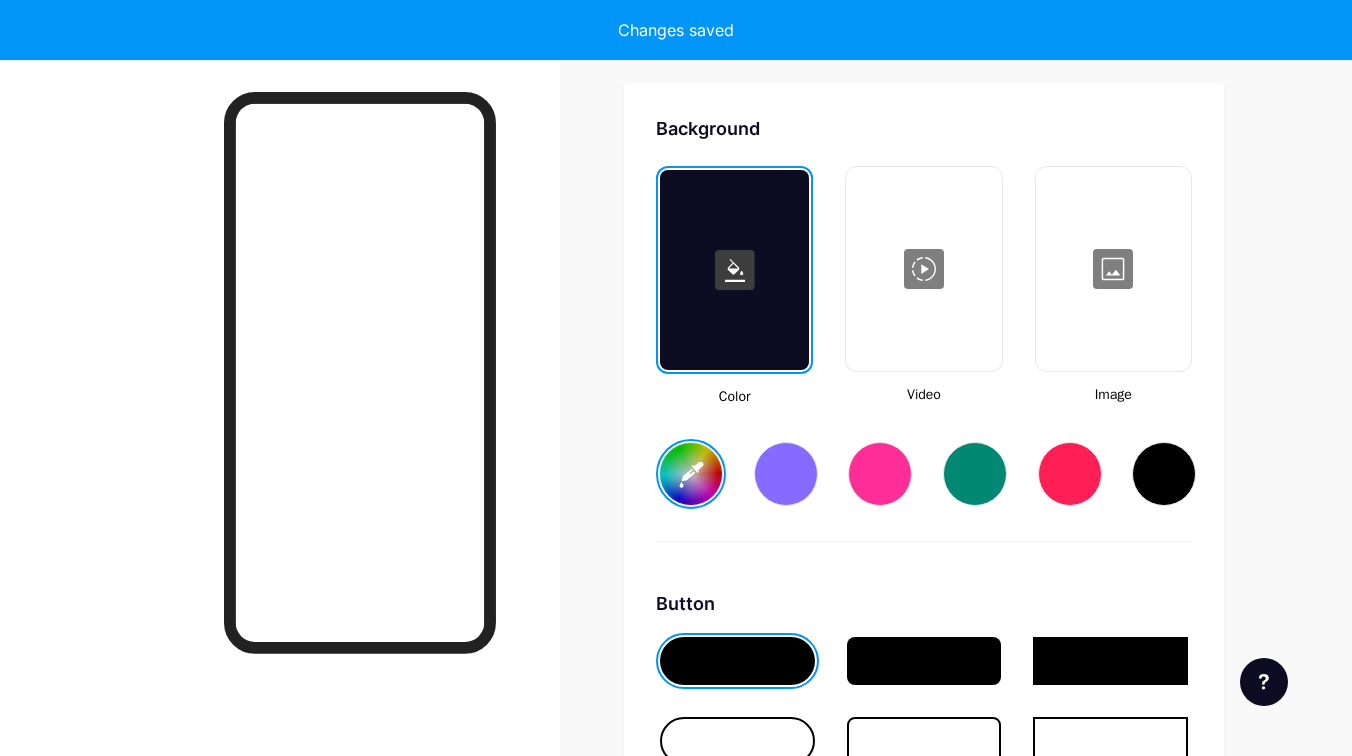 scroll, scrollTop: 2655, scrollLeft: 0, axis: vertical 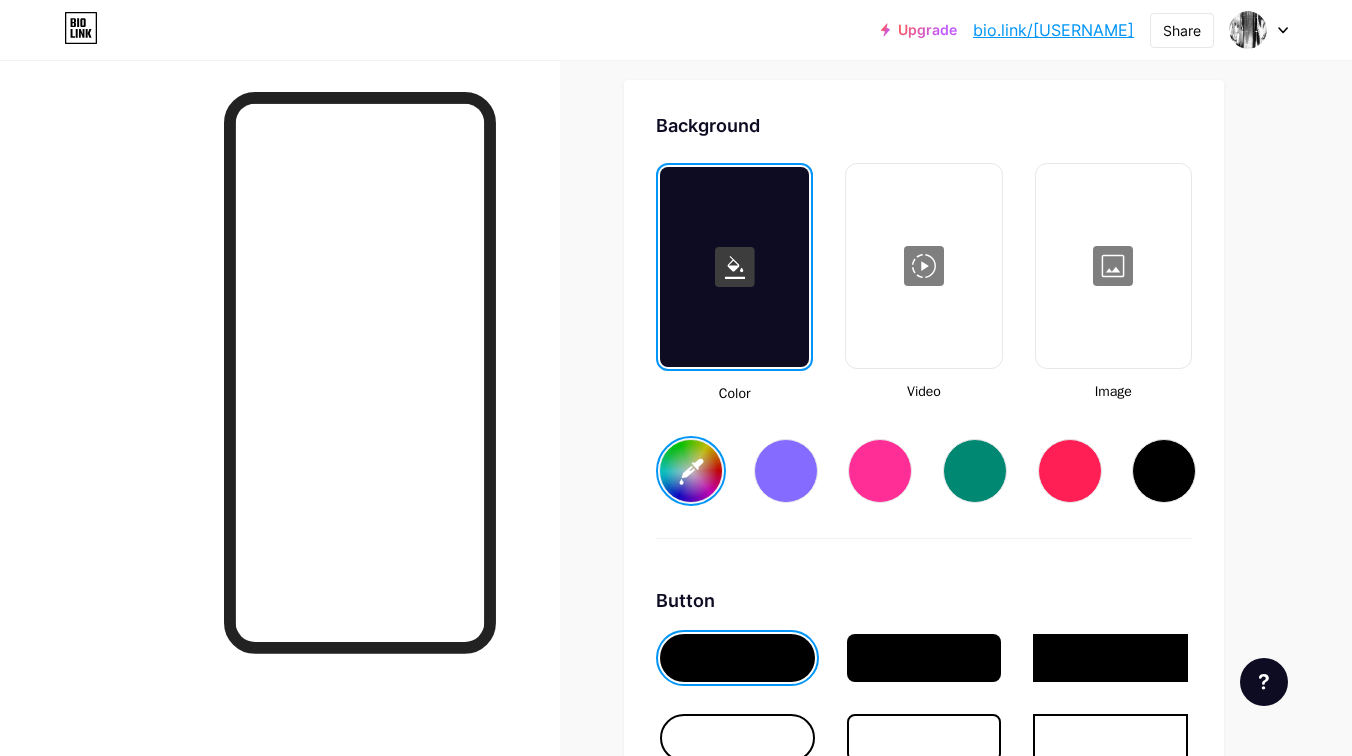 click at bounding box center (923, 266) 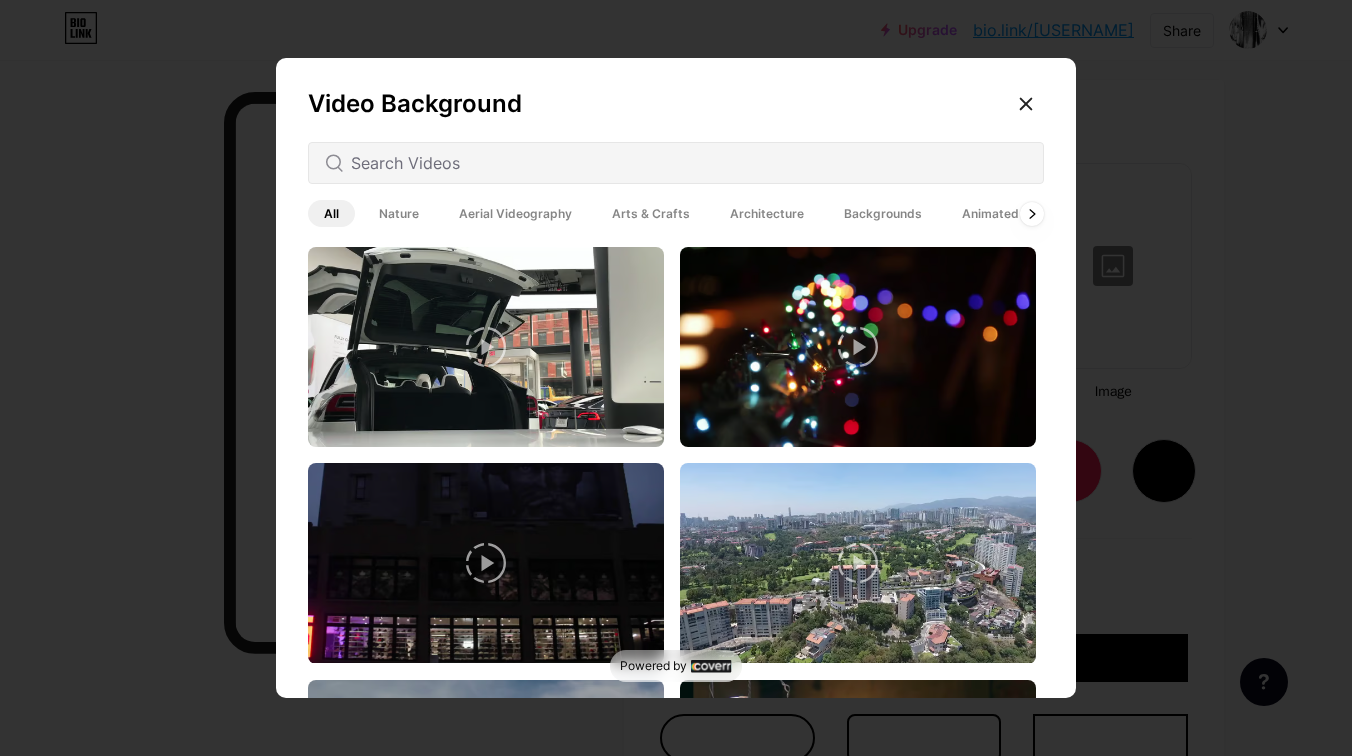 click at bounding box center (676, 378) 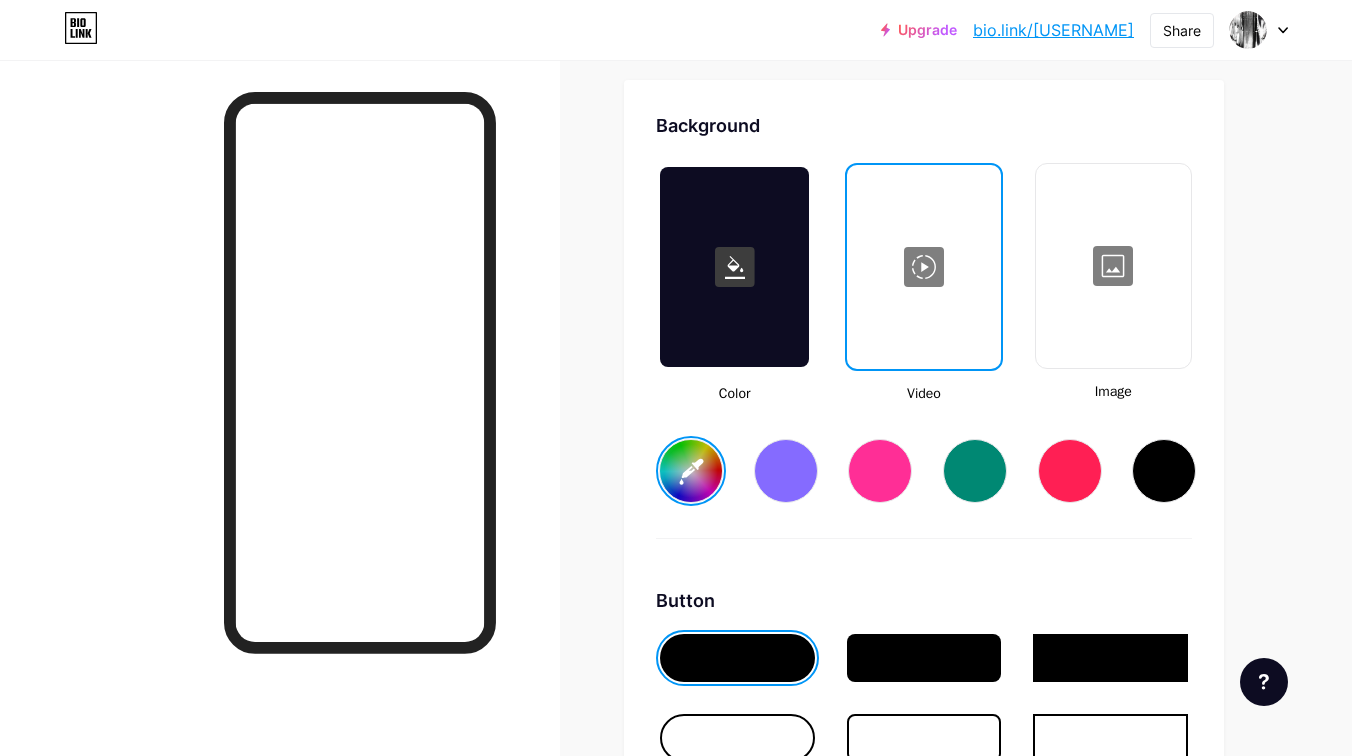 click at bounding box center [1113, 266] 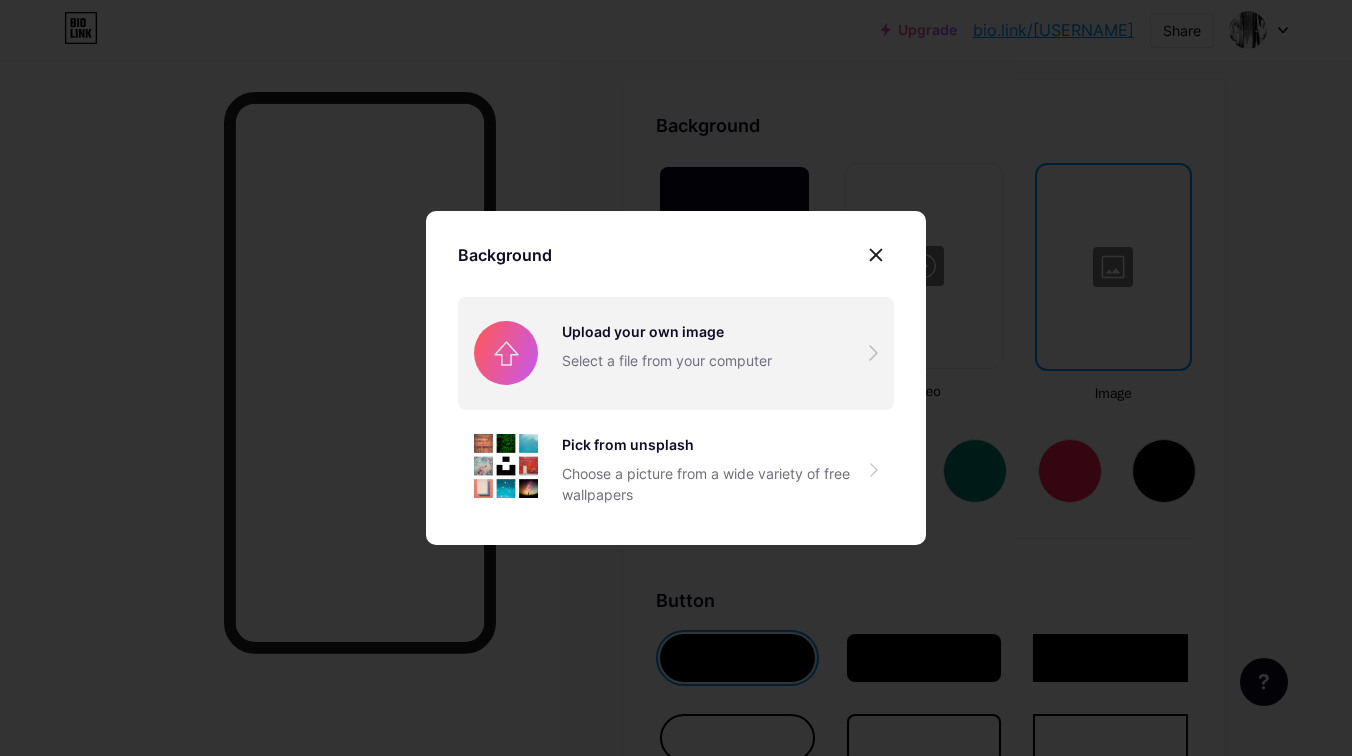 click at bounding box center [676, 353] 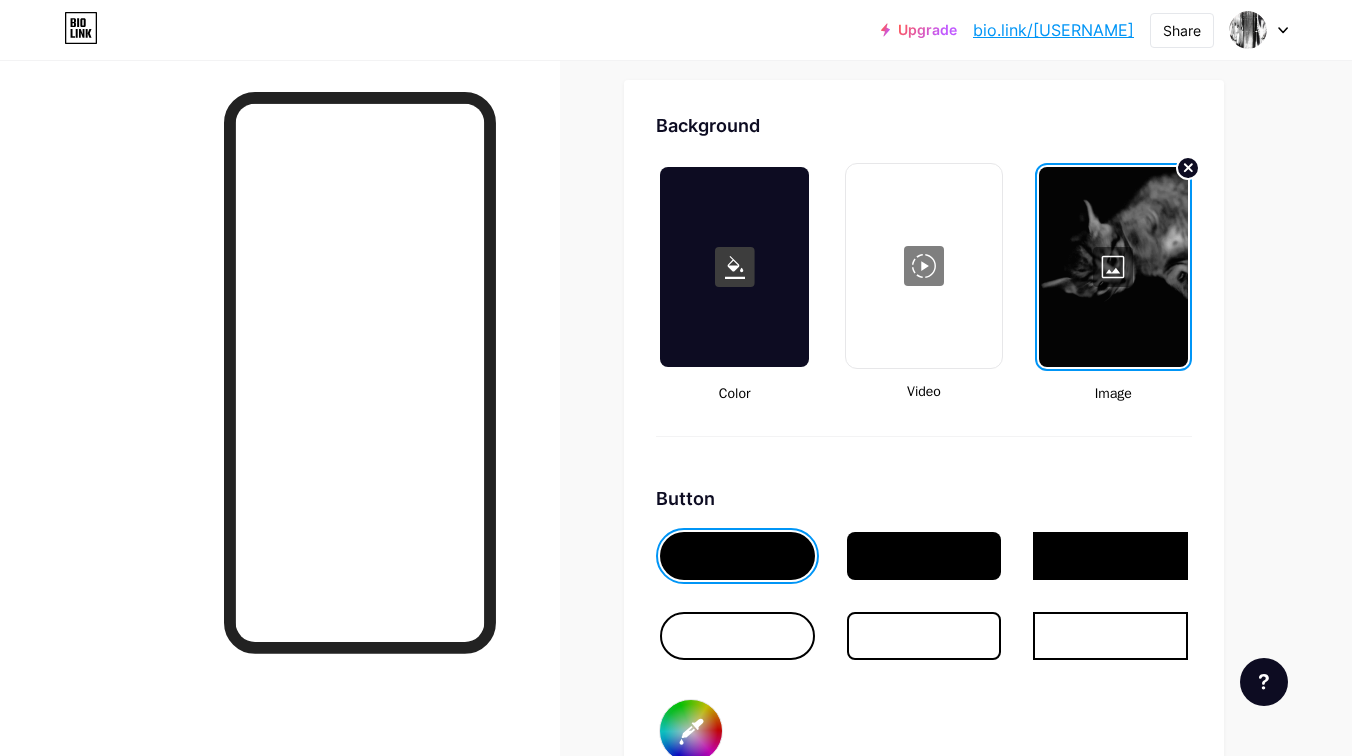 click at bounding box center (924, 556) 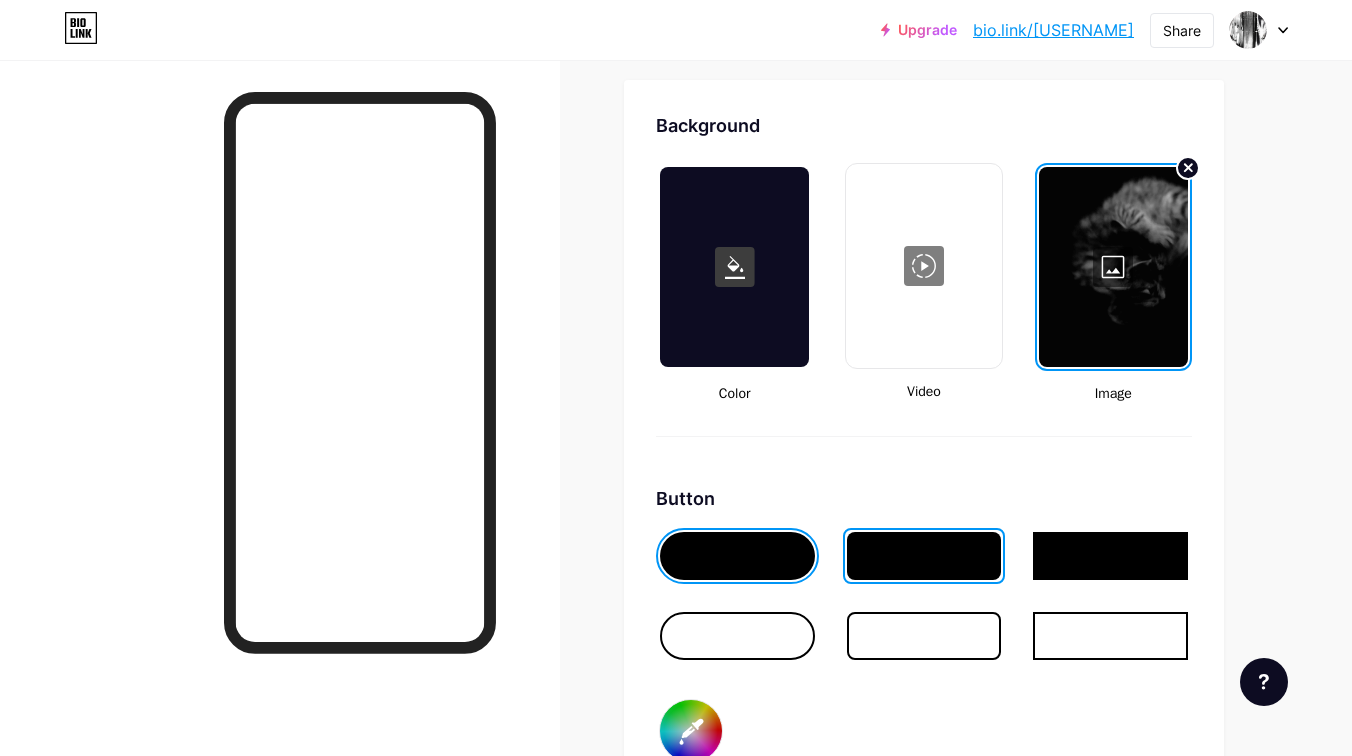 click at bounding box center [924, 556] 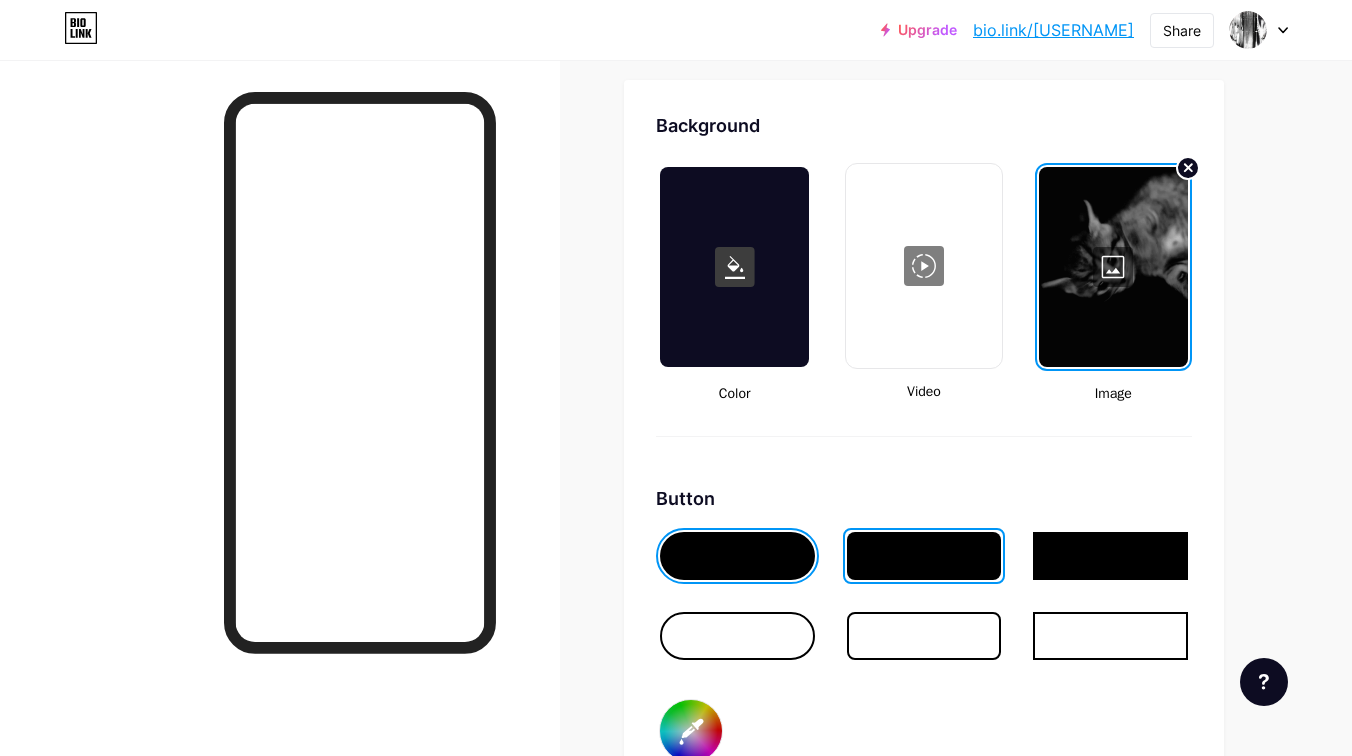 click at bounding box center (737, 556) 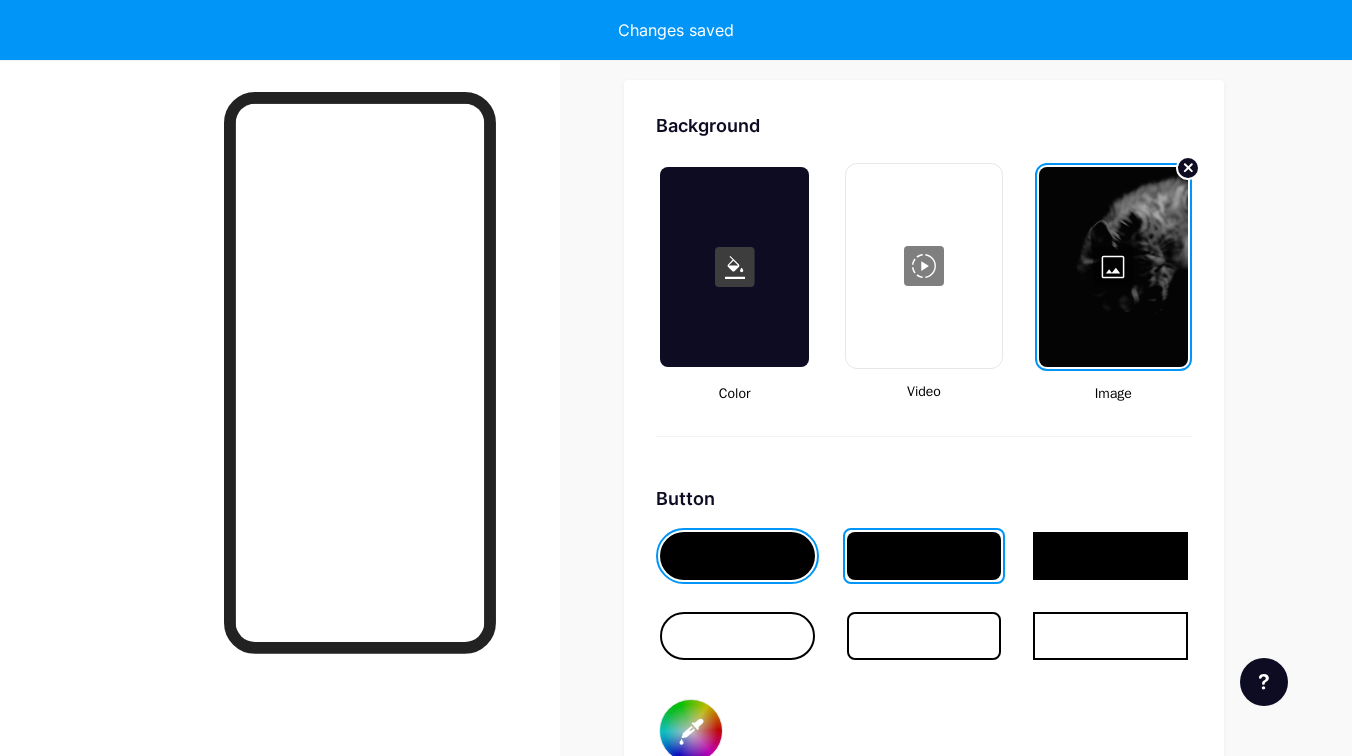 click at bounding box center (737, 636) 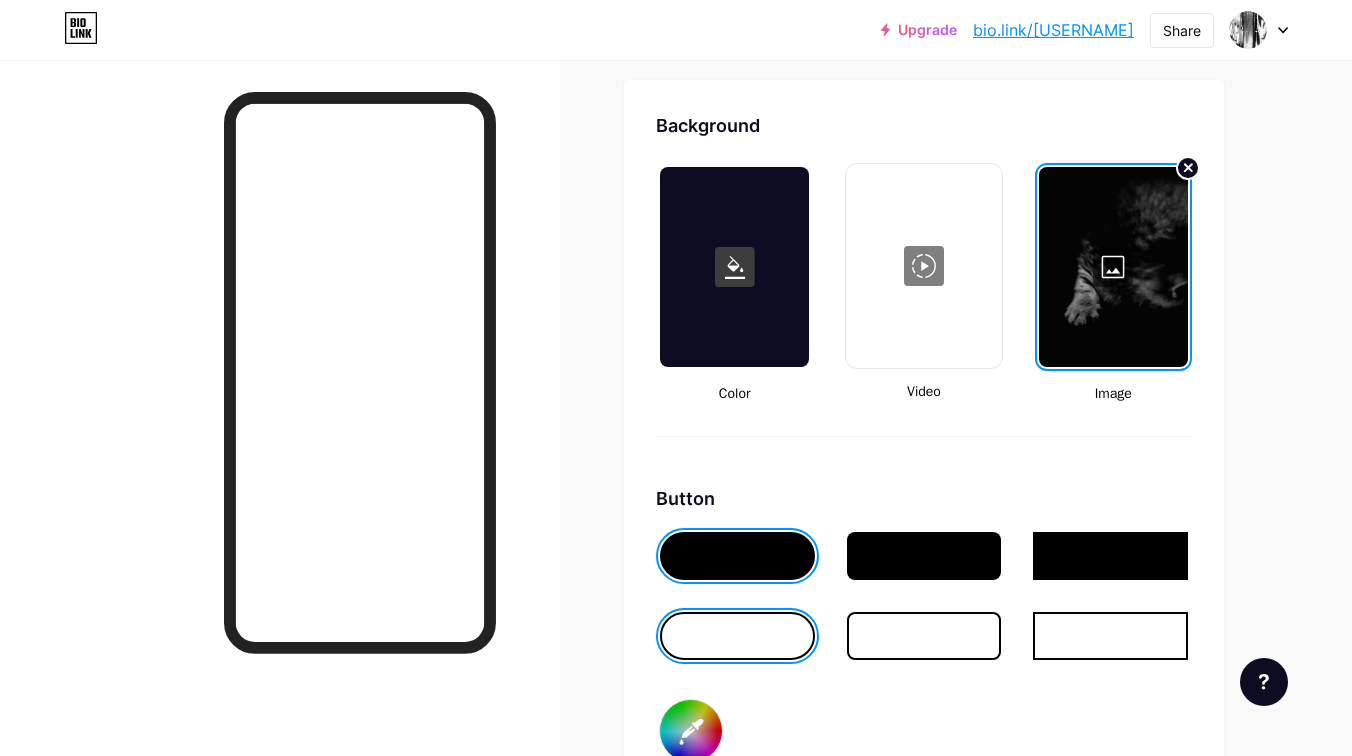 click at bounding box center [737, 556] 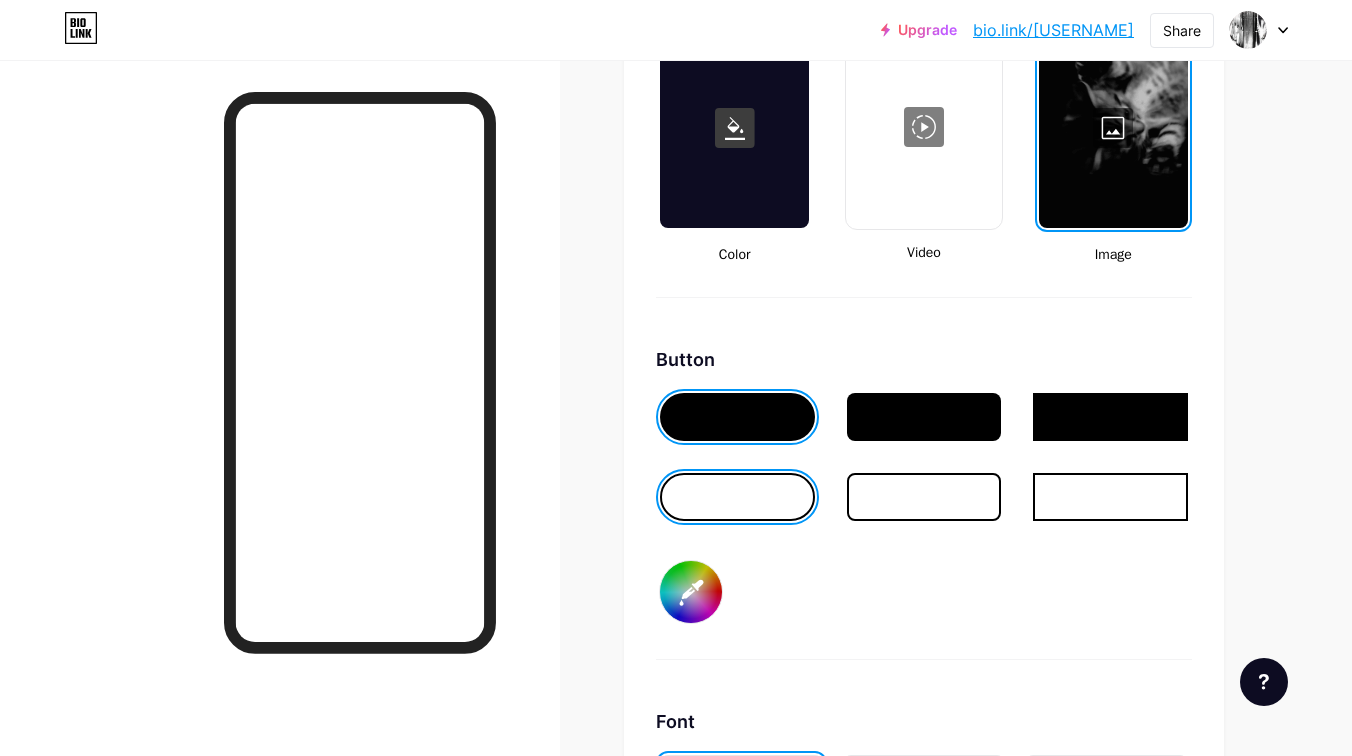 scroll, scrollTop: 2915, scrollLeft: 0, axis: vertical 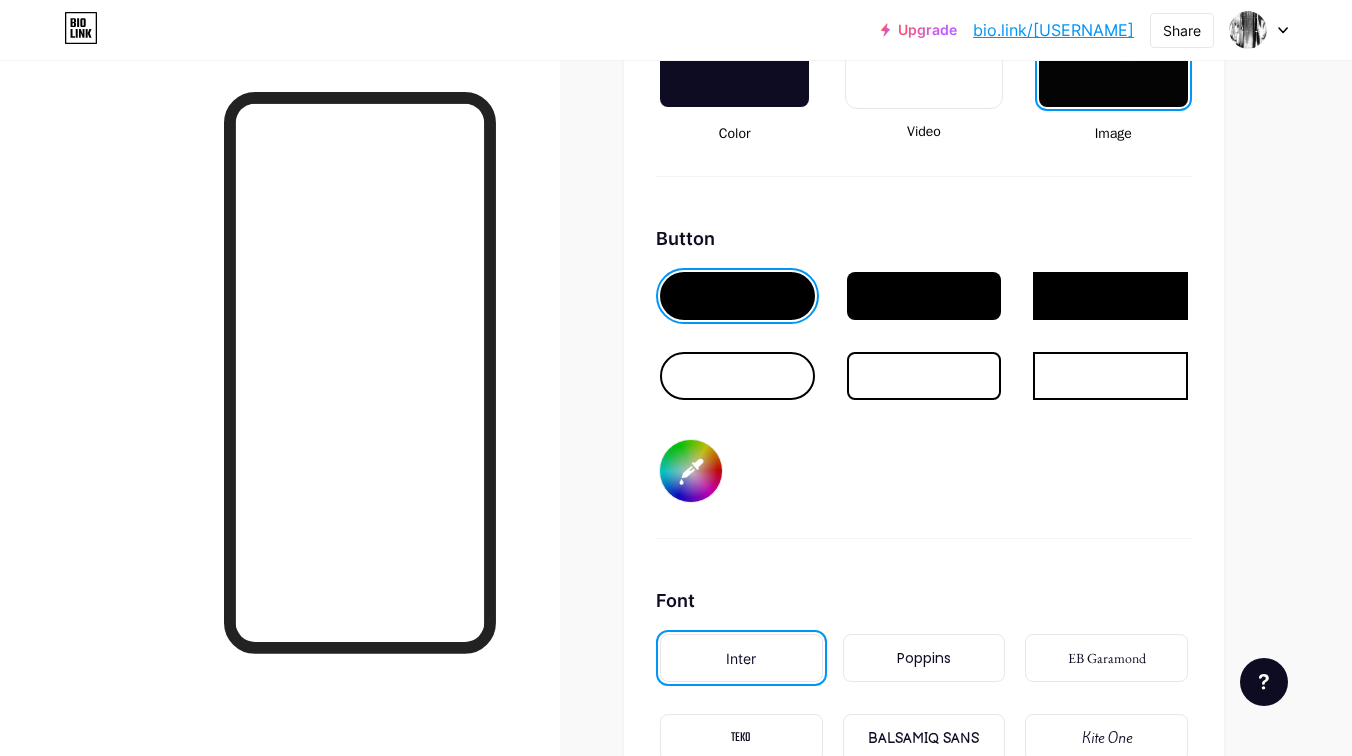 click at bounding box center [737, 376] 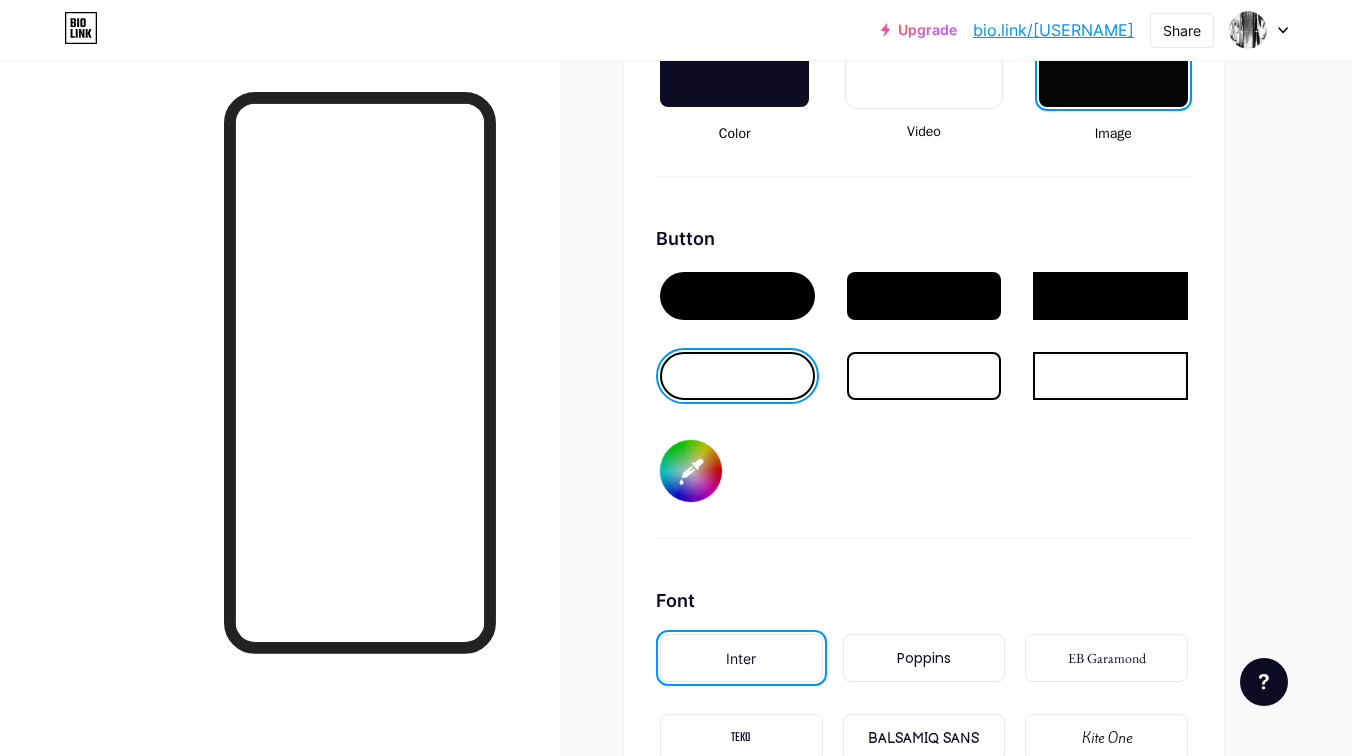 click at bounding box center [737, 296] 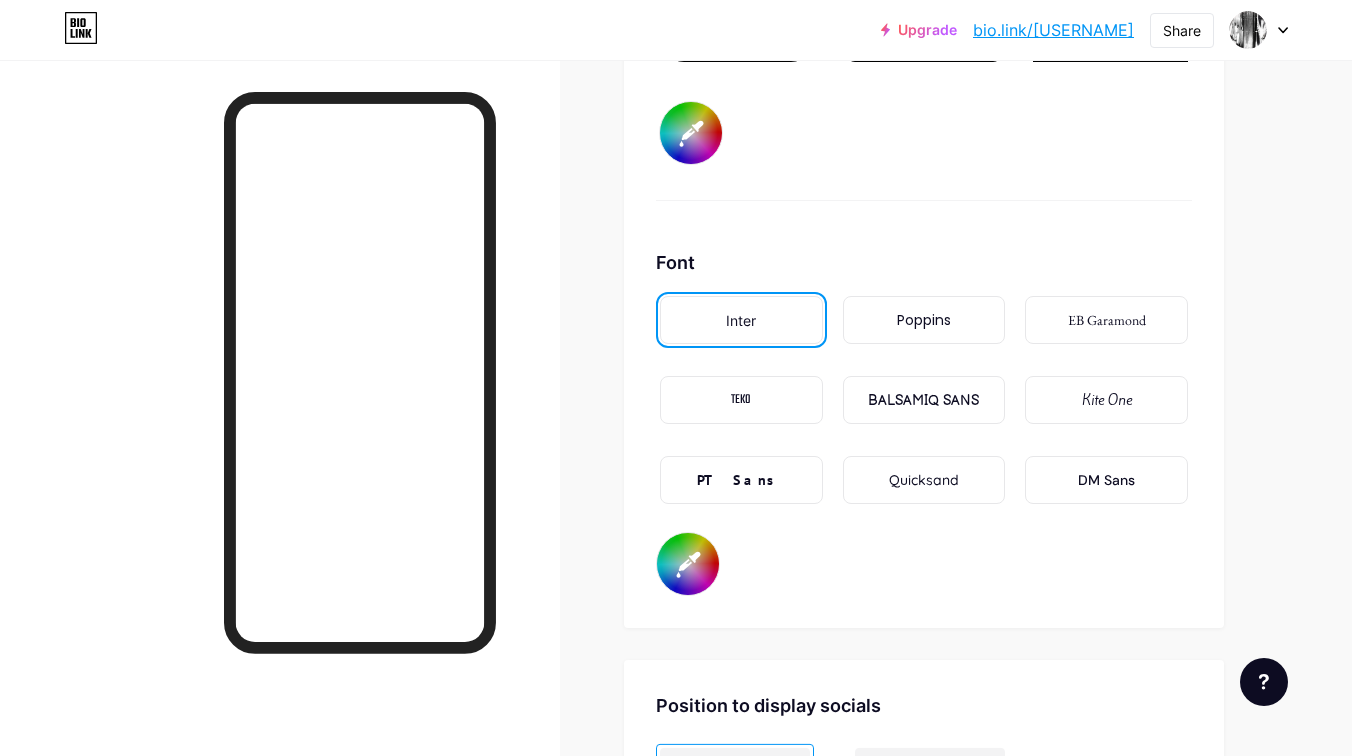 scroll, scrollTop: 3254, scrollLeft: 0, axis: vertical 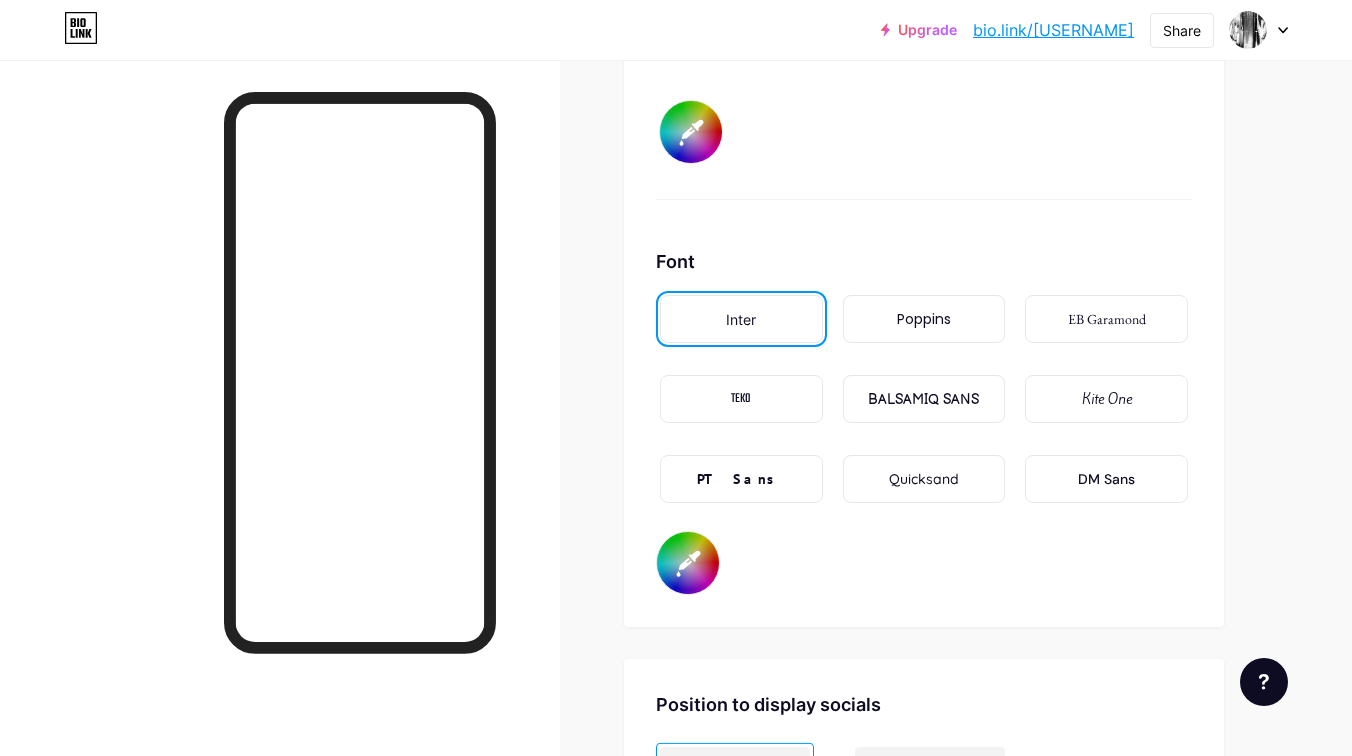 click on "PT Sans" at bounding box center (741, 479) 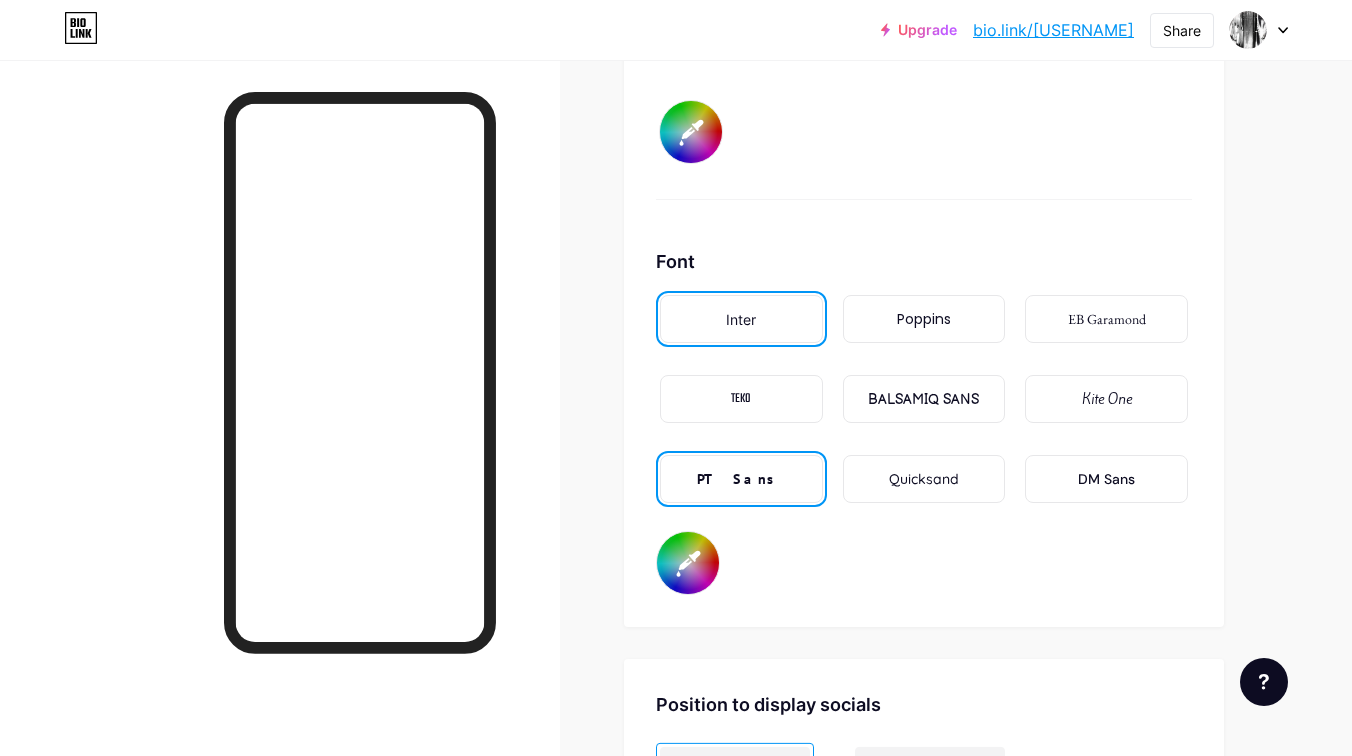 click on "Quicksand" at bounding box center [924, 479] 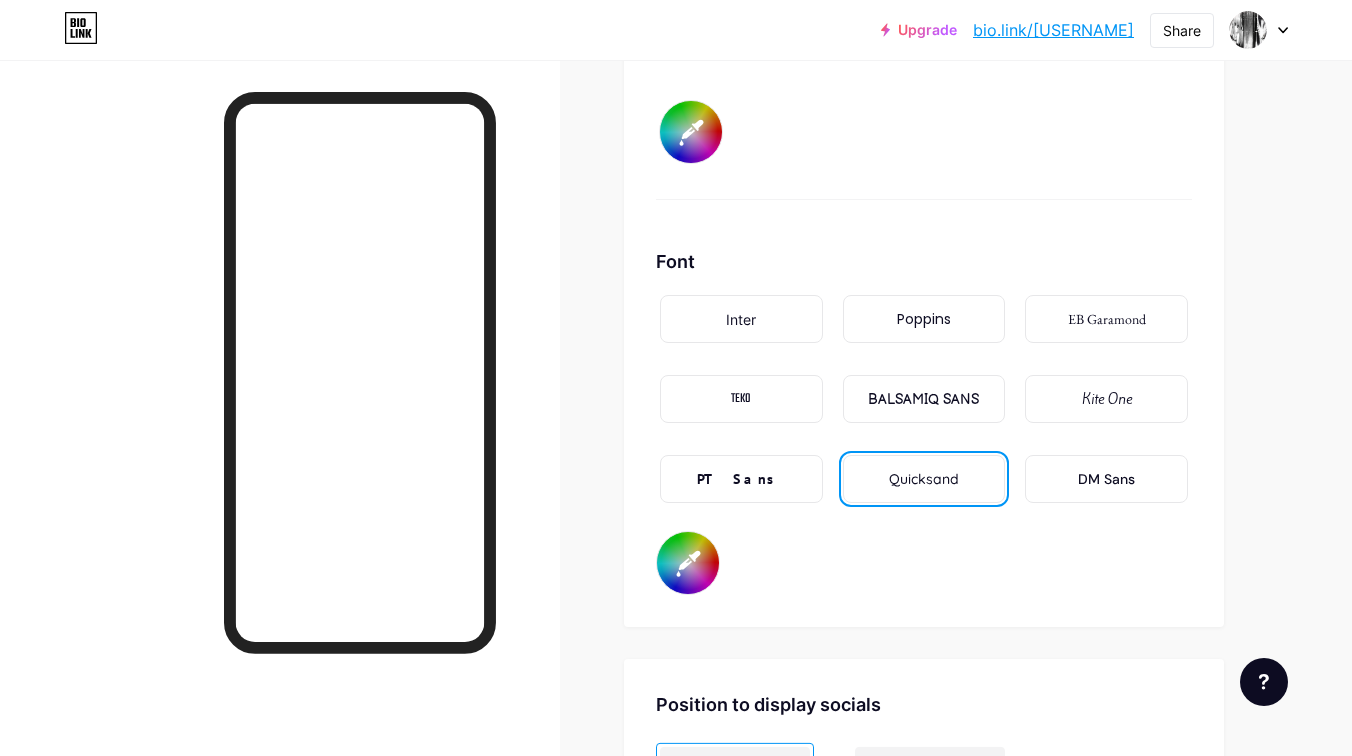 click on "Kite One" at bounding box center [1107, 399] 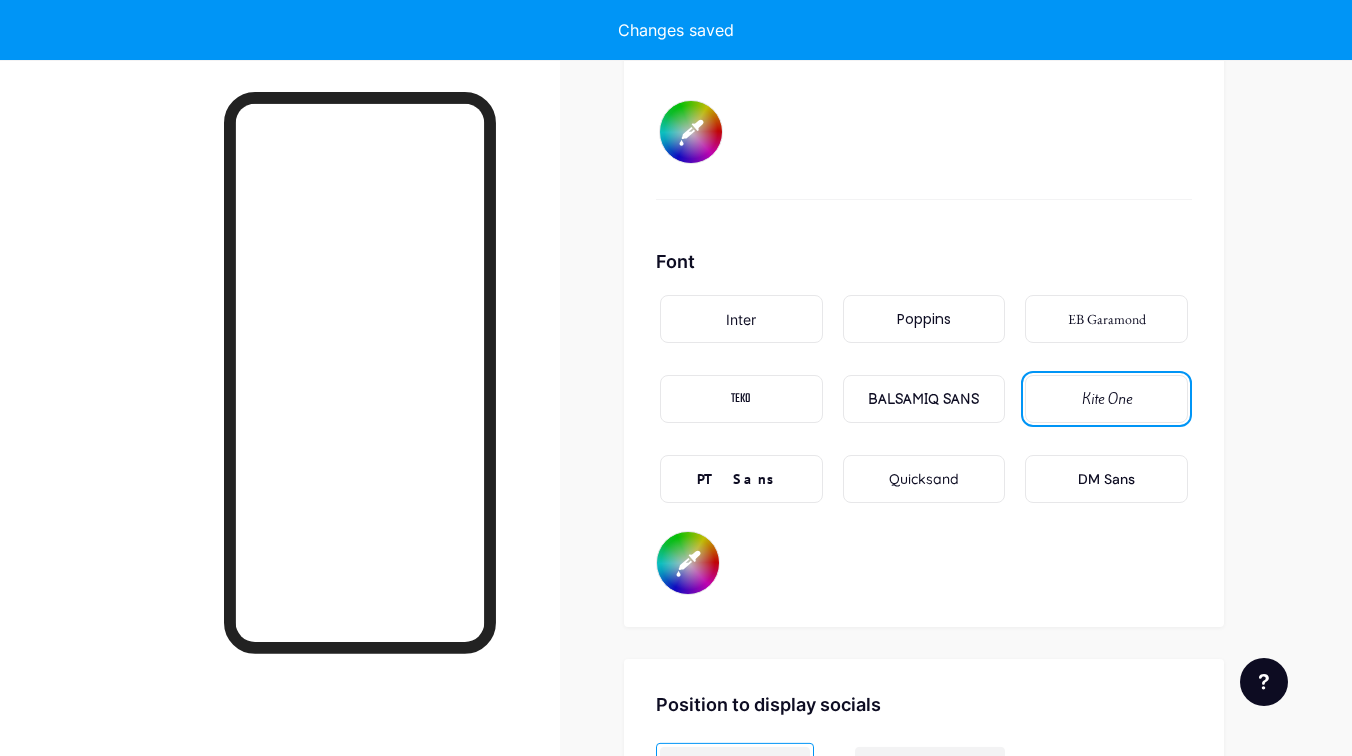 click on "Kite One" at bounding box center (1107, 399) 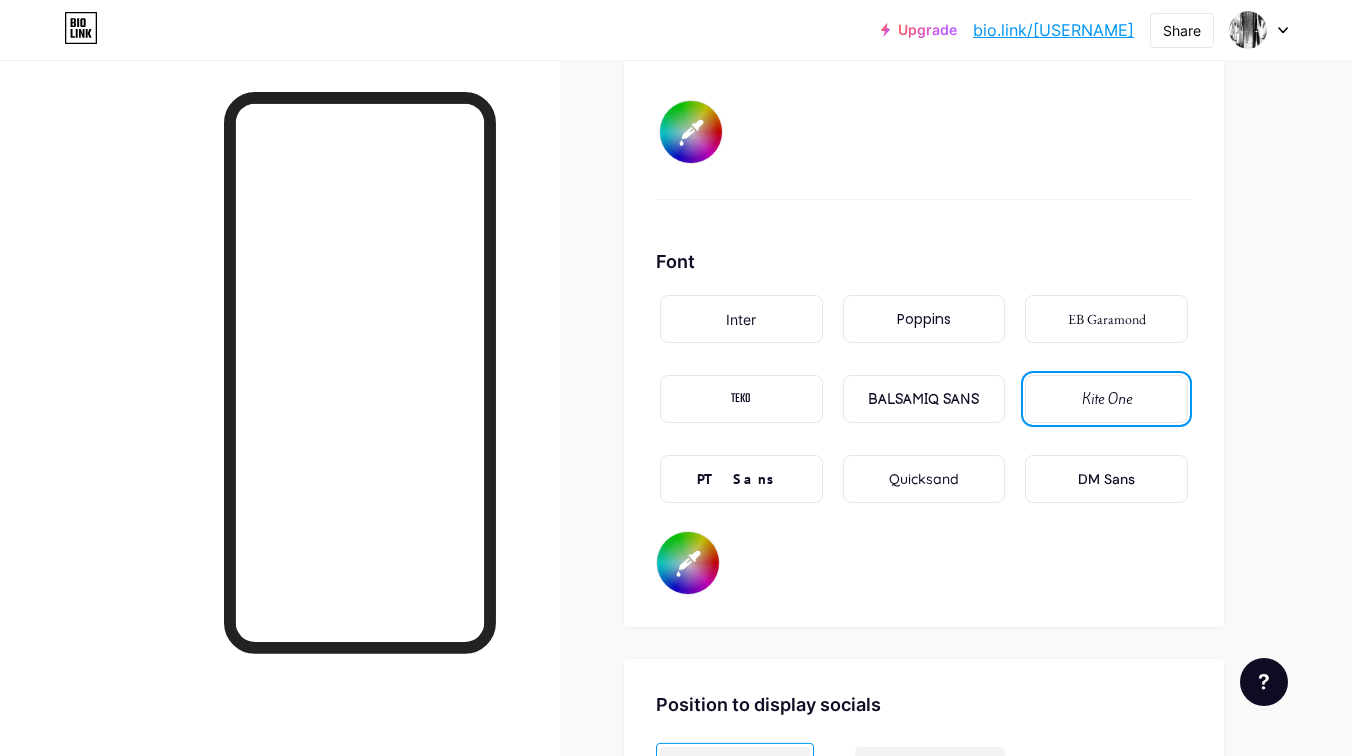 click on "Inter" at bounding box center [741, 319] 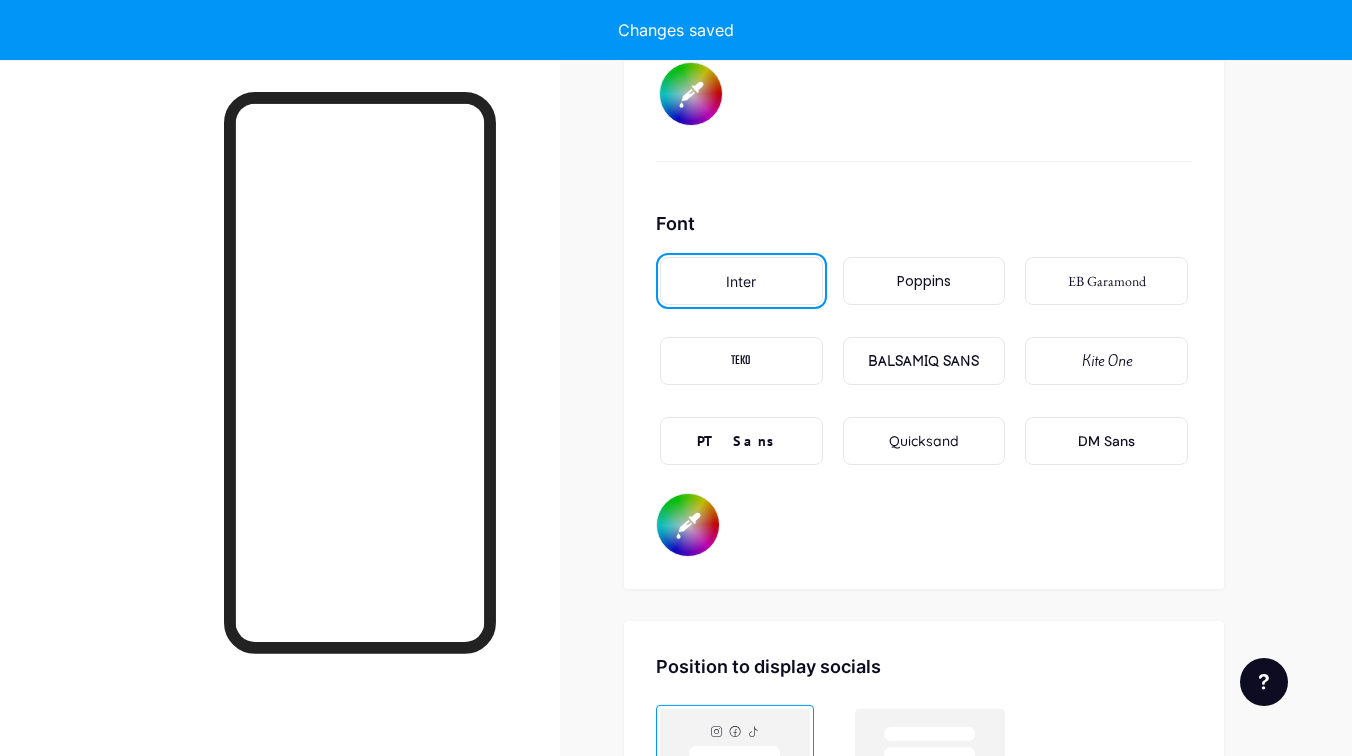 scroll, scrollTop: 3299, scrollLeft: 0, axis: vertical 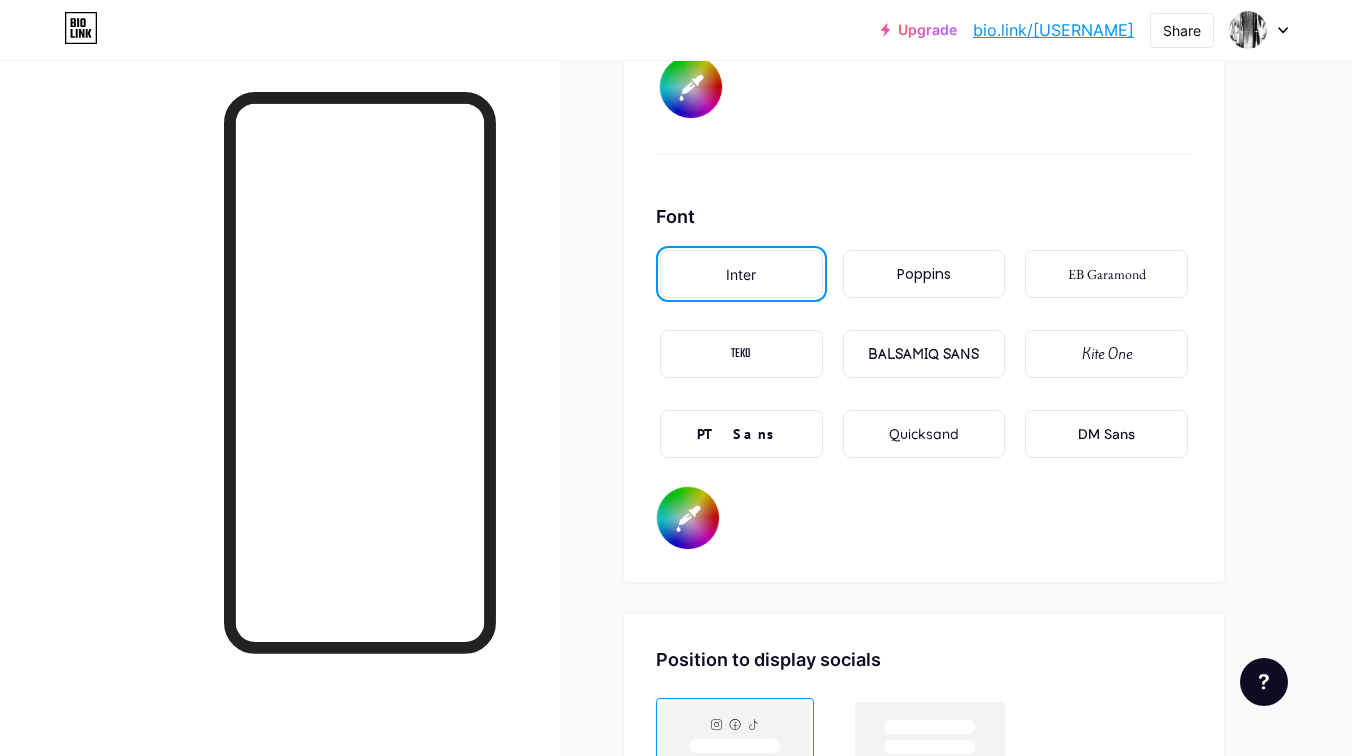 click on "#000000" at bounding box center (688, 518) 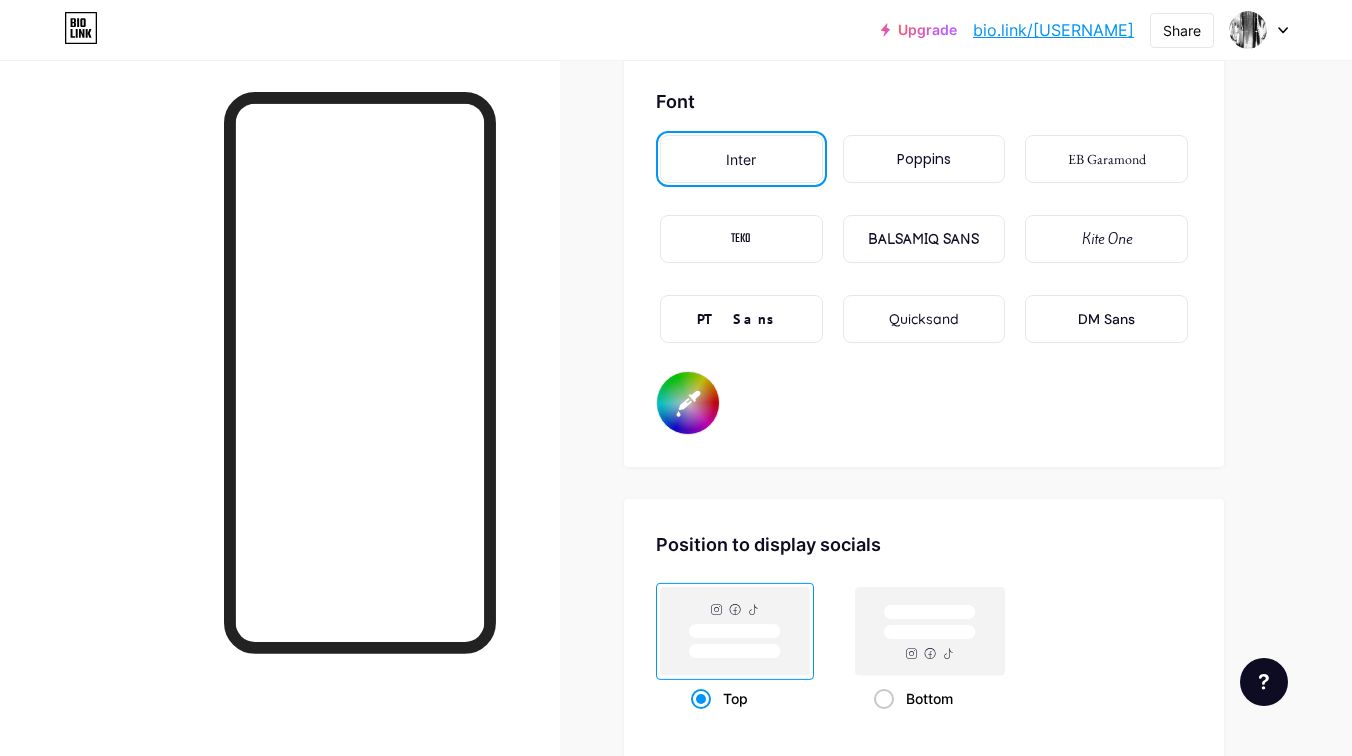 scroll, scrollTop: 3464, scrollLeft: 0, axis: vertical 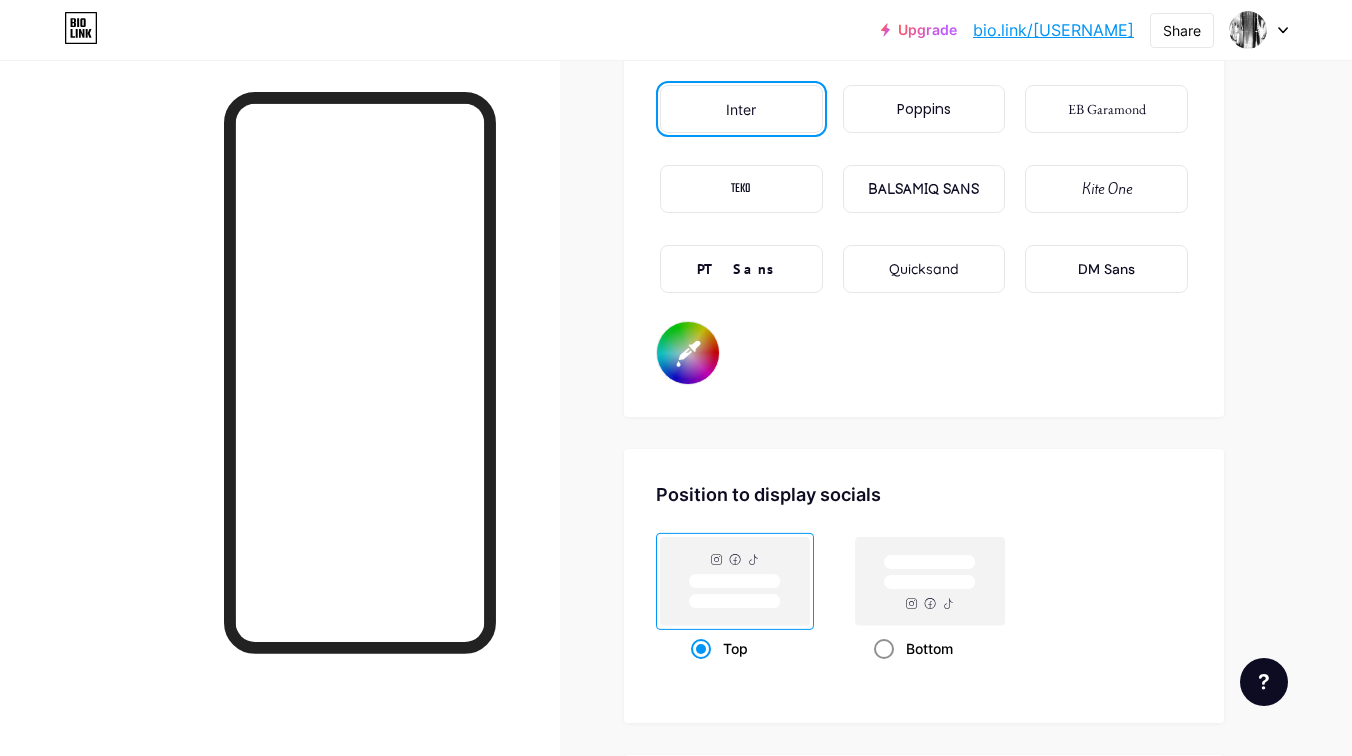 click 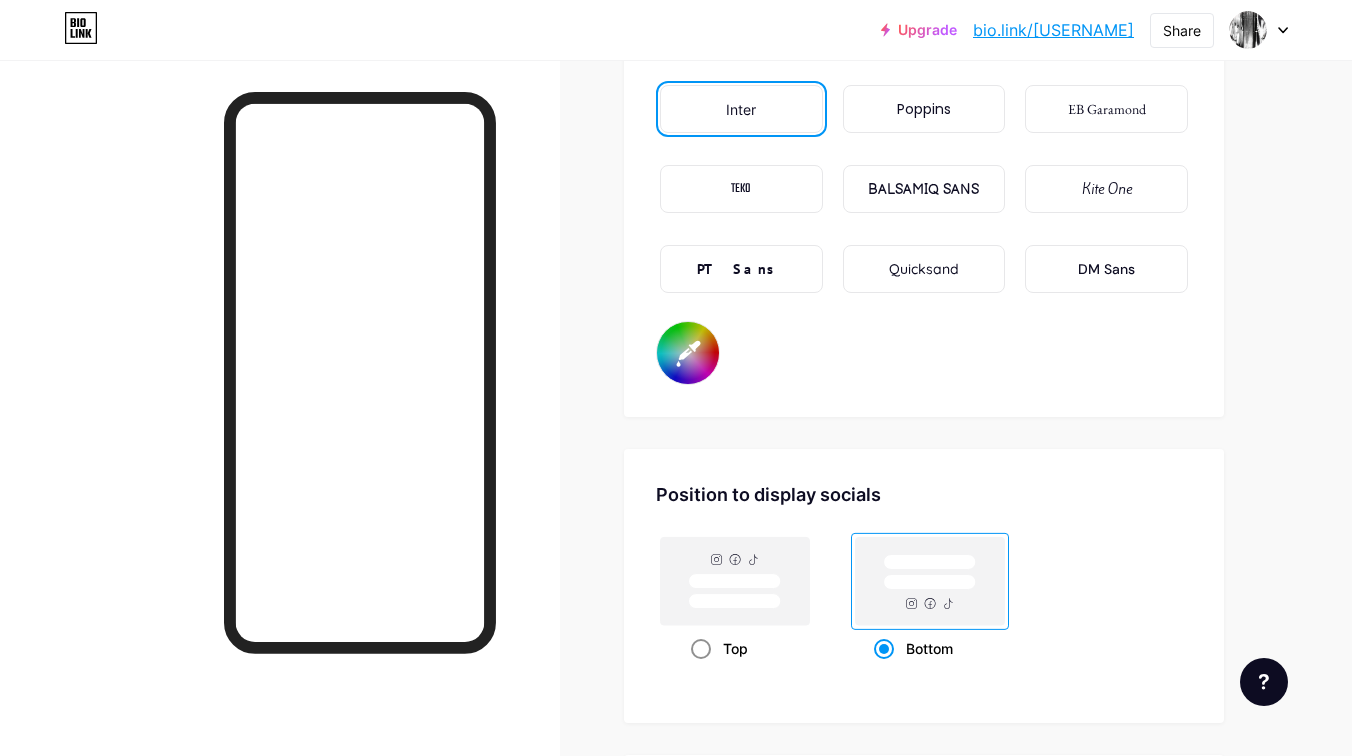 click 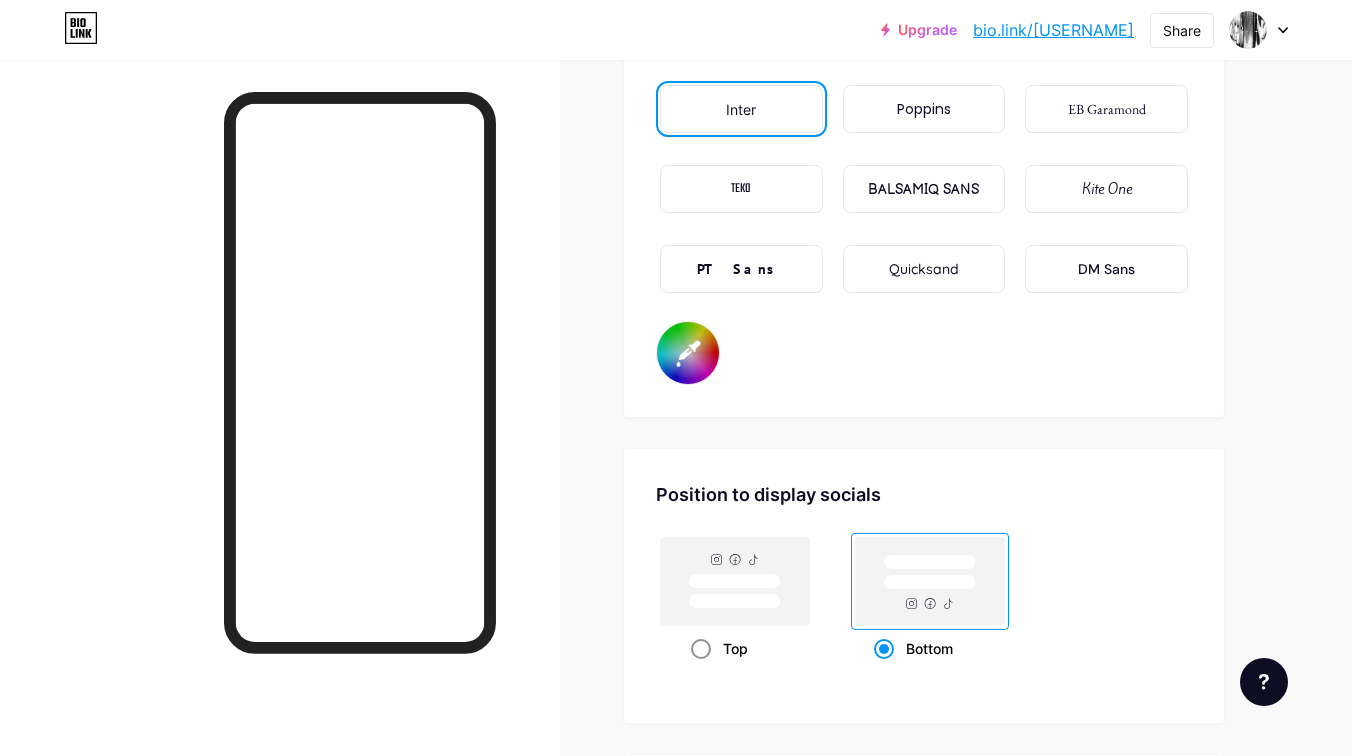 click on "Top" at bounding box center [697, 673] 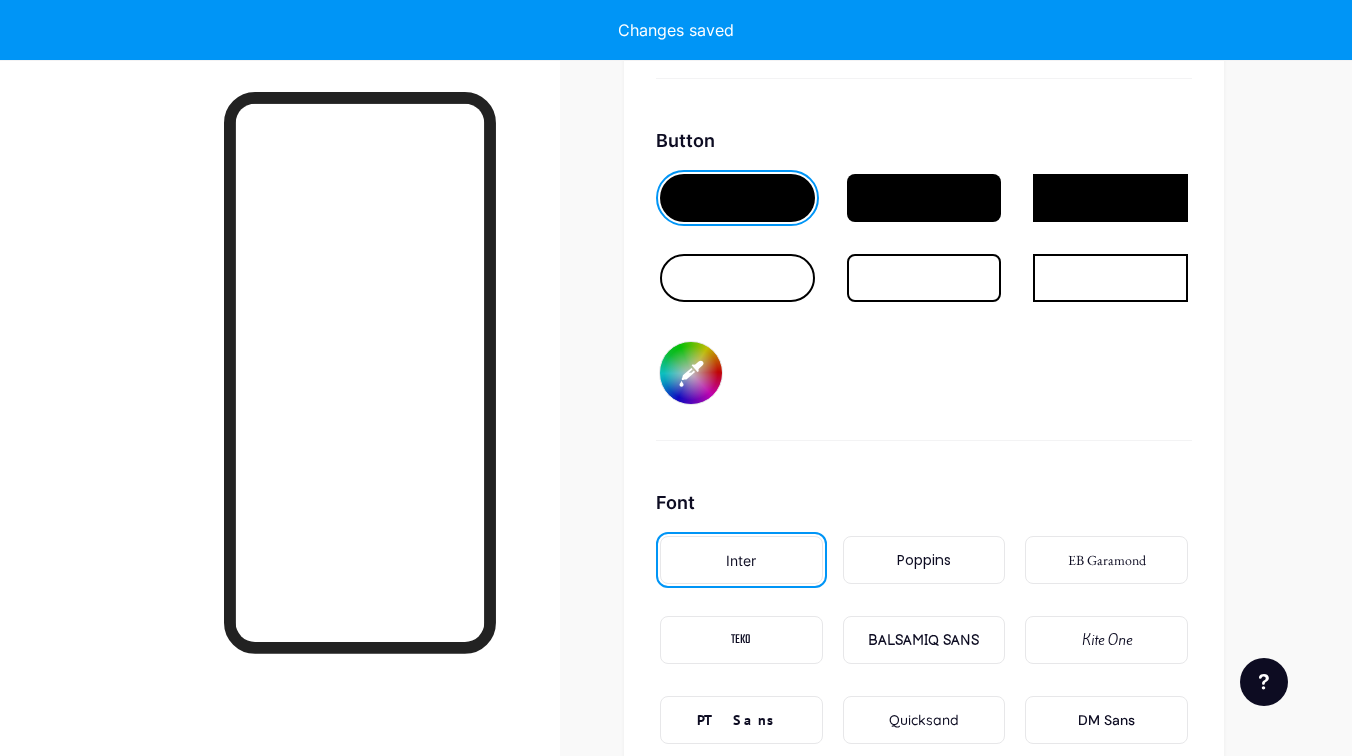 scroll, scrollTop: 2989, scrollLeft: 0, axis: vertical 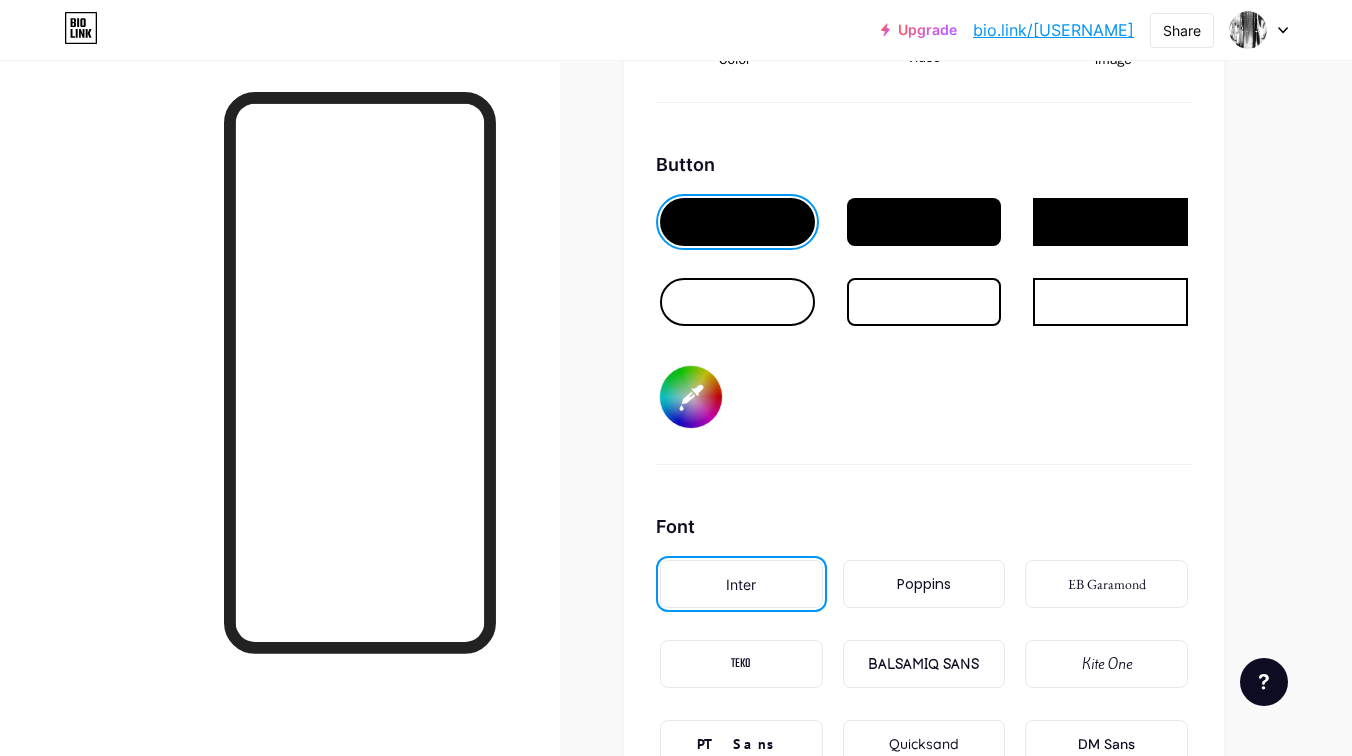 click on "#000000" at bounding box center [691, 397] 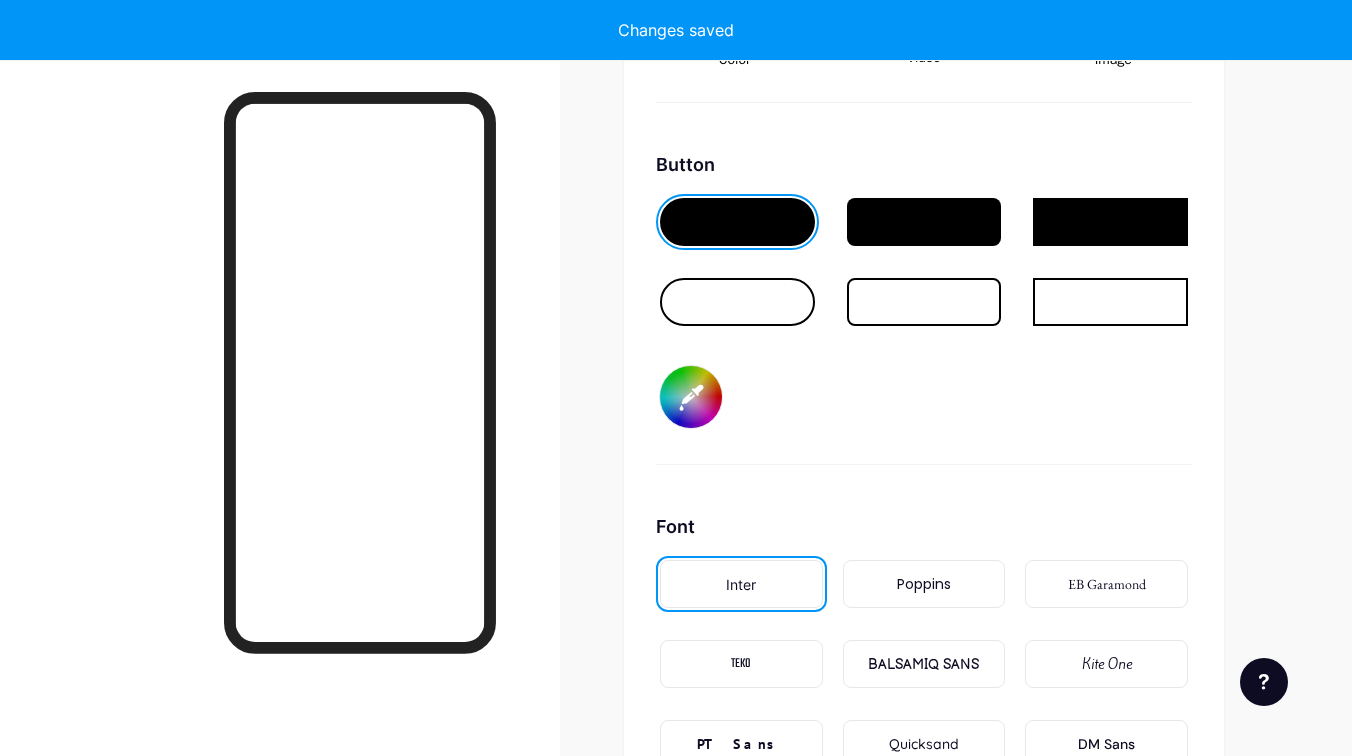 type on "#000000" 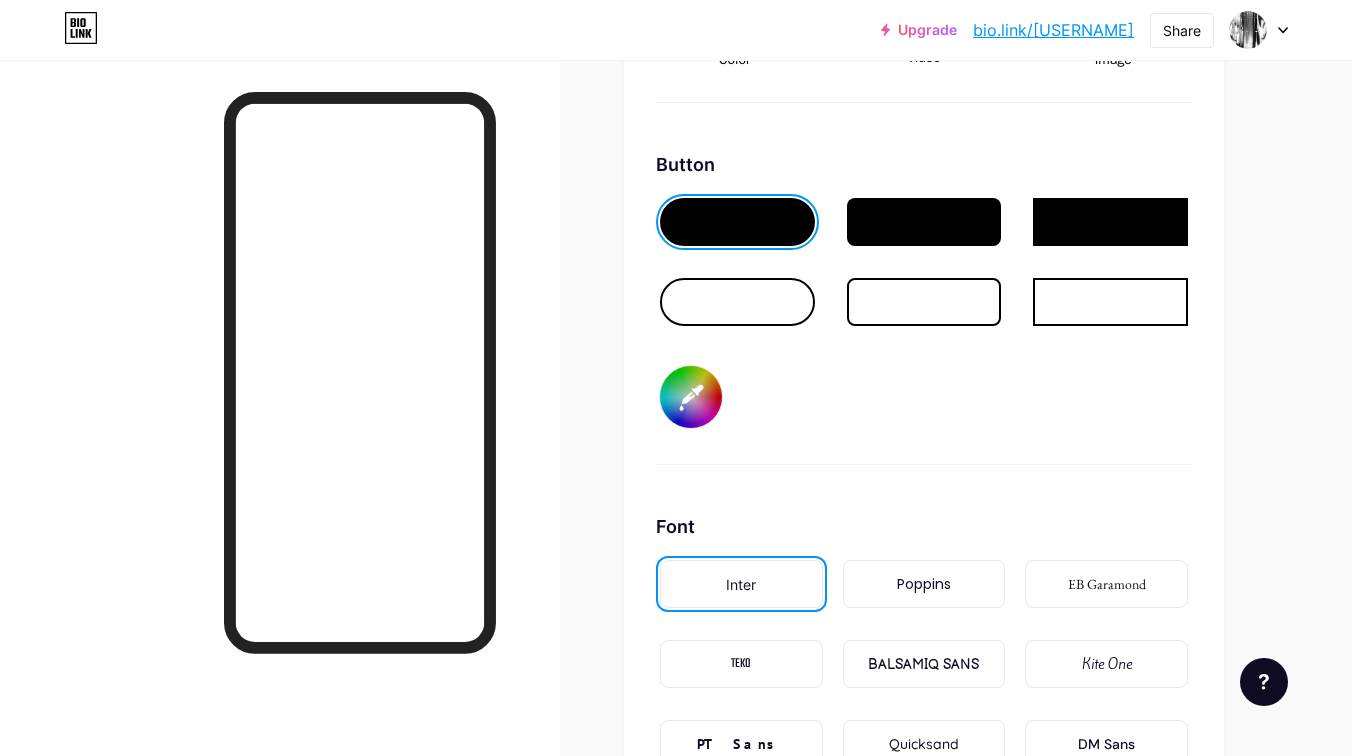 click on "Button       #000000" at bounding box center (924, 308) 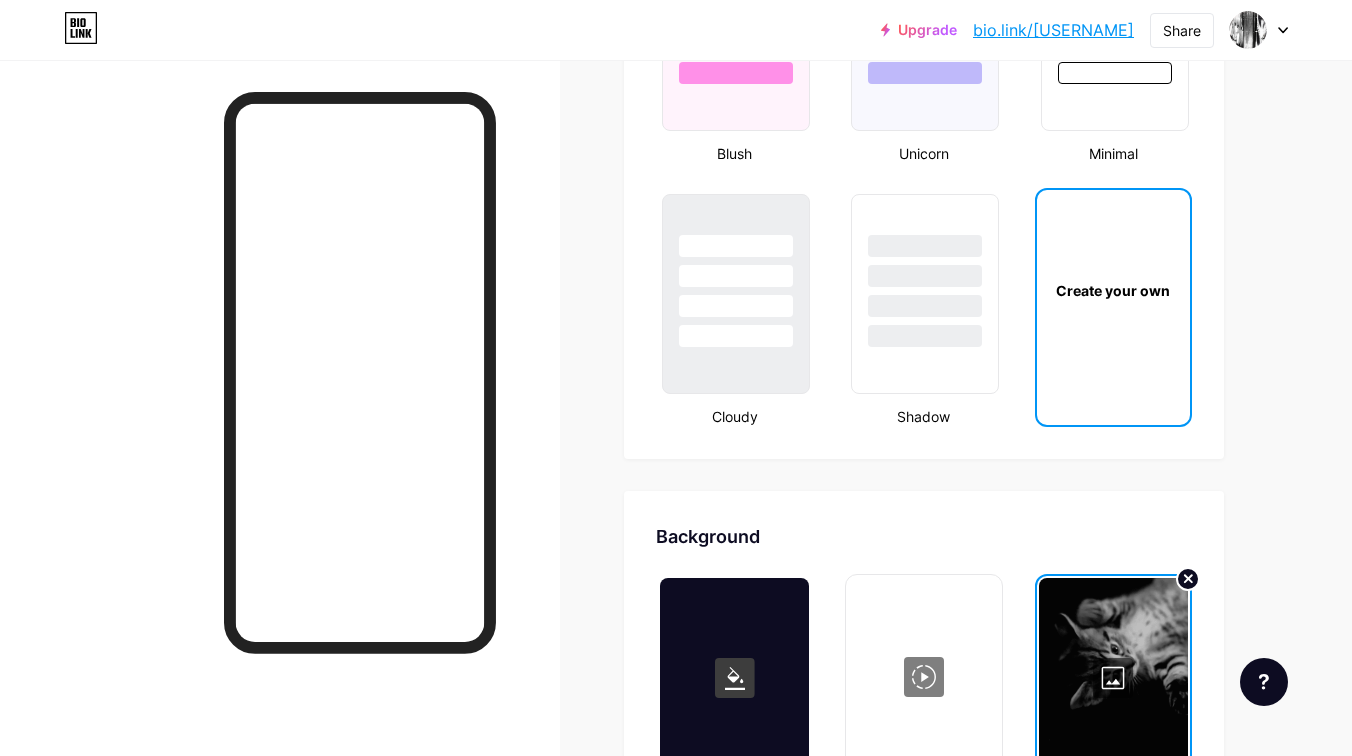 scroll, scrollTop: 2224, scrollLeft: 0, axis: vertical 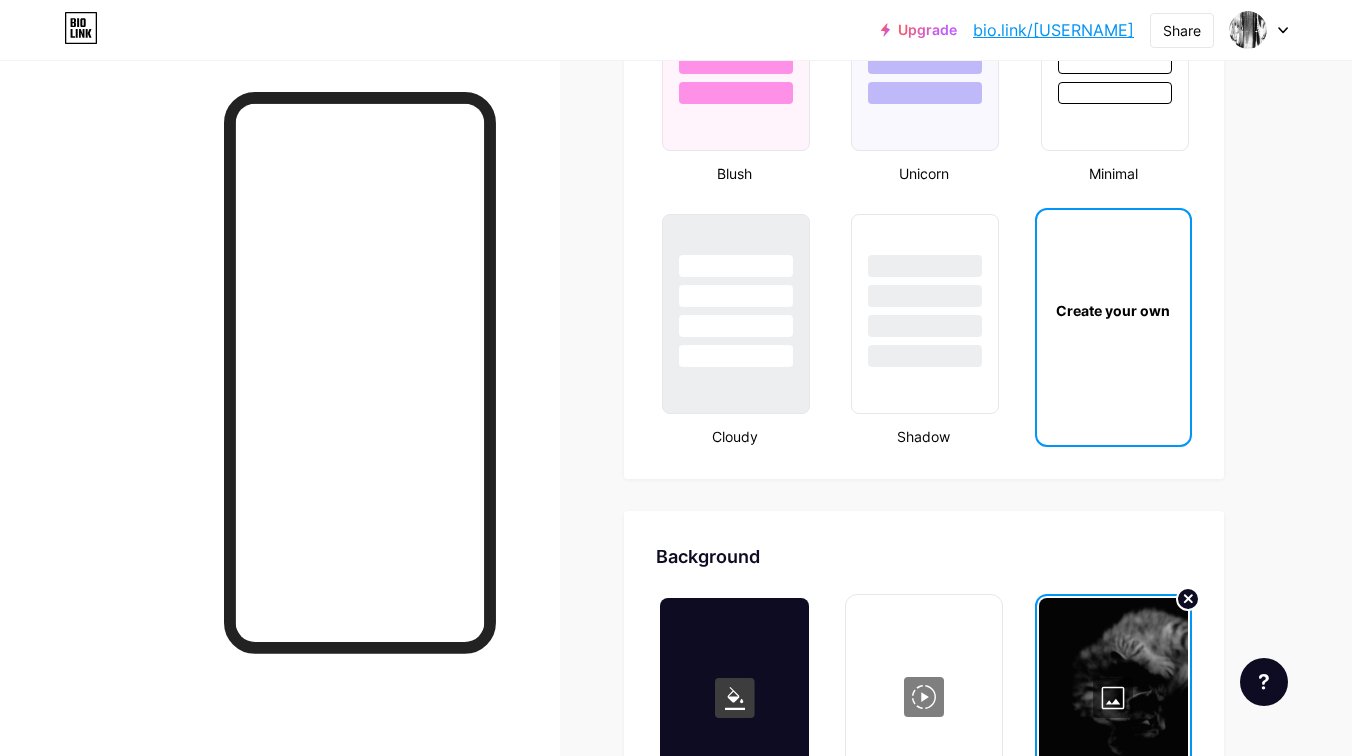drag, startPoint x: 926, startPoint y: 458, endPoint x: 822, endPoint y: 400, distance: 119.0798 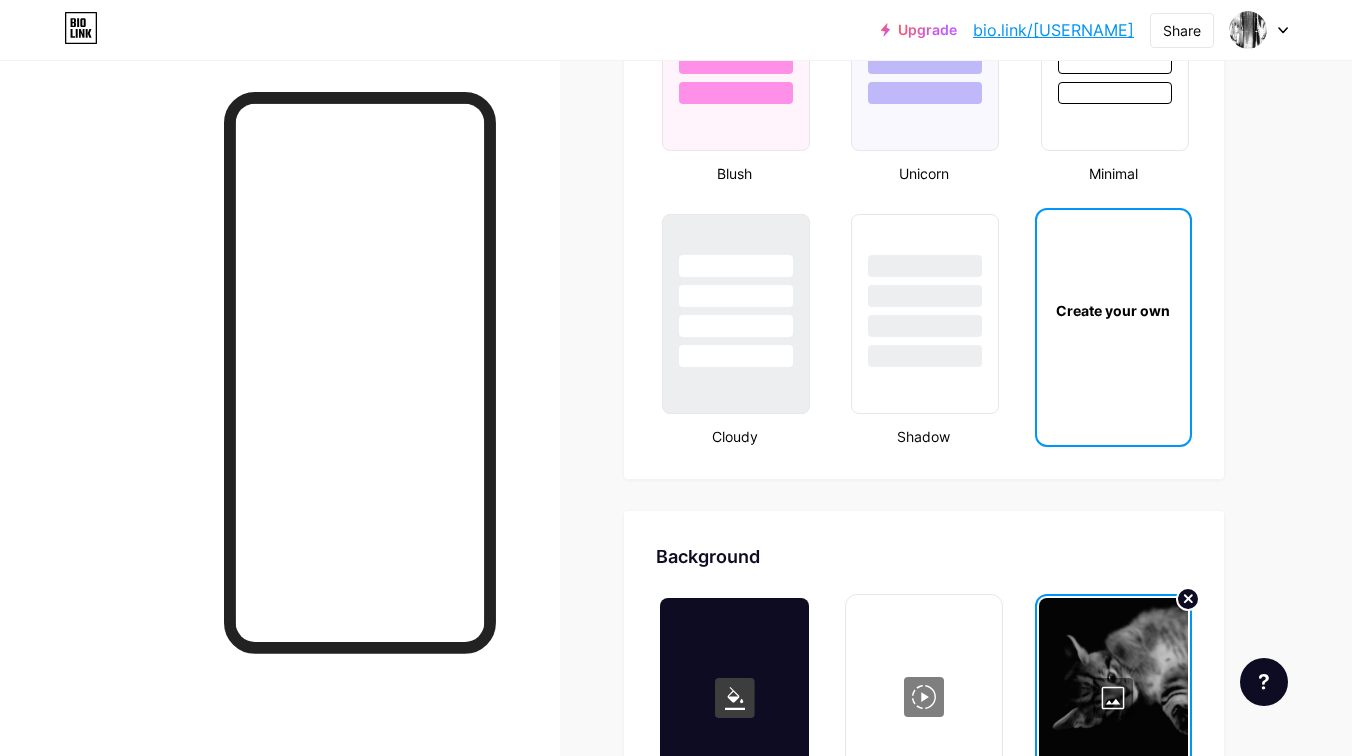 click on "Themes   Link in bio   Blog   Shop       Basics       Carbon       Xmas 23       Pride       Glitch       Winter · Live       Glassy · Live       Chameleon · Live       Rainy Night · Live       Neon · Live       Summer       Retro       Strawberry · Live       Desert       Sunny       Autumn       Leaf       Clear Sky       Blush       Unicorn       Minimal       Cloudy       Shadow     Create your own           Changes saved" at bounding box center (924, -645) 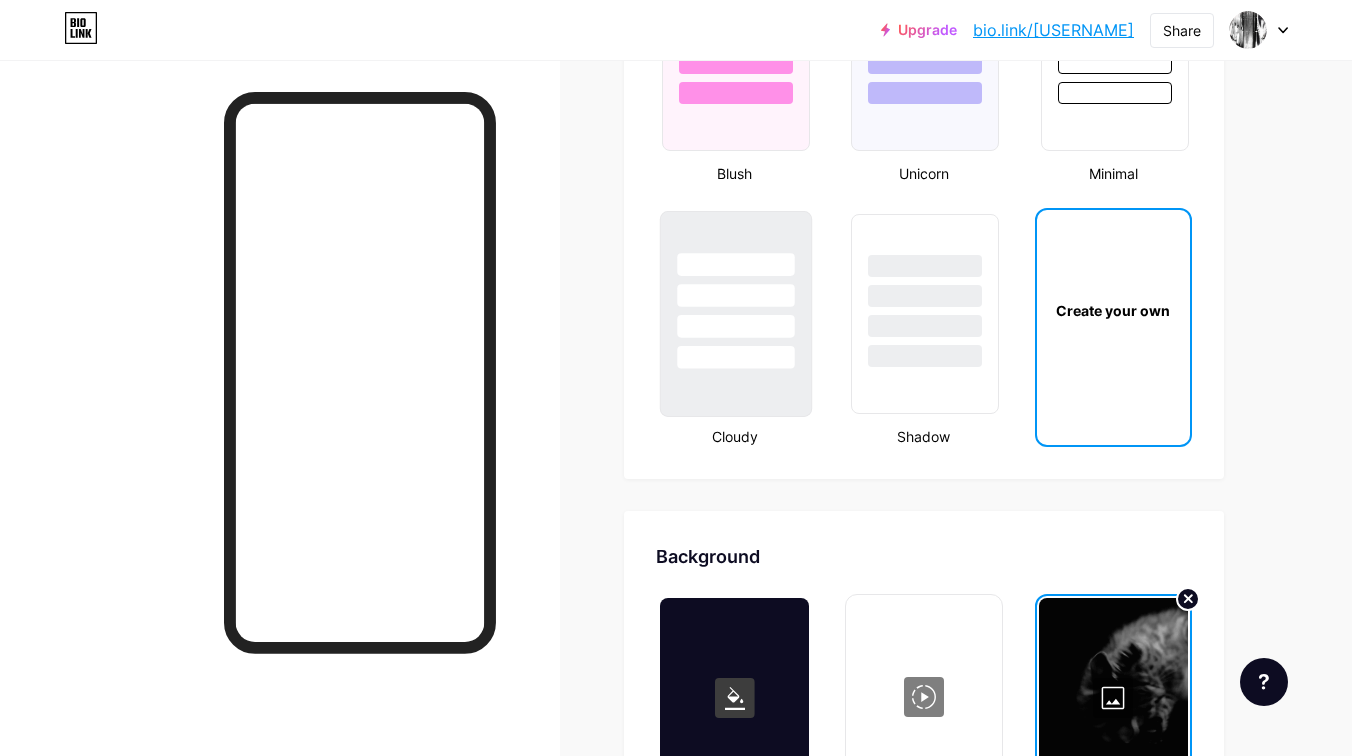 click at bounding box center (736, 314) 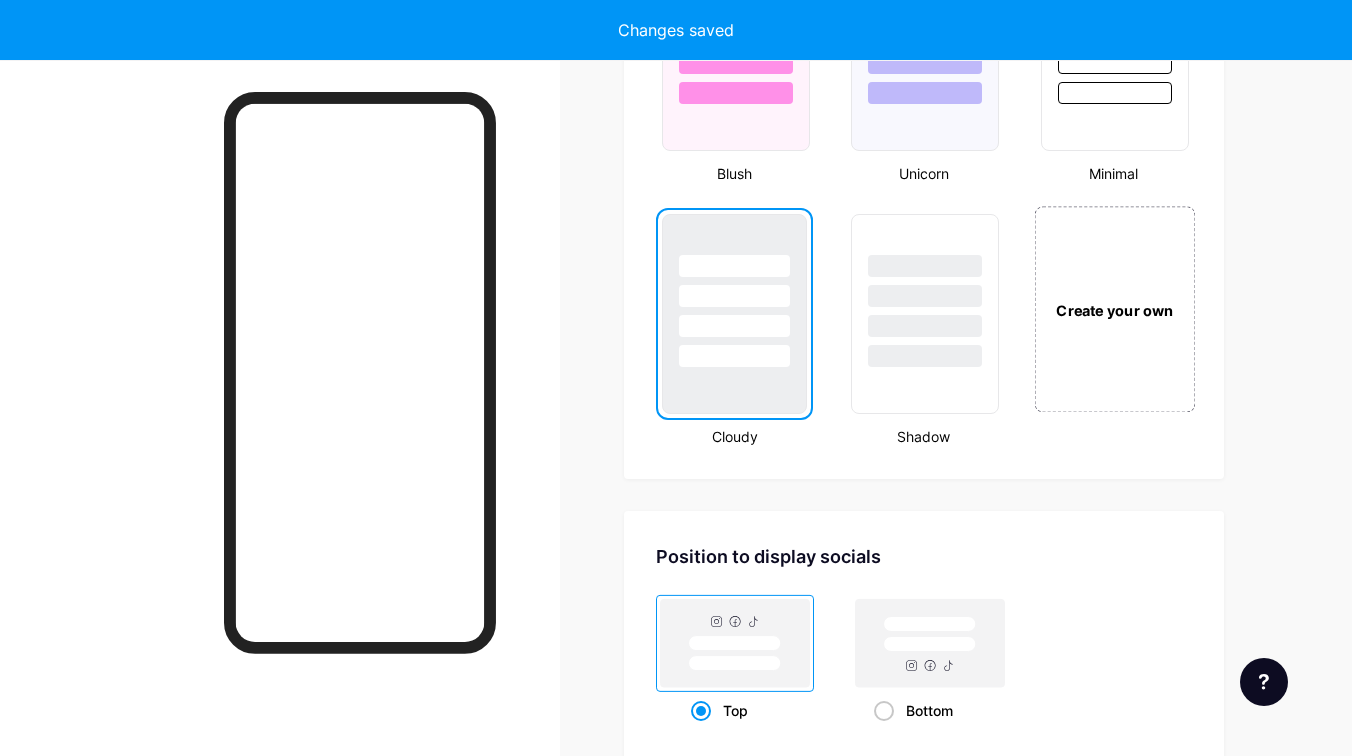 click on "Create your own" at bounding box center [1114, 310] 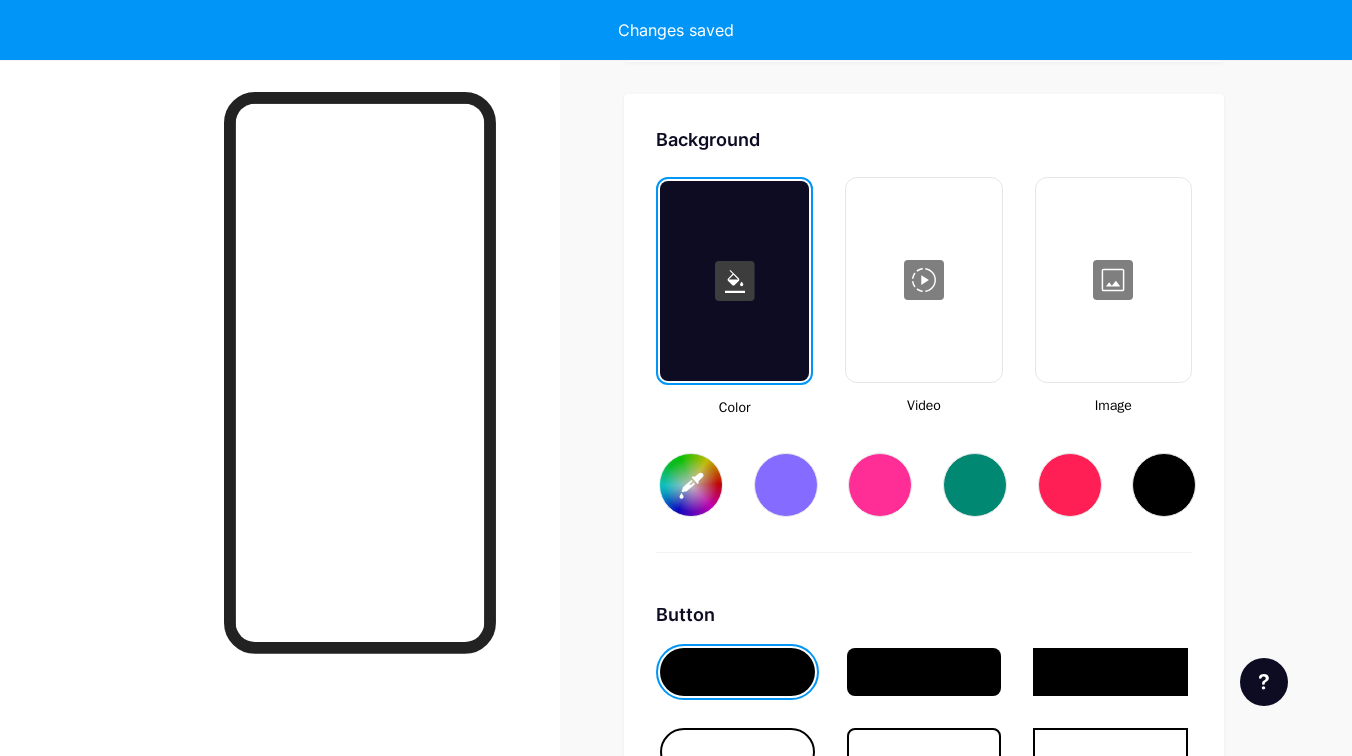 type on "#ffffff" 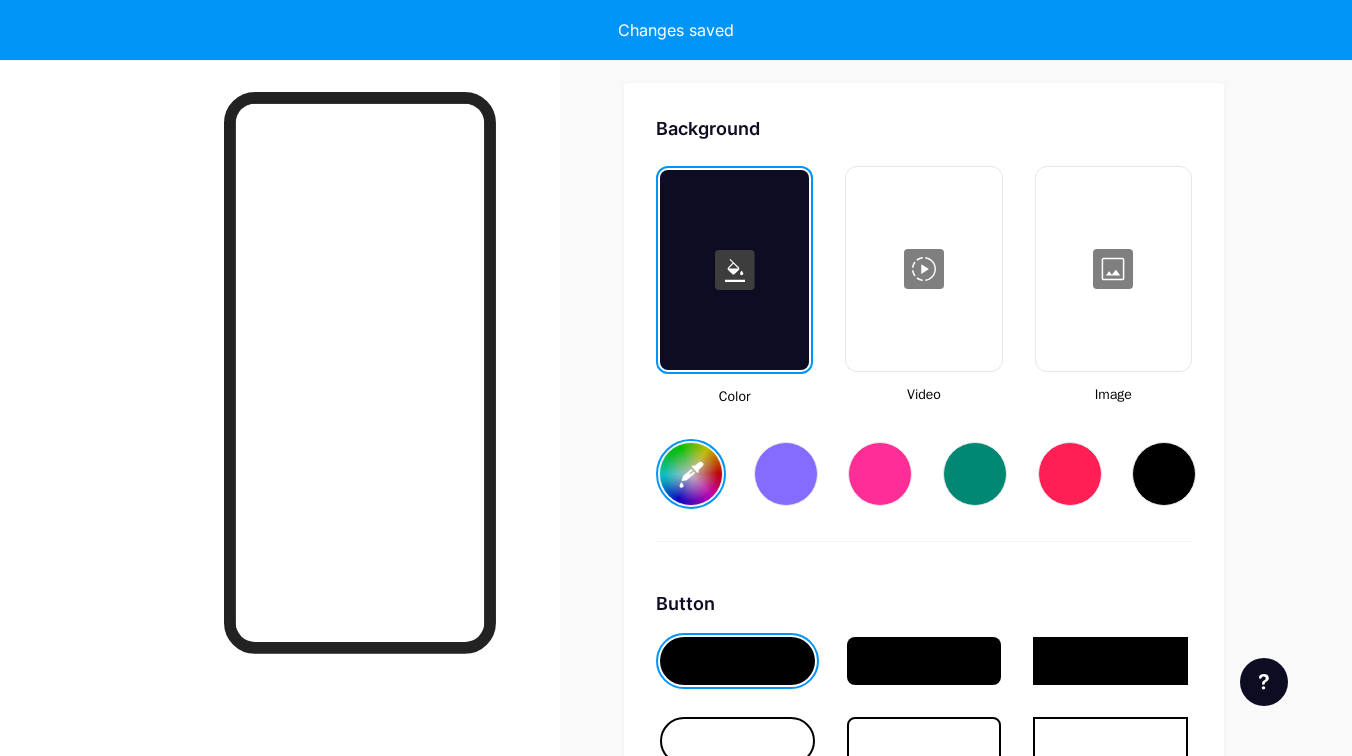scroll, scrollTop: 2655, scrollLeft: 0, axis: vertical 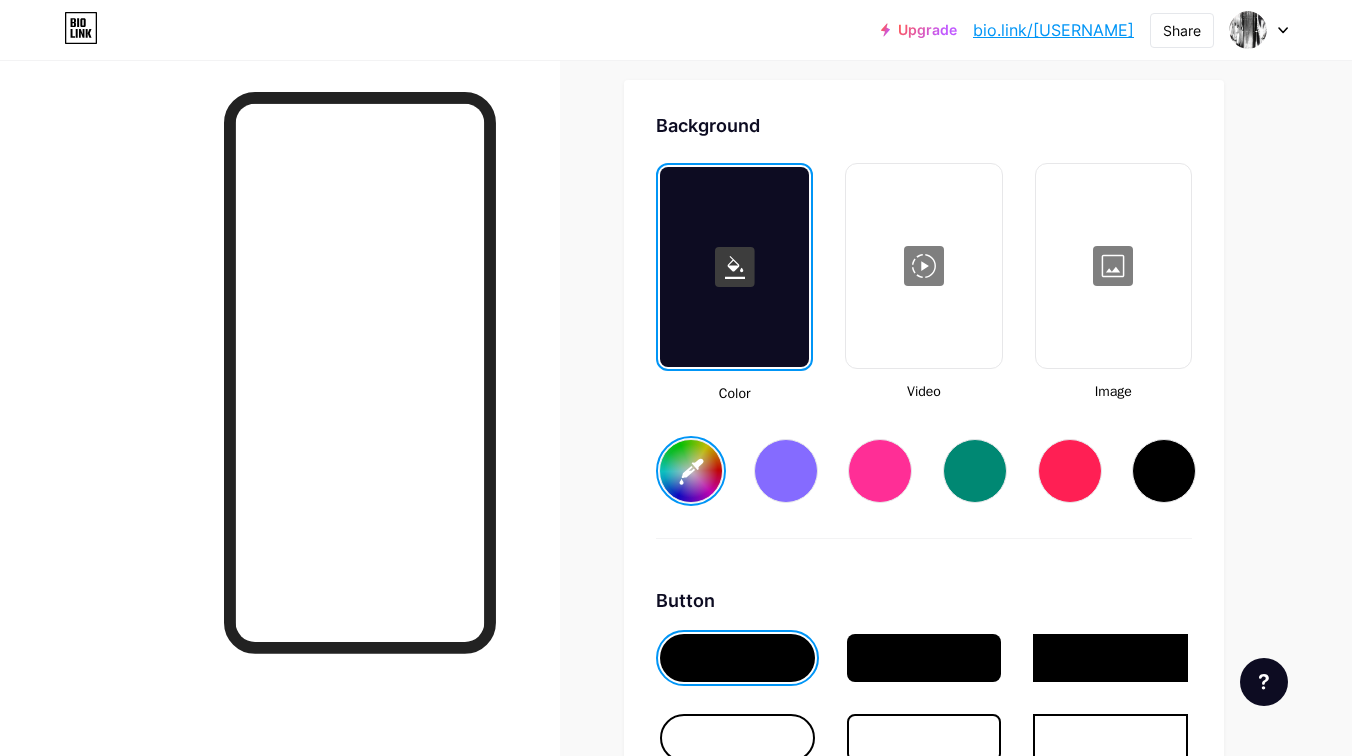 click at bounding box center [1113, 266] 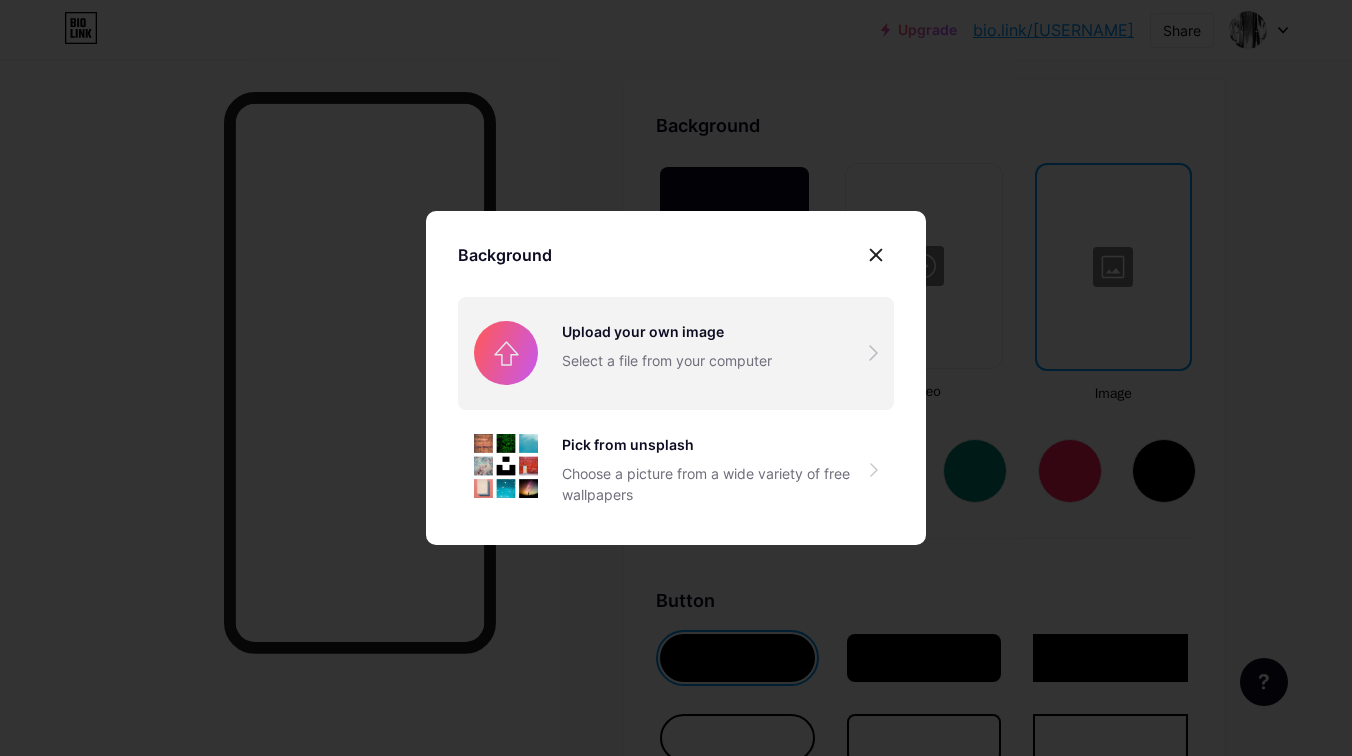 click at bounding box center (676, 353) 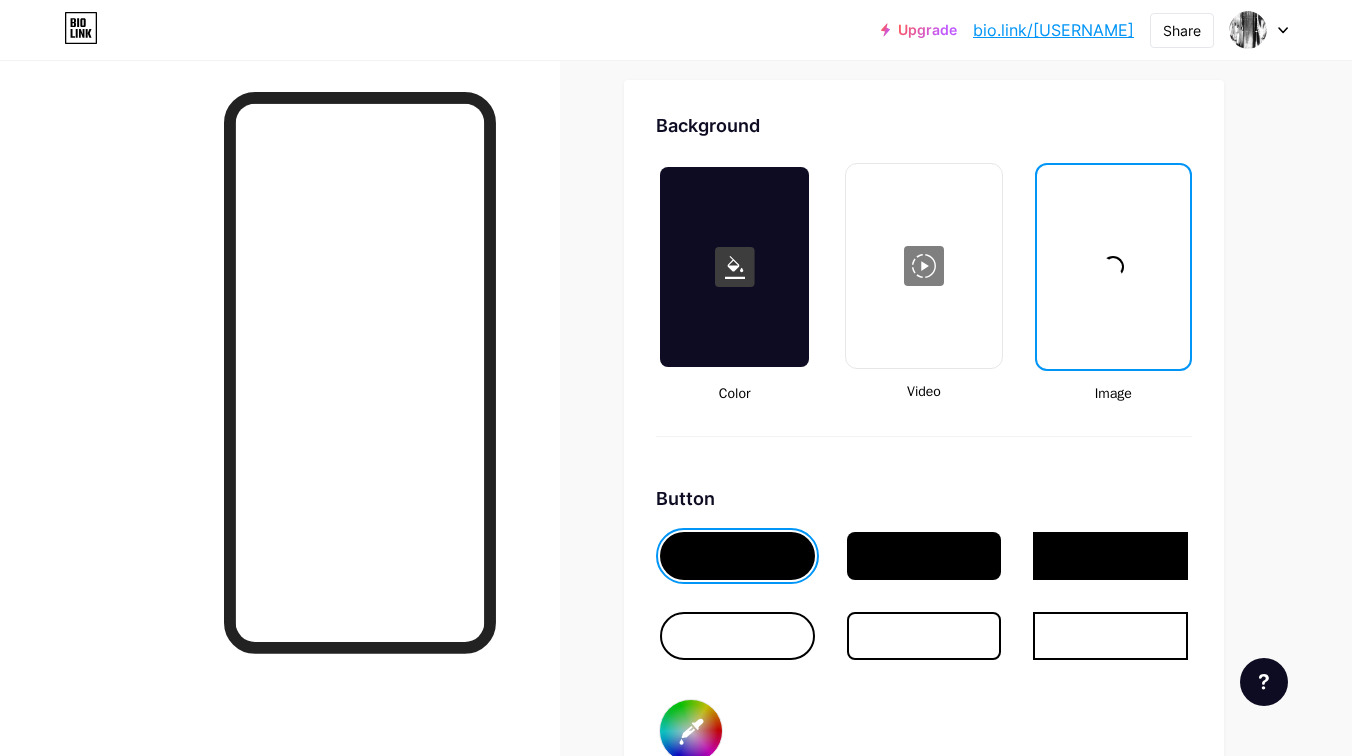 click at bounding box center [924, 556] 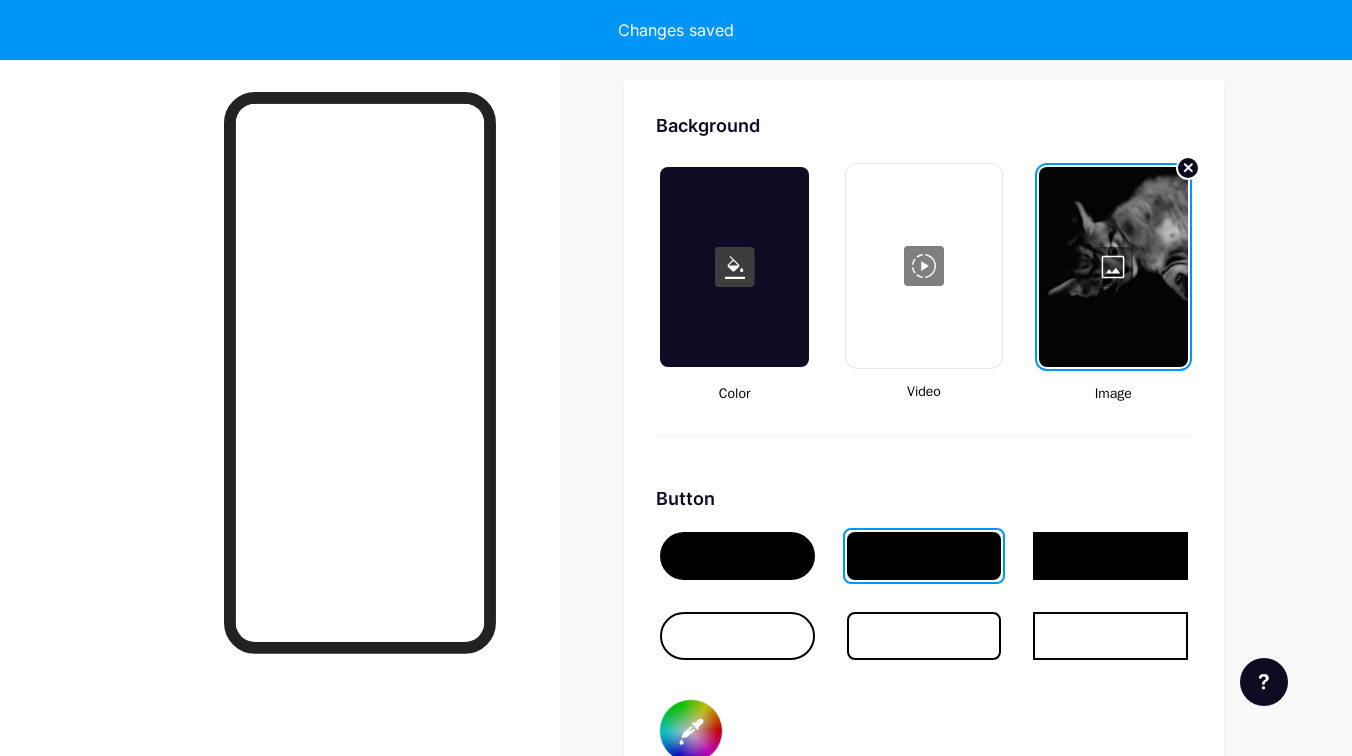 click at bounding box center (737, 556) 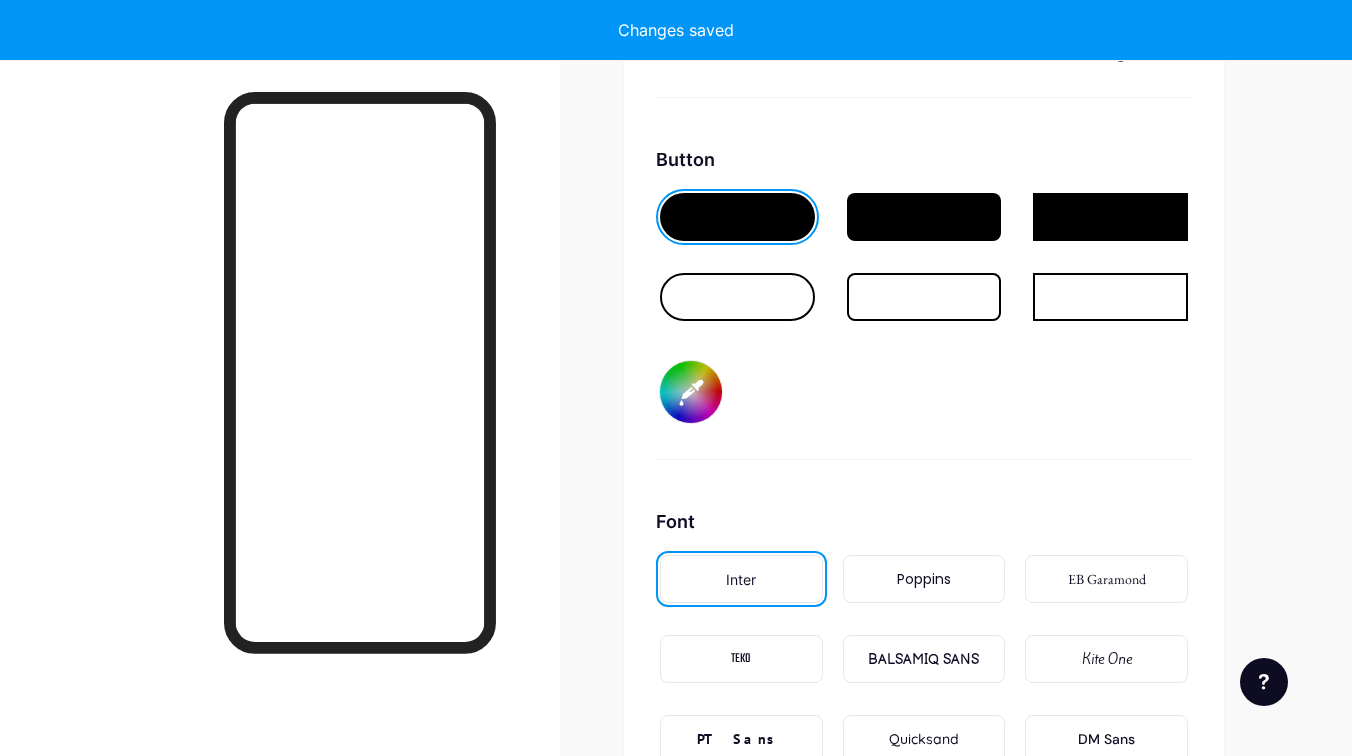 scroll, scrollTop: 3015, scrollLeft: 0, axis: vertical 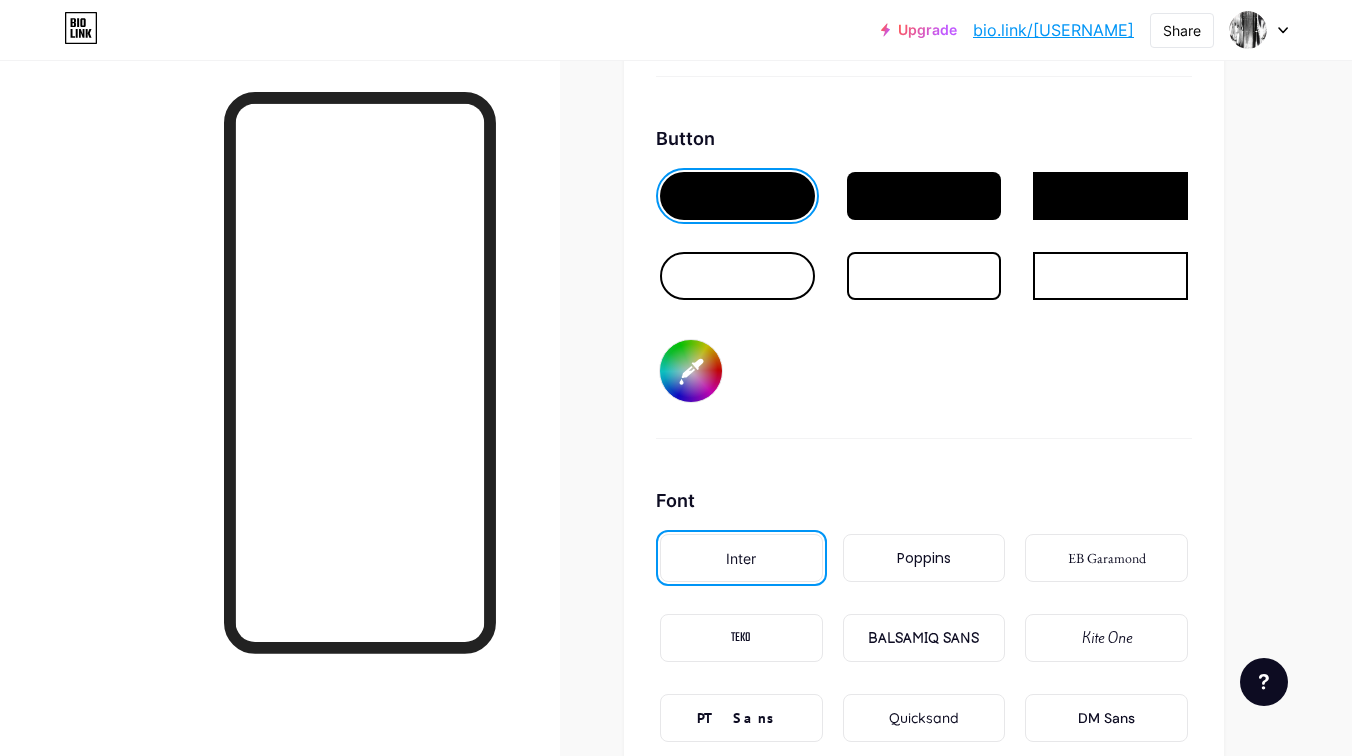 click on "Poppins" at bounding box center [924, 558] 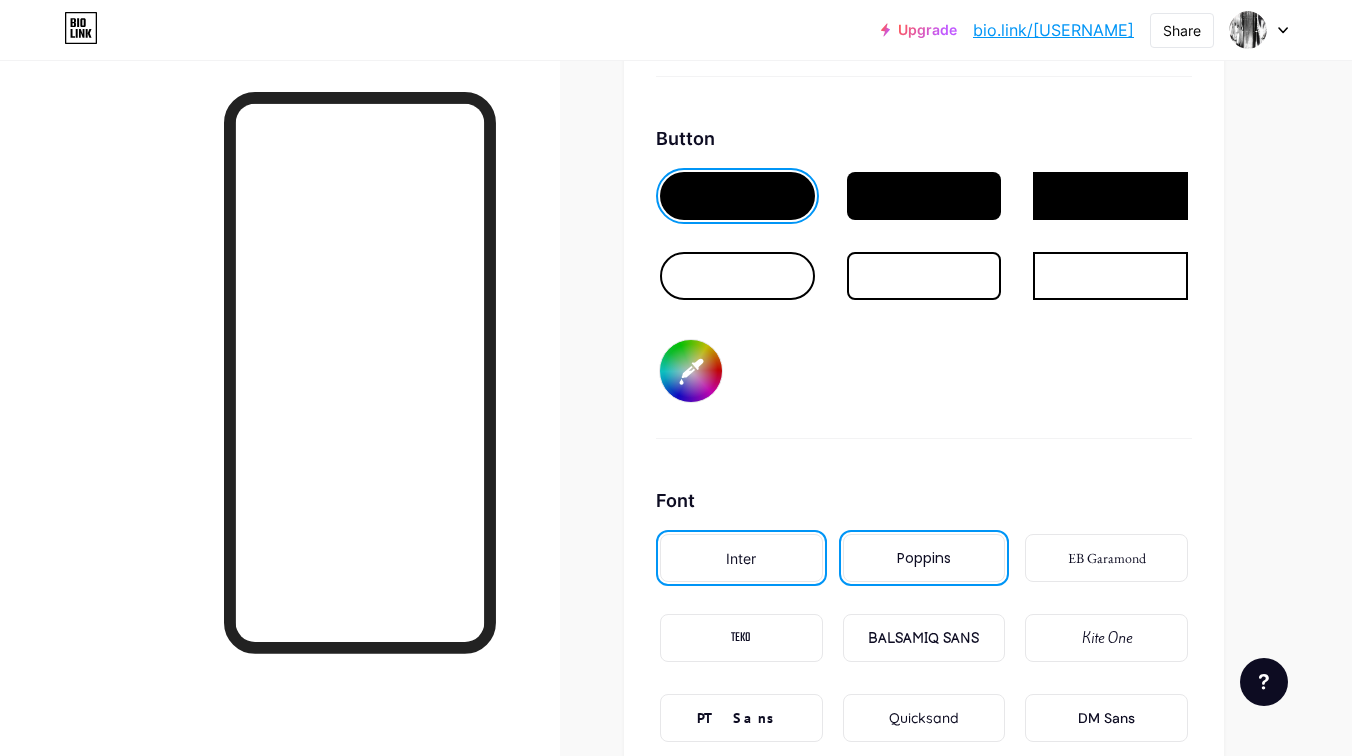 click on "Inter" 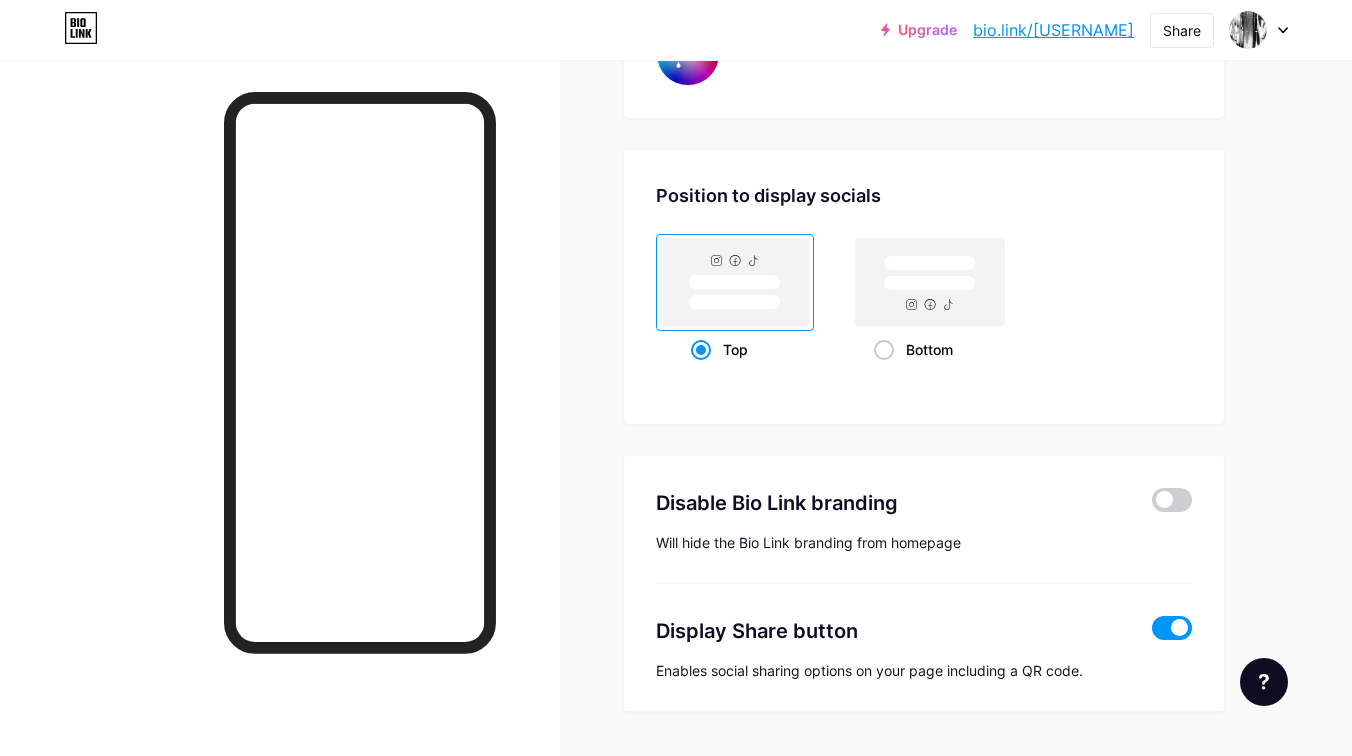 scroll, scrollTop: 3819, scrollLeft: 0, axis: vertical 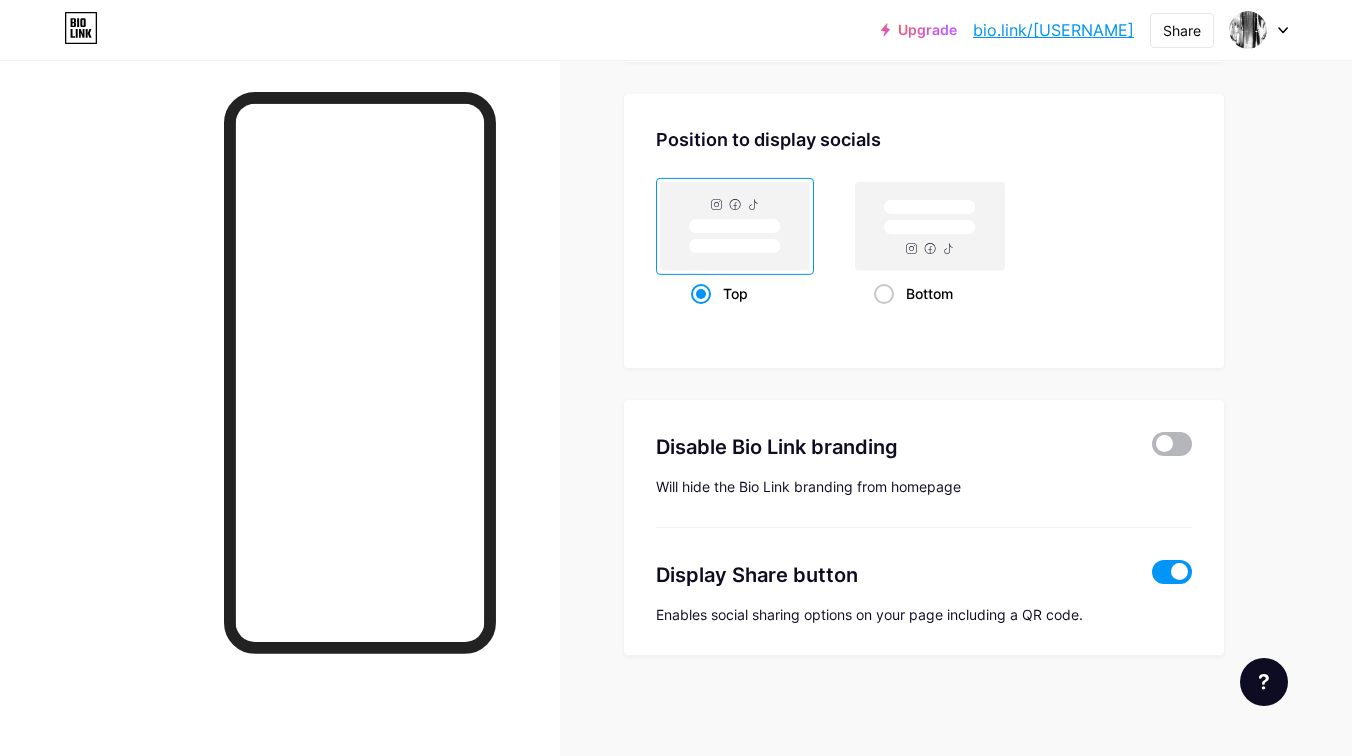 click at bounding box center [1172, 444] 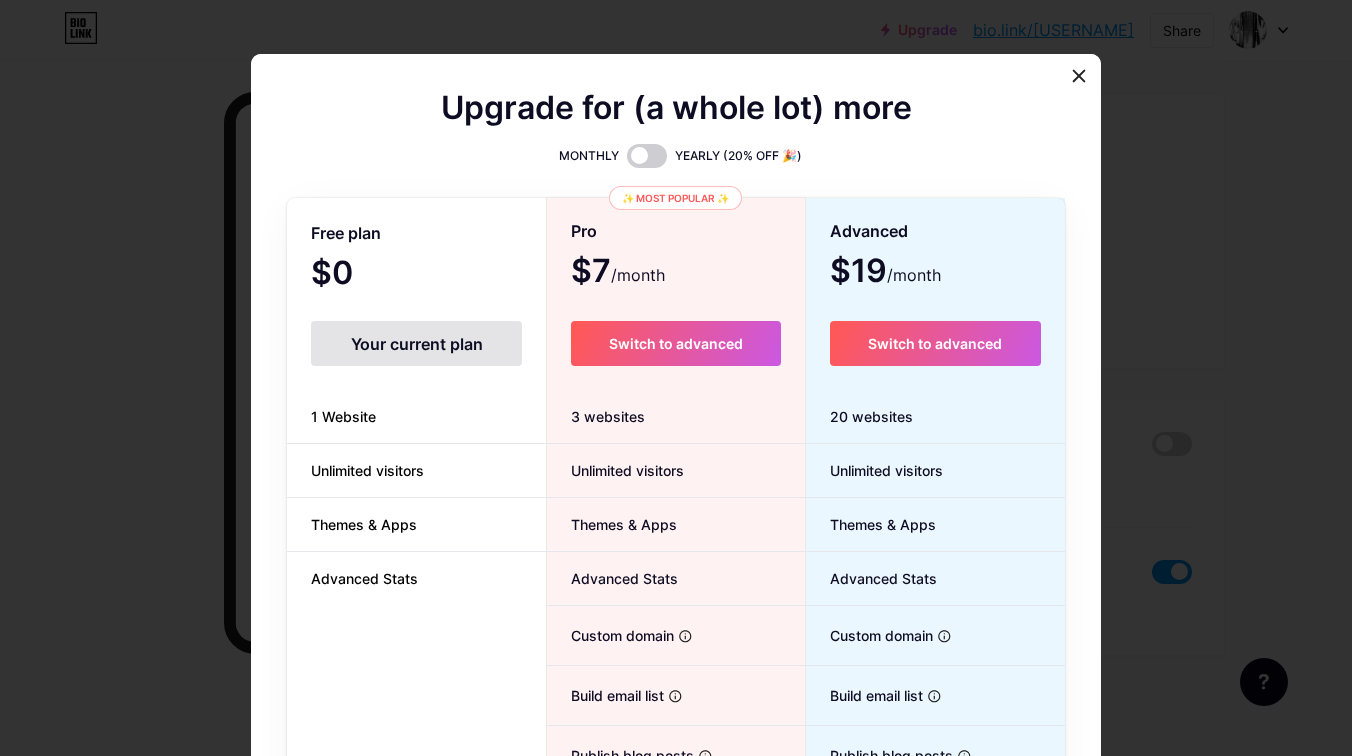 click at bounding box center [676, 378] 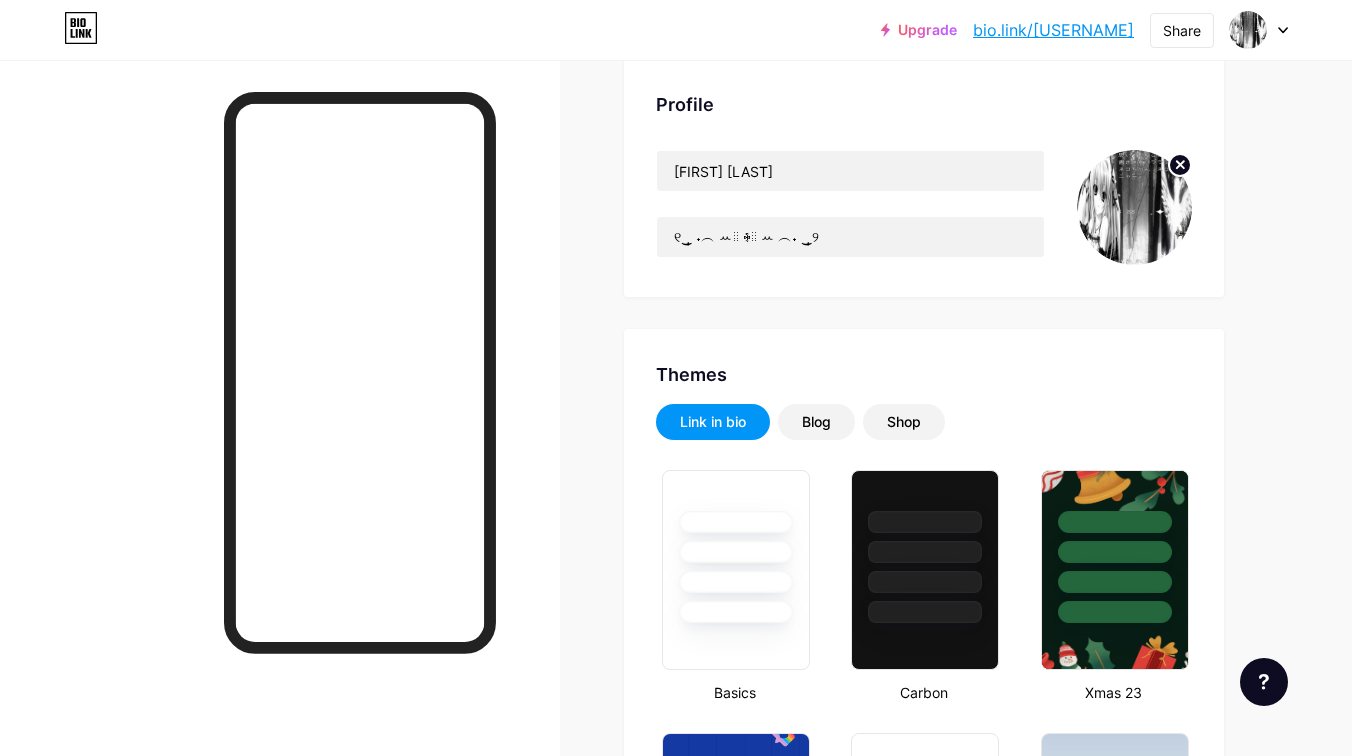 scroll, scrollTop: 0, scrollLeft: 0, axis: both 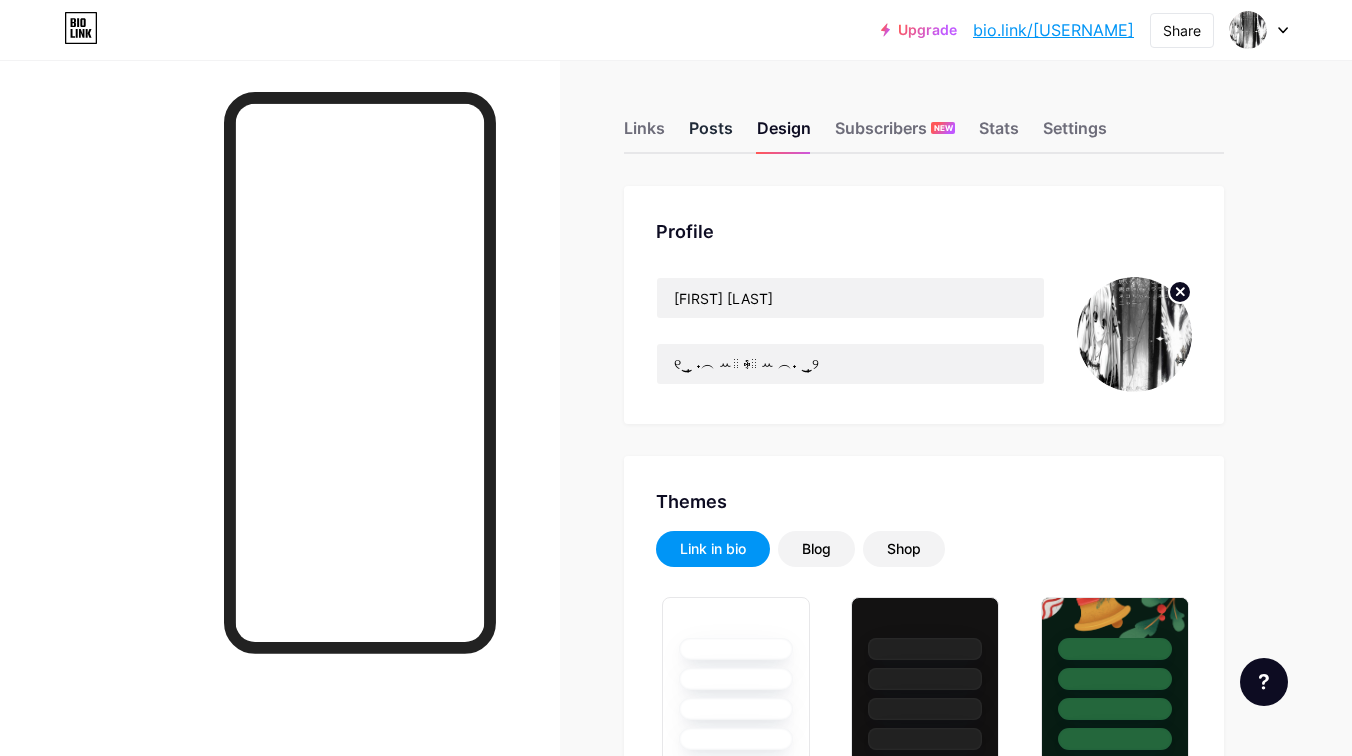 click on "Posts" at bounding box center (711, 134) 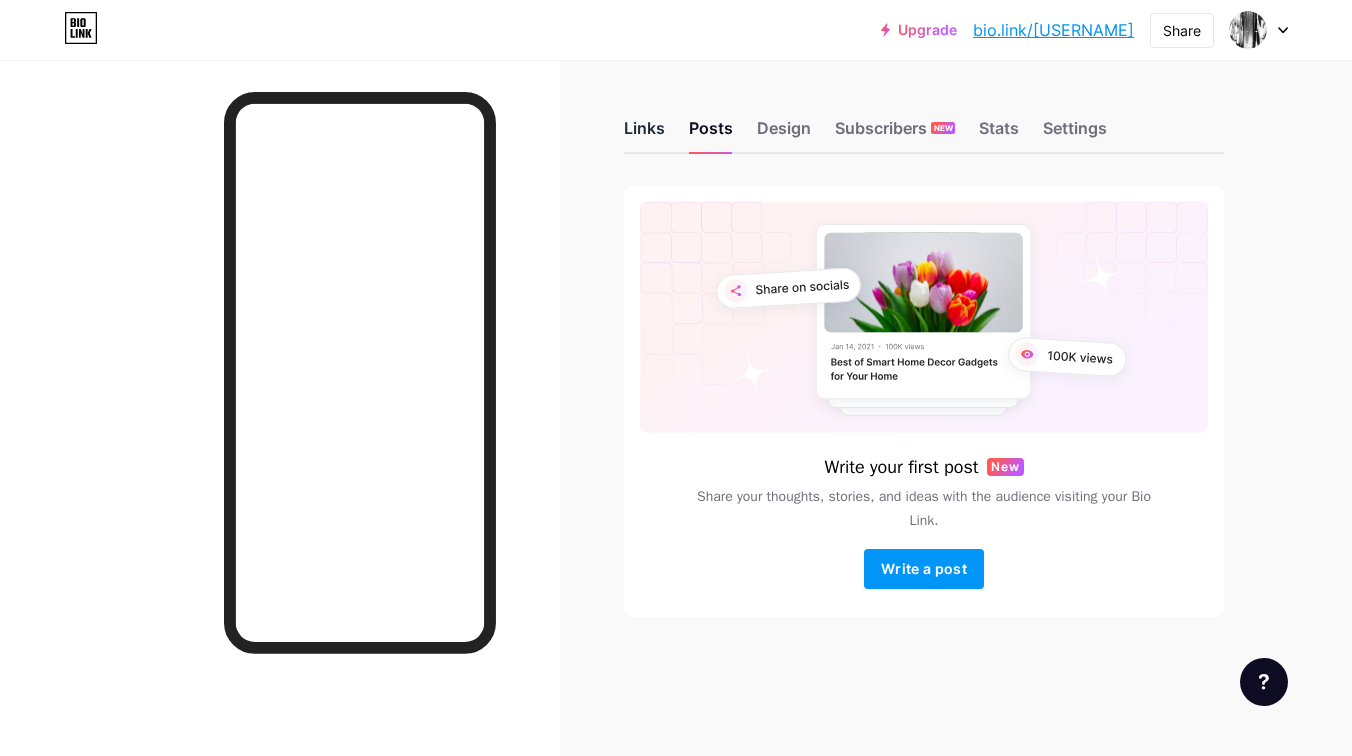 click on "Links" at bounding box center [644, 134] 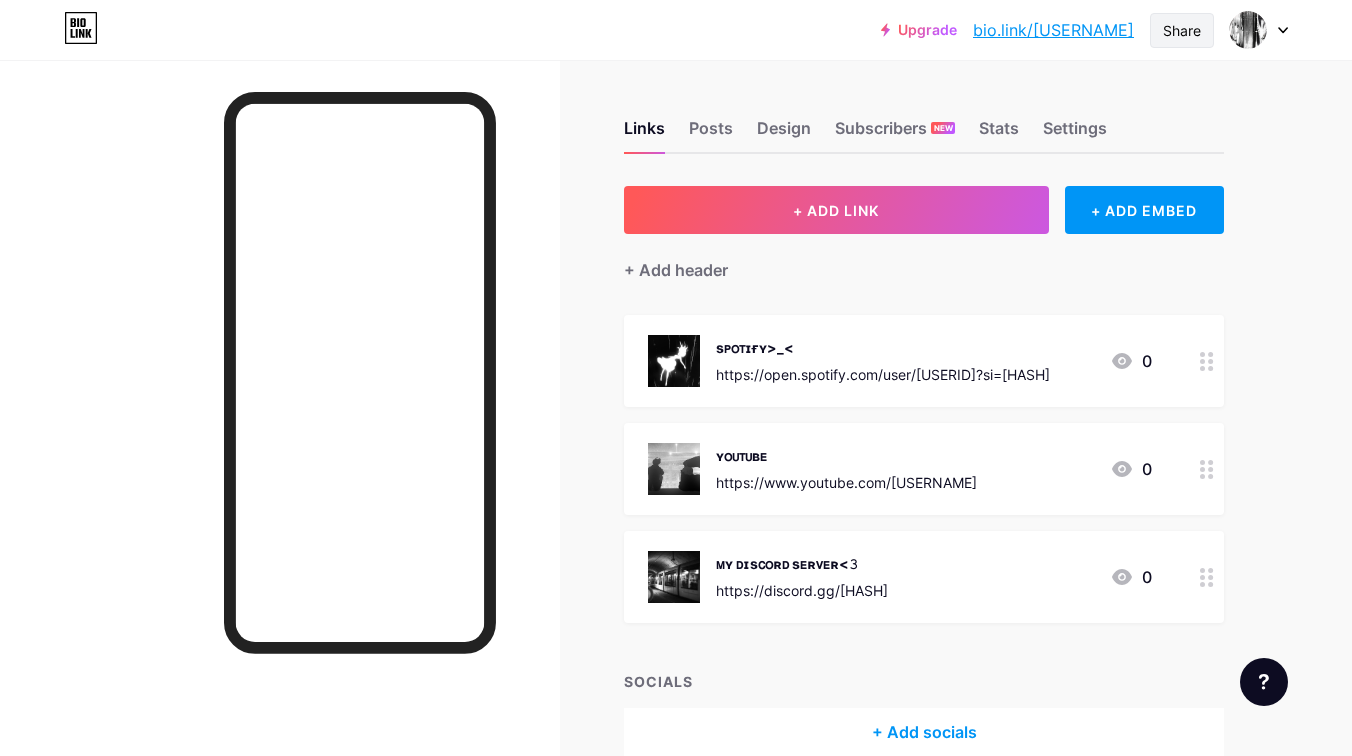 click on "Share" at bounding box center (1182, 30) 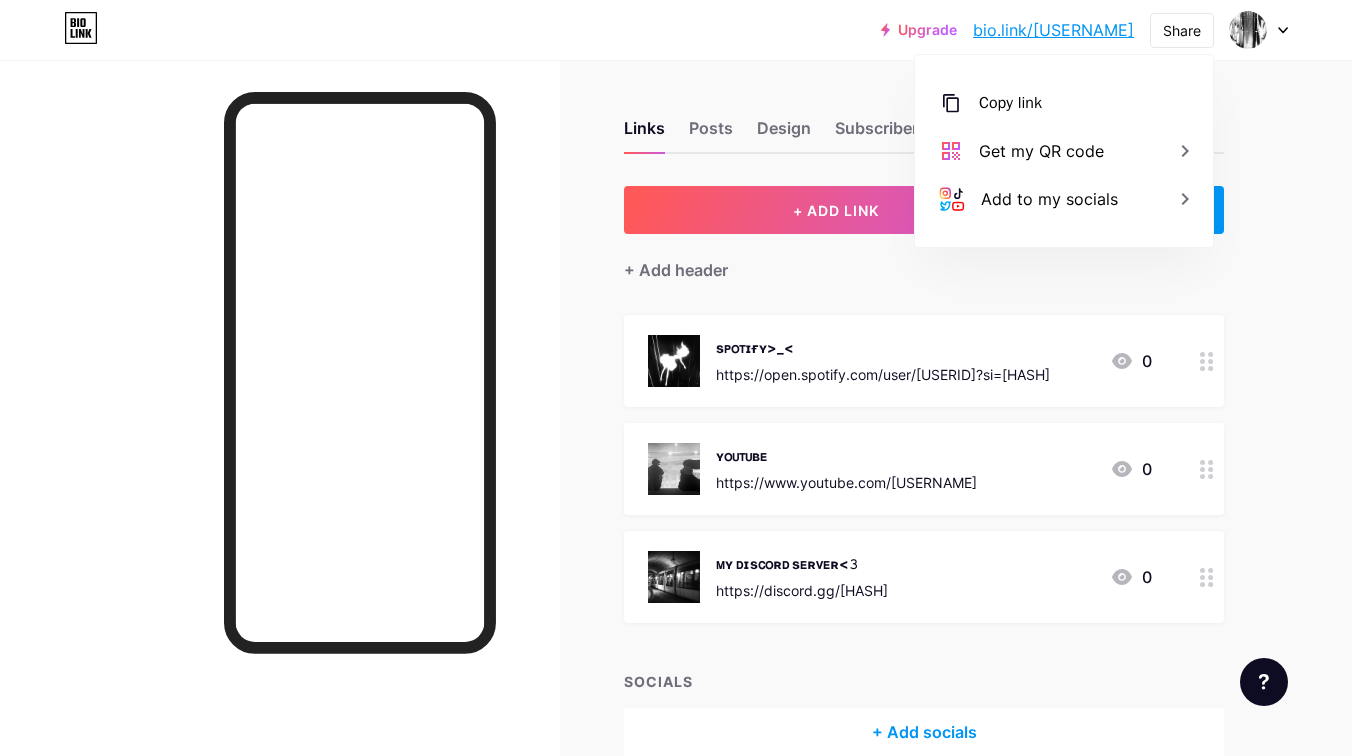 click on "https://open.spotify.com/user/[USERID]?si=[HASH]
https://www.youtube.com/[USERNAME]
https://discord.gg/[HASH]" at bounding box center [924, 471] 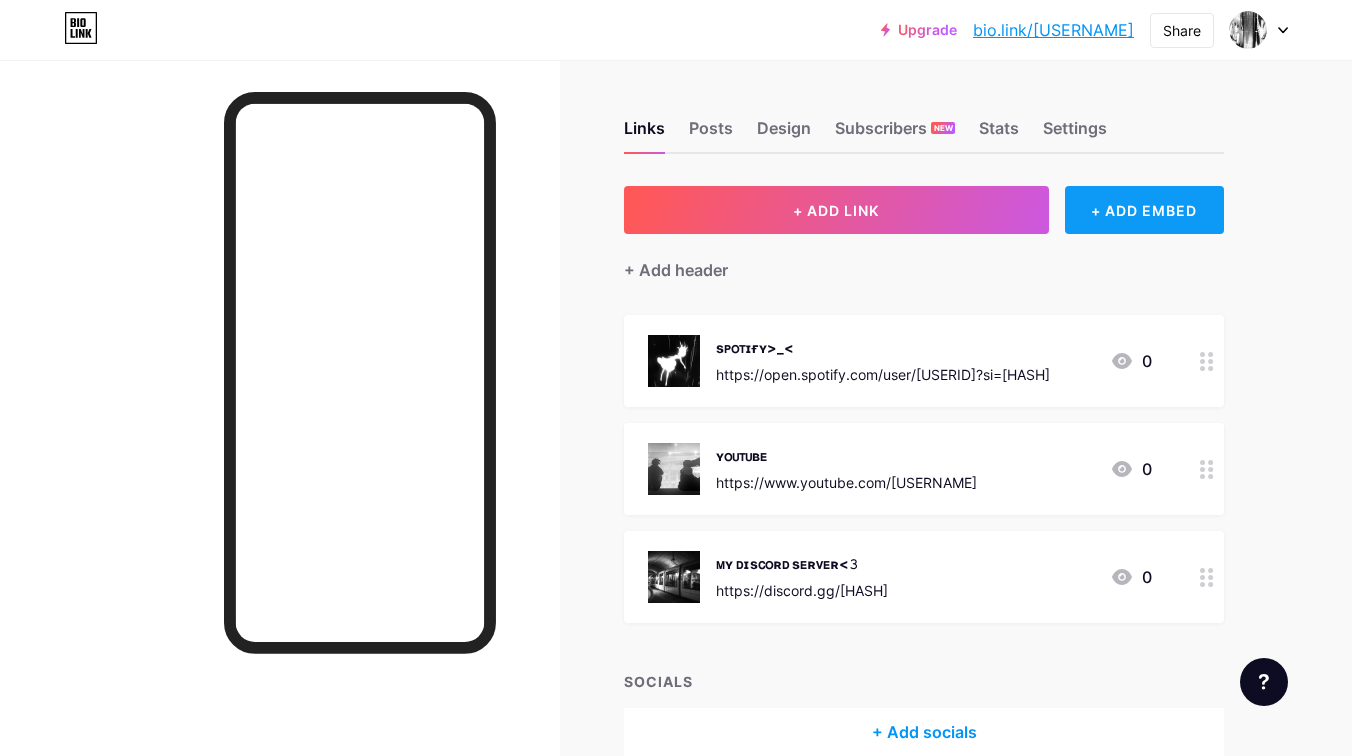 click on "+ ADD EMBED" at bounding box center (1144, 210) 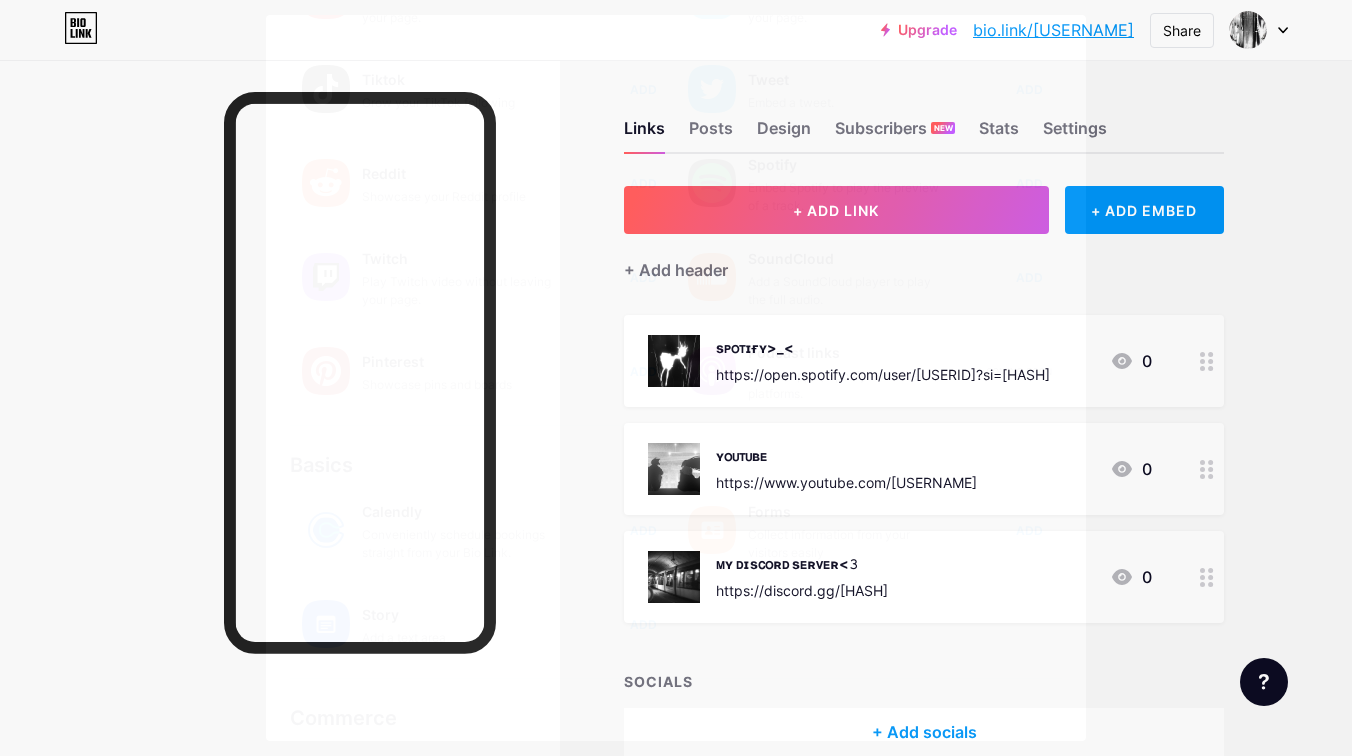 scroll, scrollTop: 293, scrollLeft: 0, axis: vertical 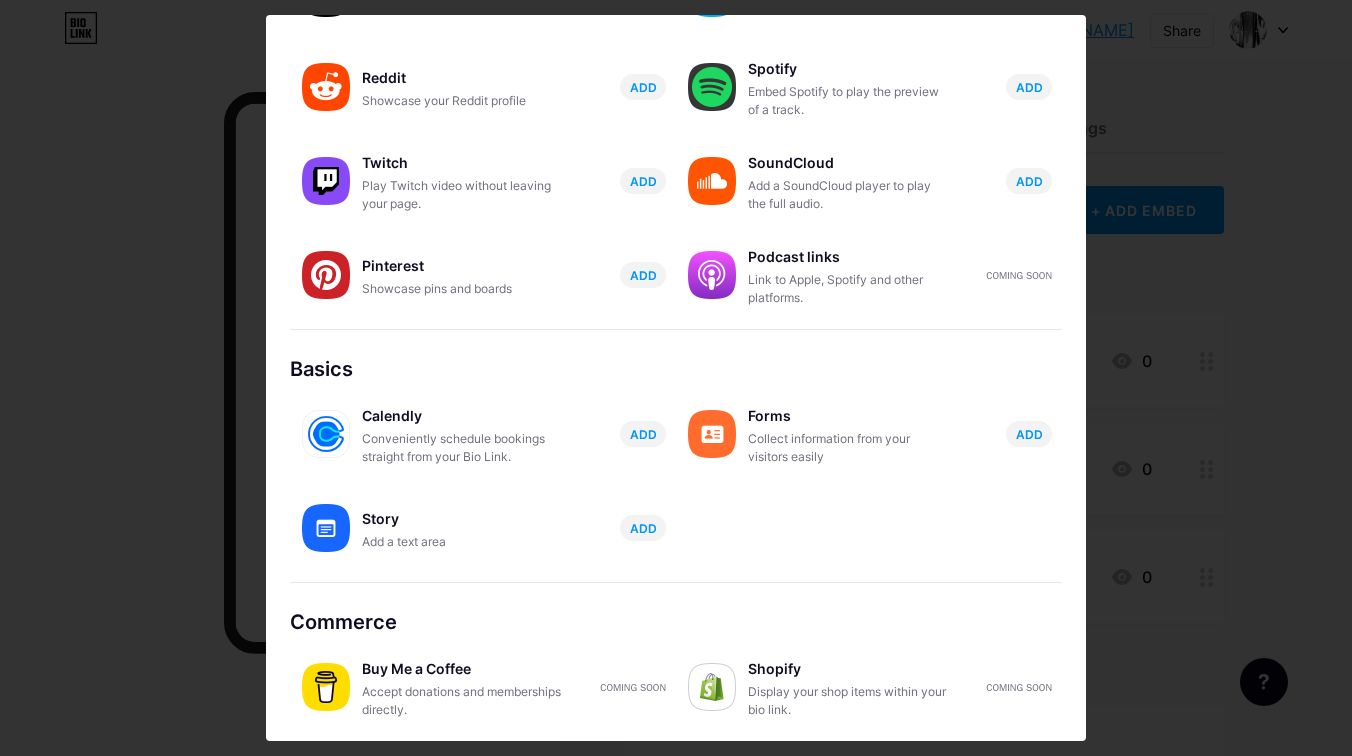 click at bounding box center (676, 378) 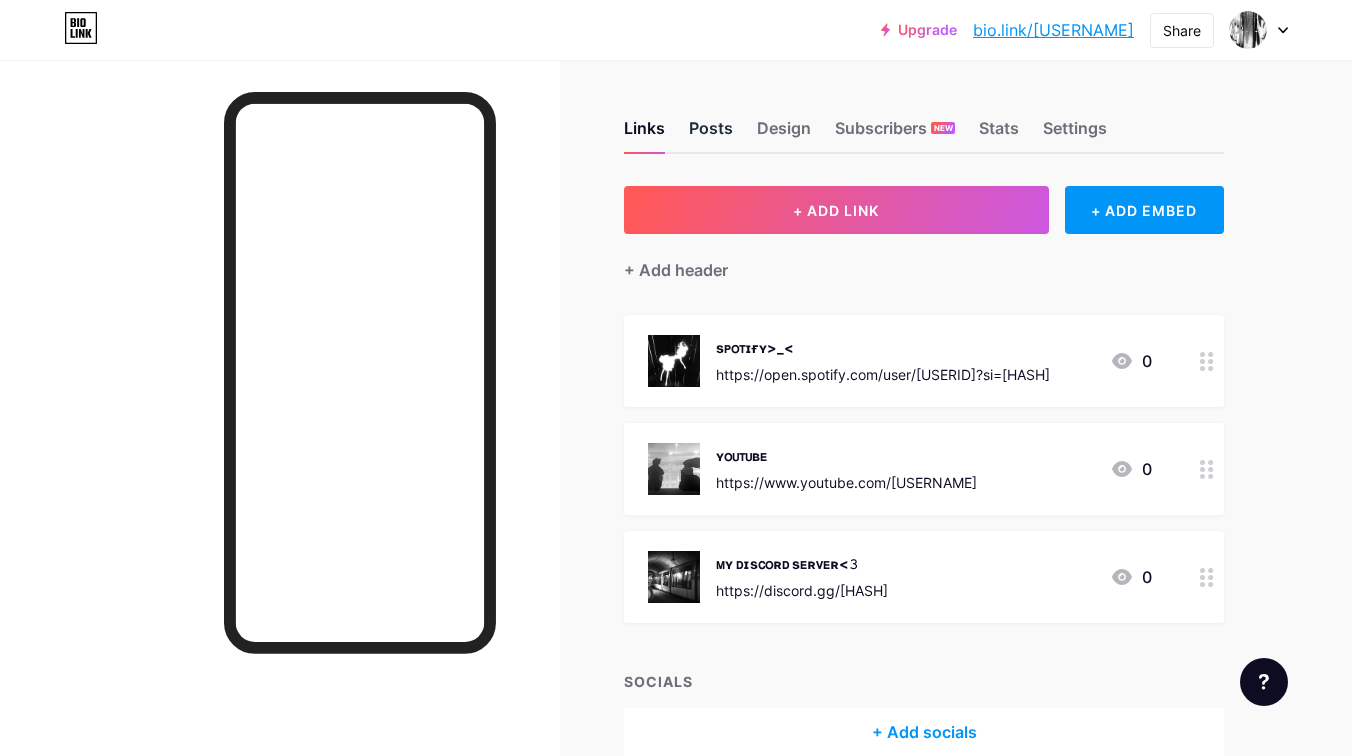 click on "Posts" at bounding box center [711, 134] 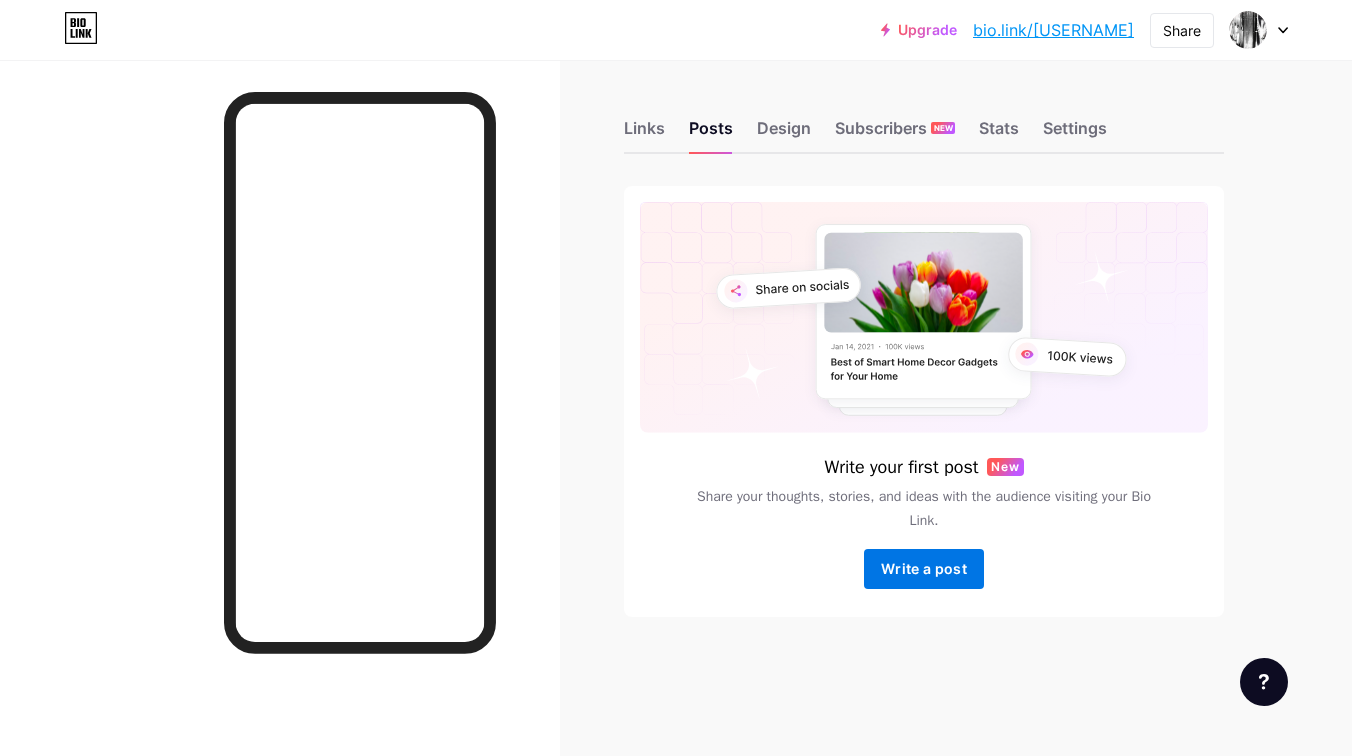 click on "Write a post" at bounding box center [924, 568] 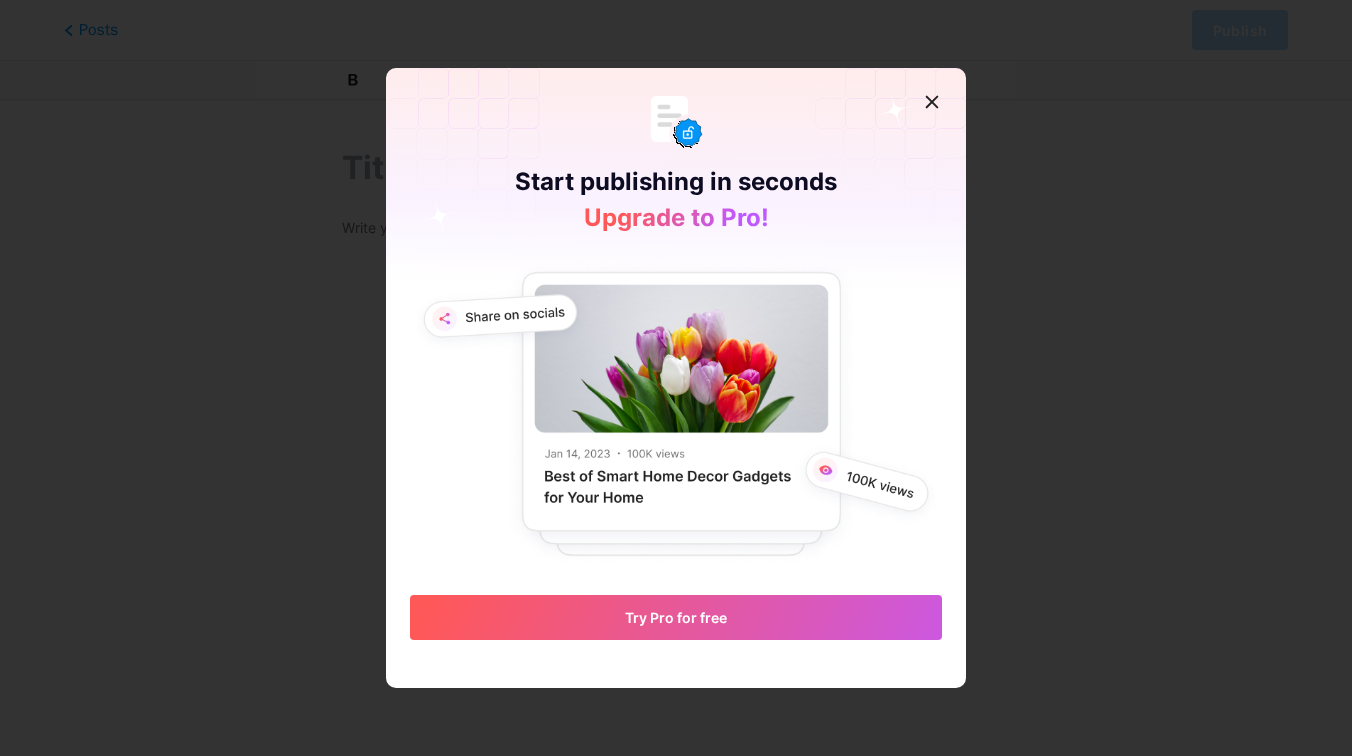 click at bounding box center [676, 378] 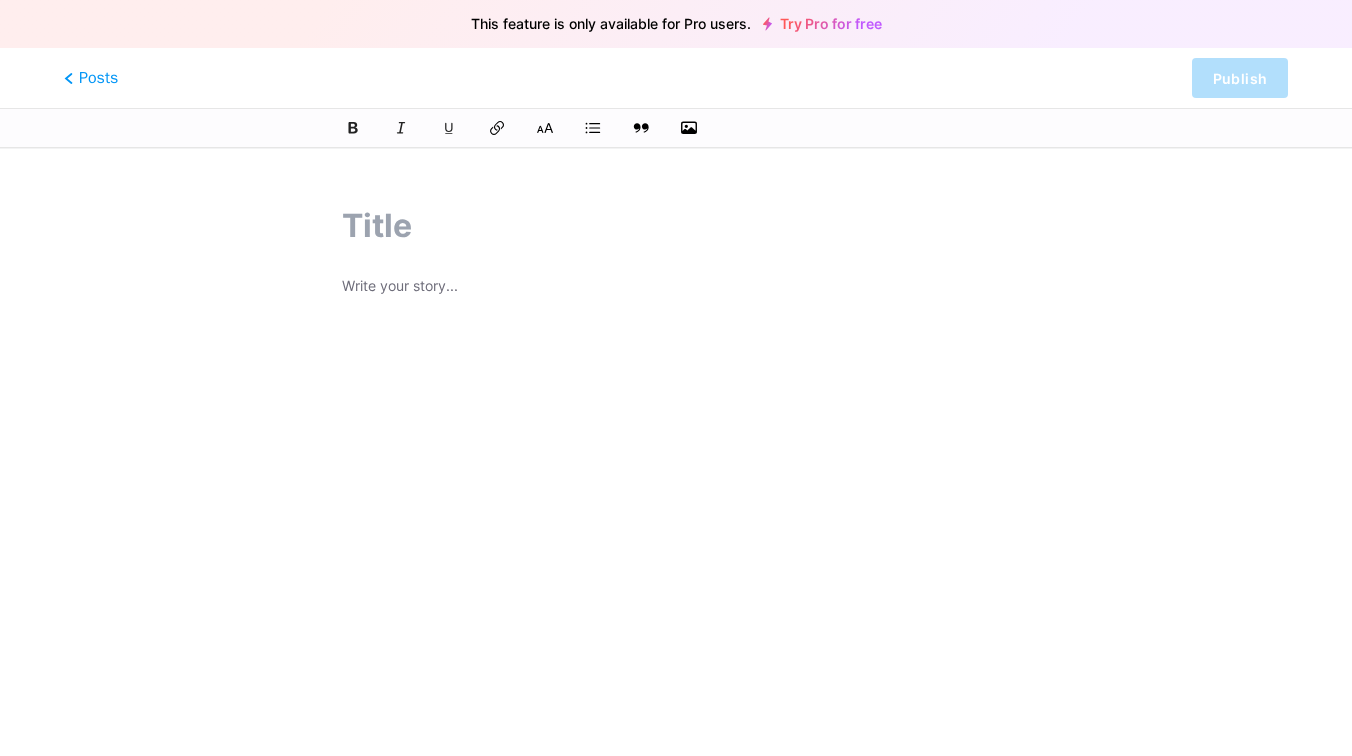 click at bounding box center [675, 492] 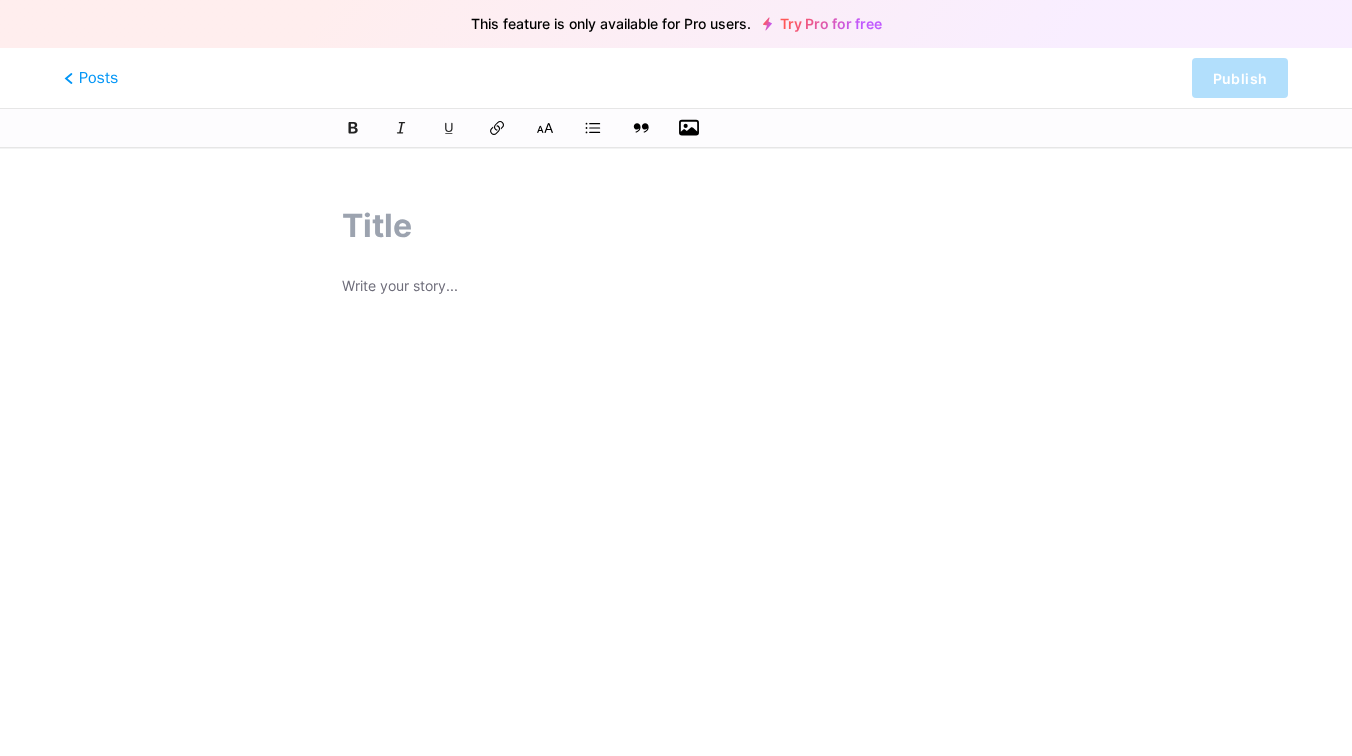 click 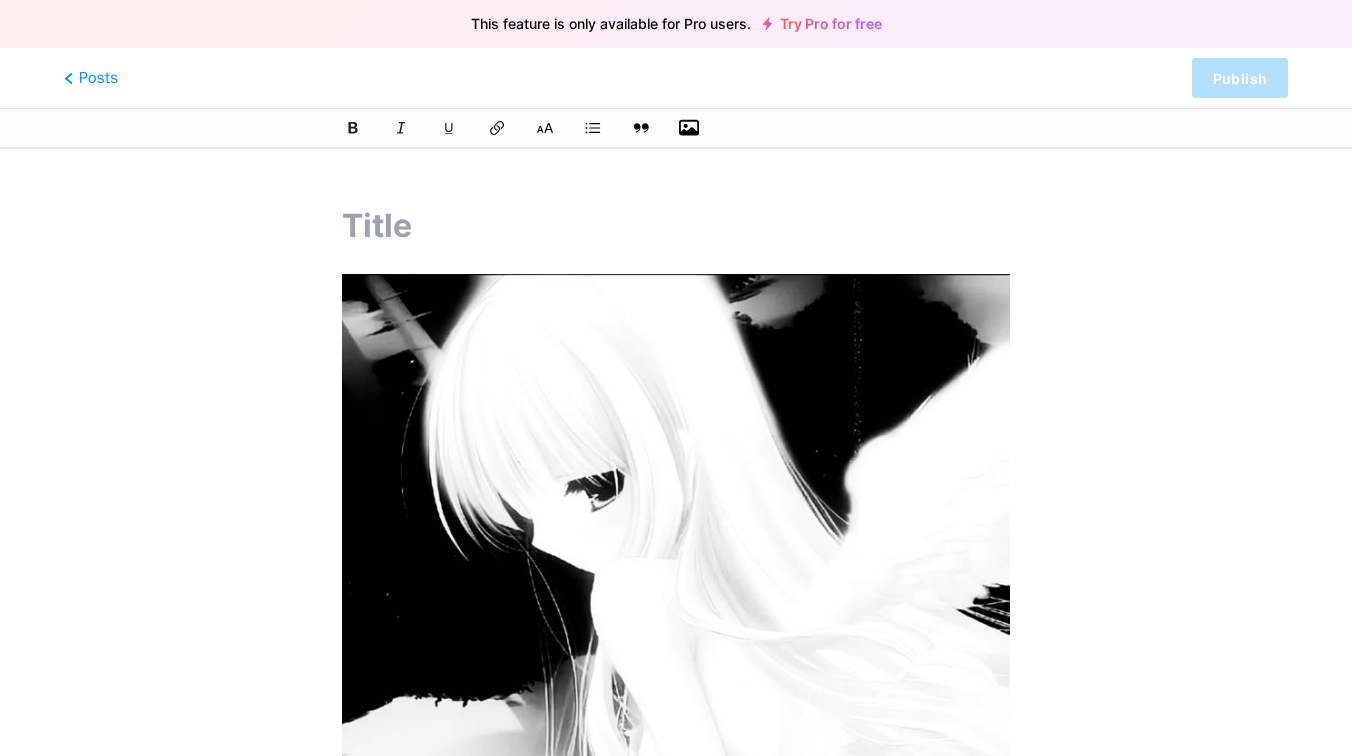 click at bounding box center (675, 226) 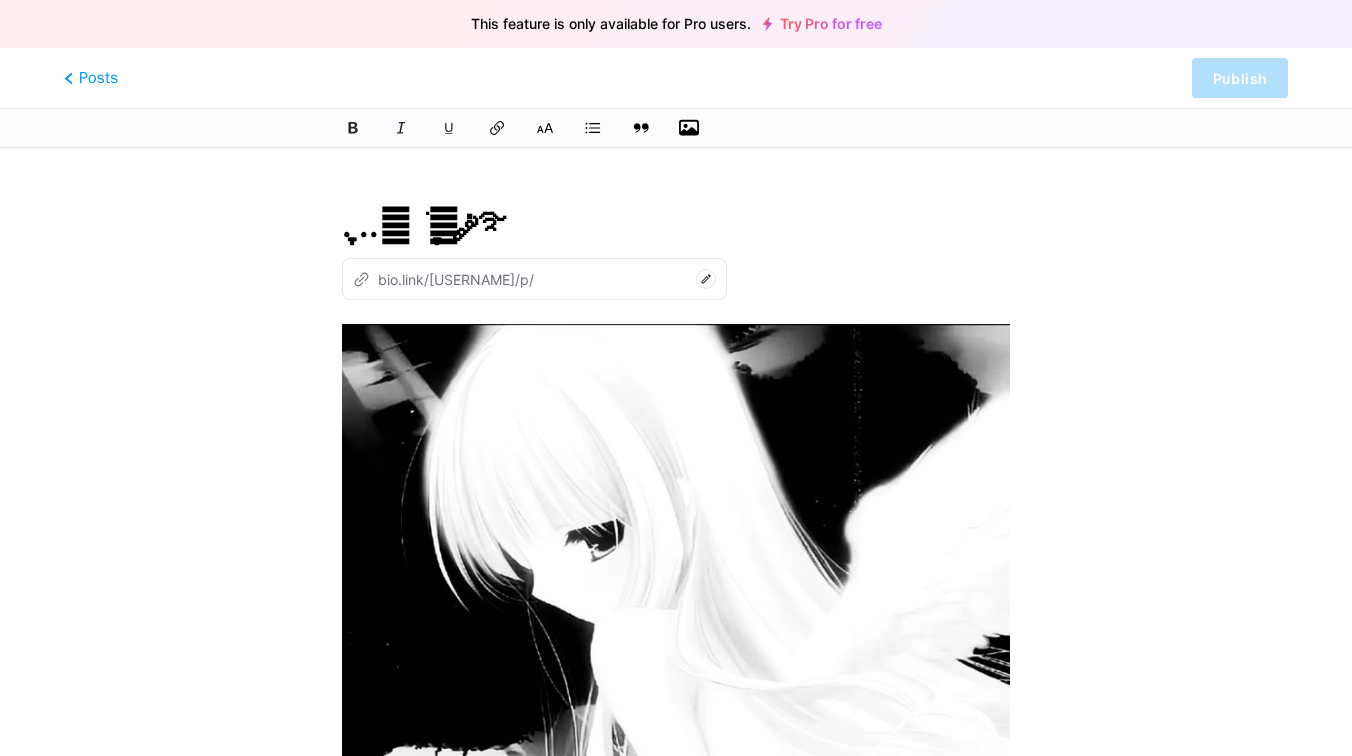 type on "ִֶָ. ..𓂃 ࣪ ִֶָ🪽་༘࿐" 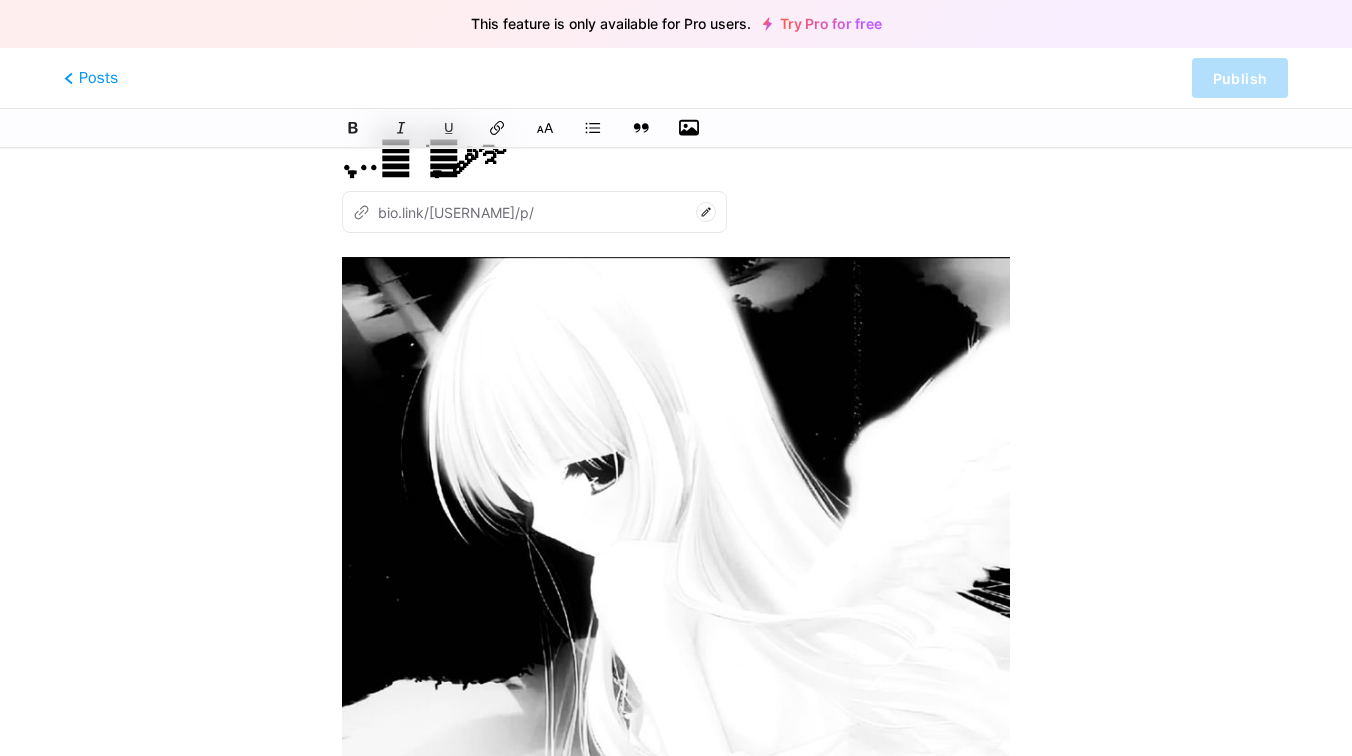 scroll, scrollTop: 0, scrollLeft: 0, axis: both 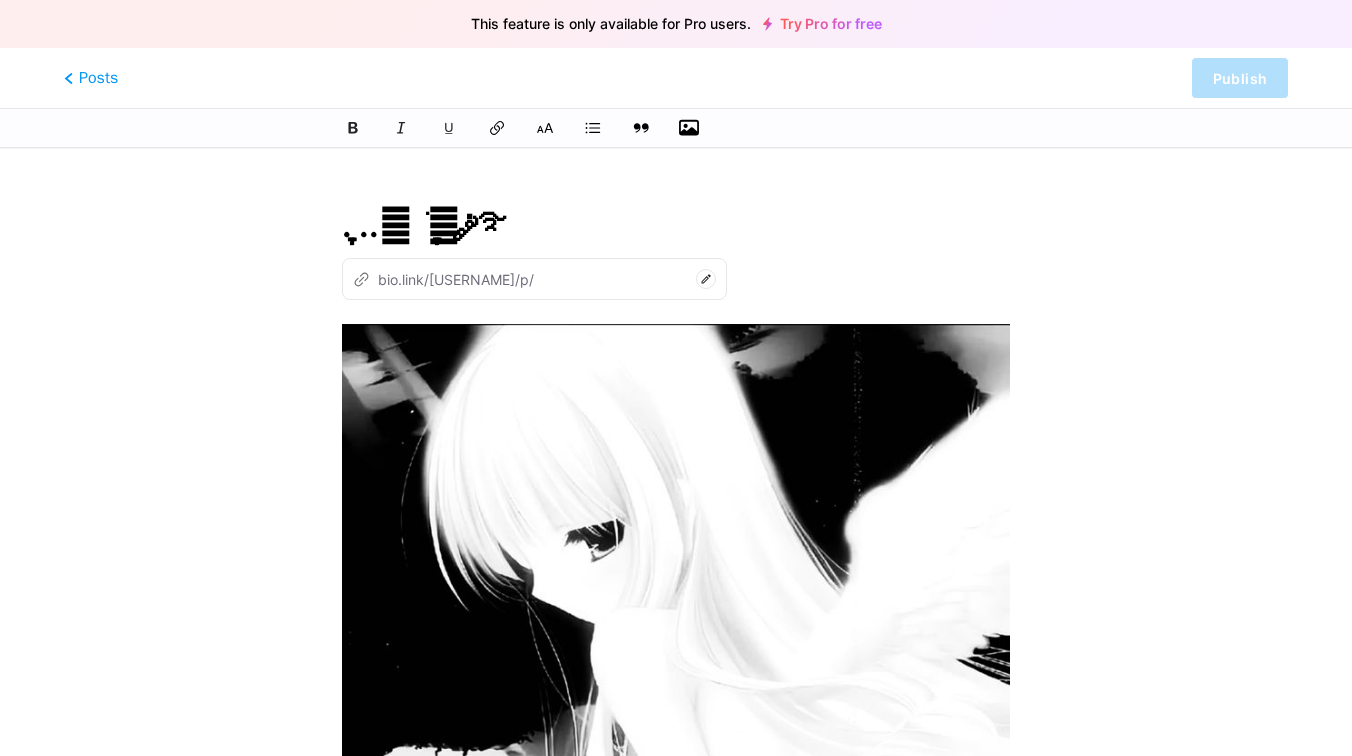 click on "bio.link/[USERNAME]/p/" at bounding box center [675, 634] 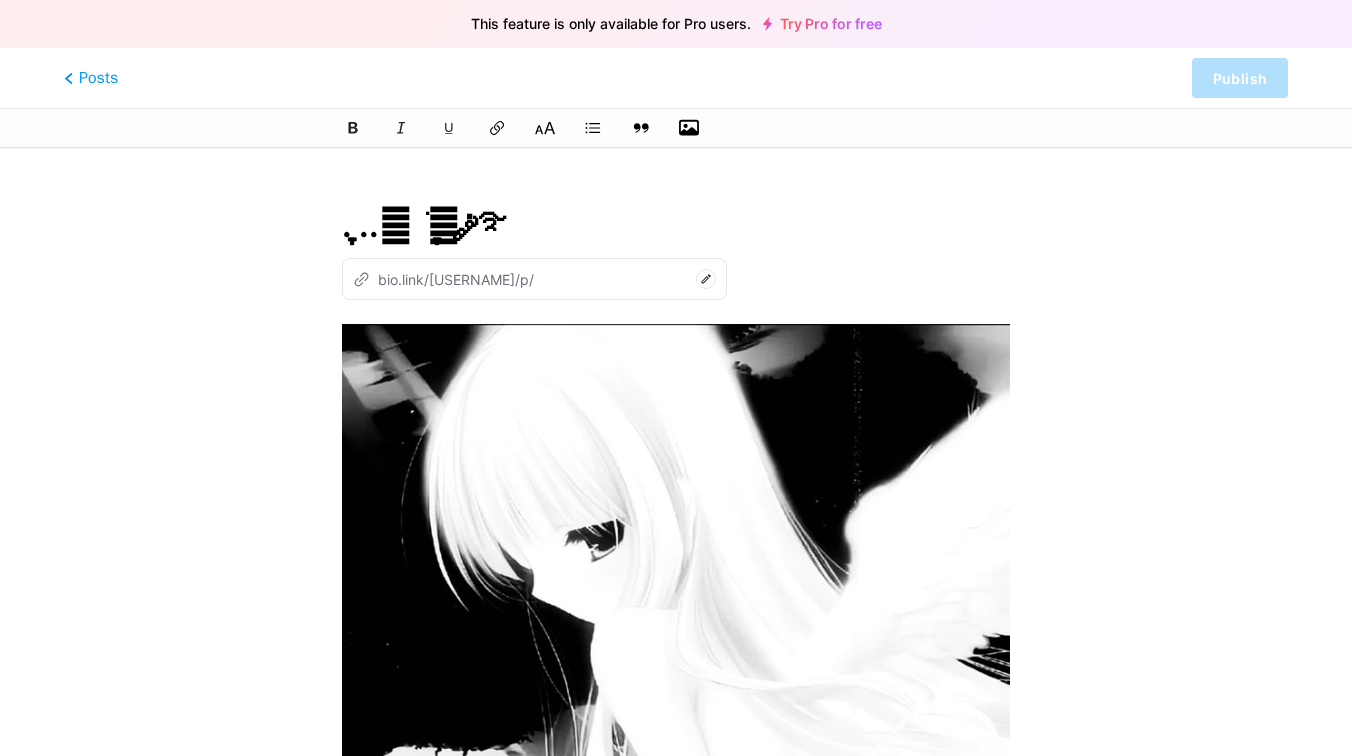 click 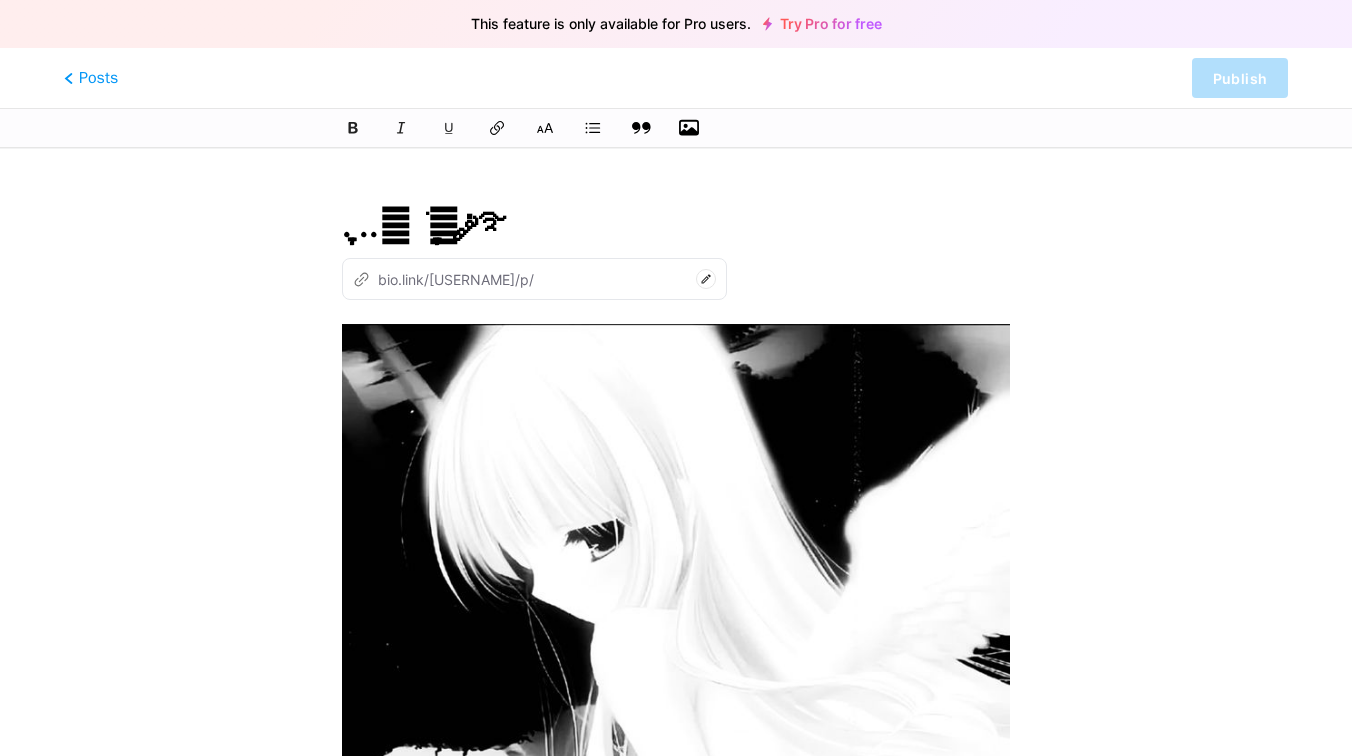 click 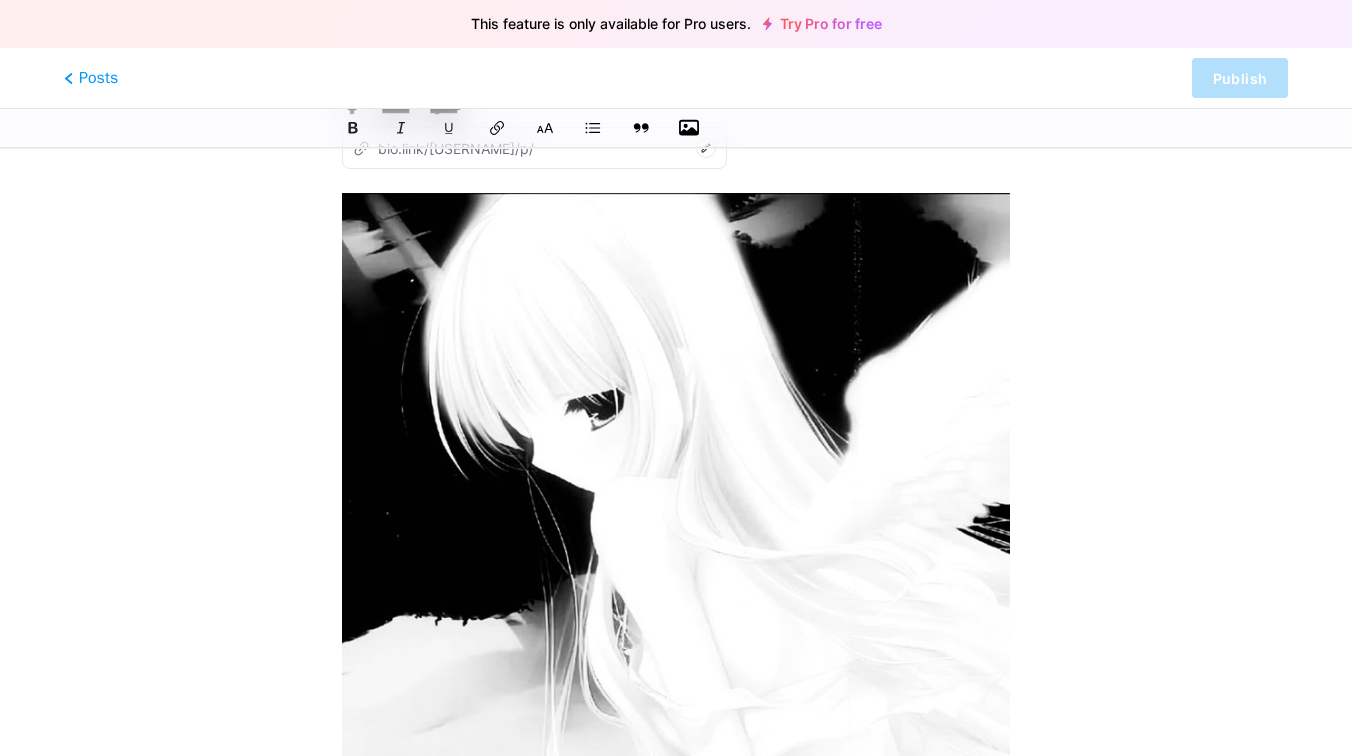 scroll, scrollTop: 0, scrollLeft: 0, axis: both 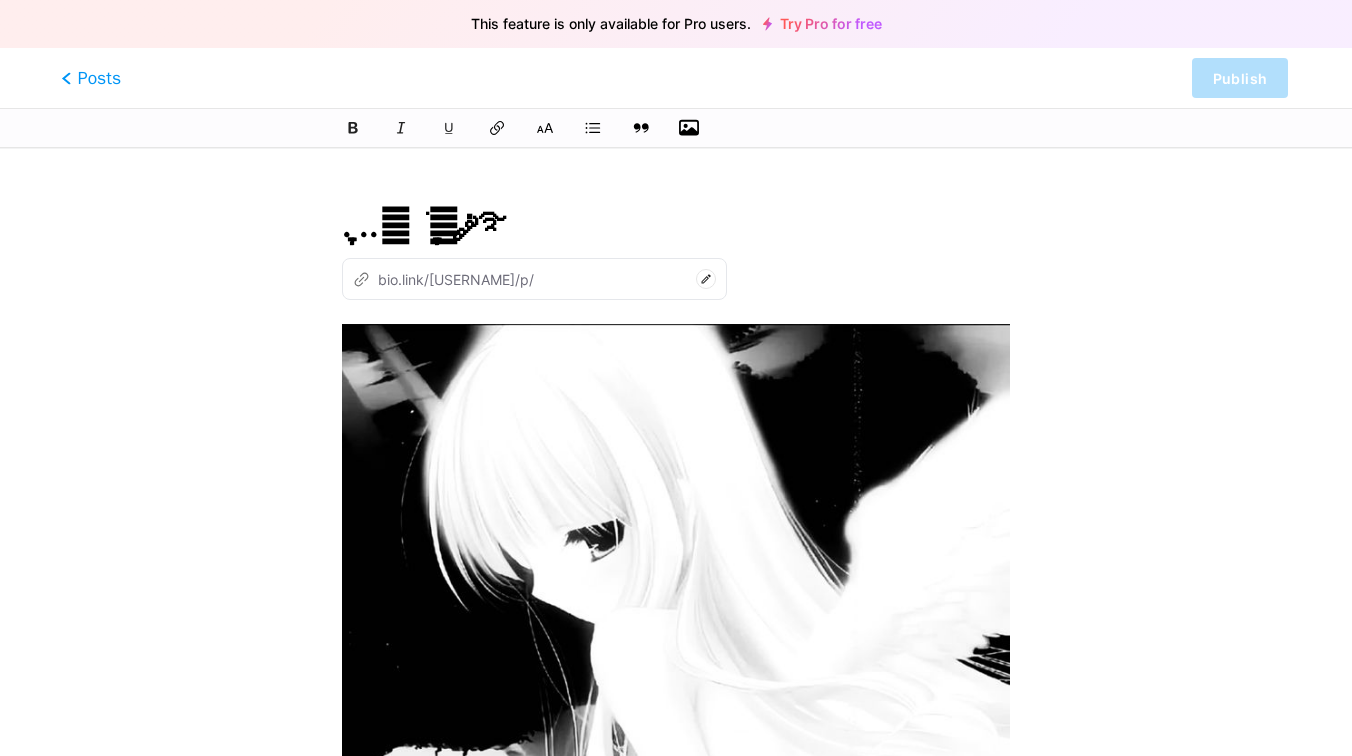 click on "Posts" at bounding box center (91, 78) 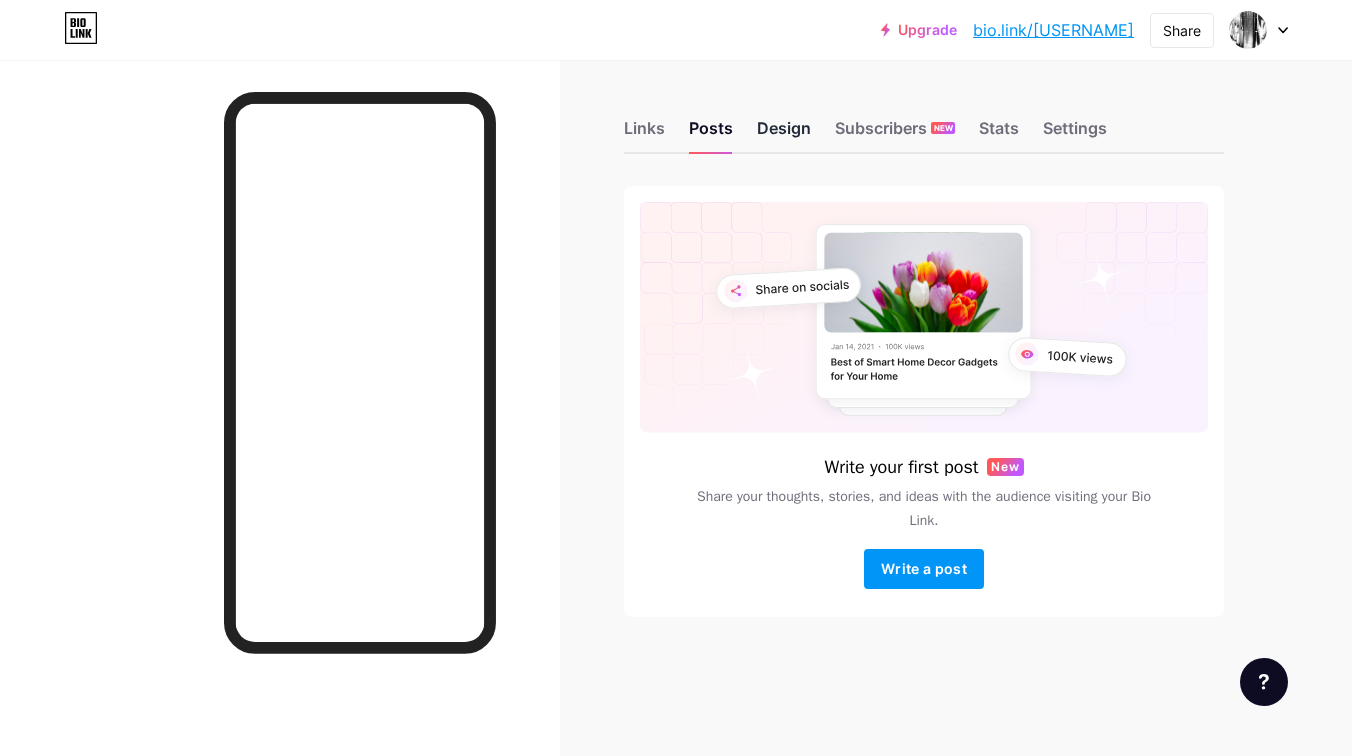 click on "Design" at bounding box center (784, 134) 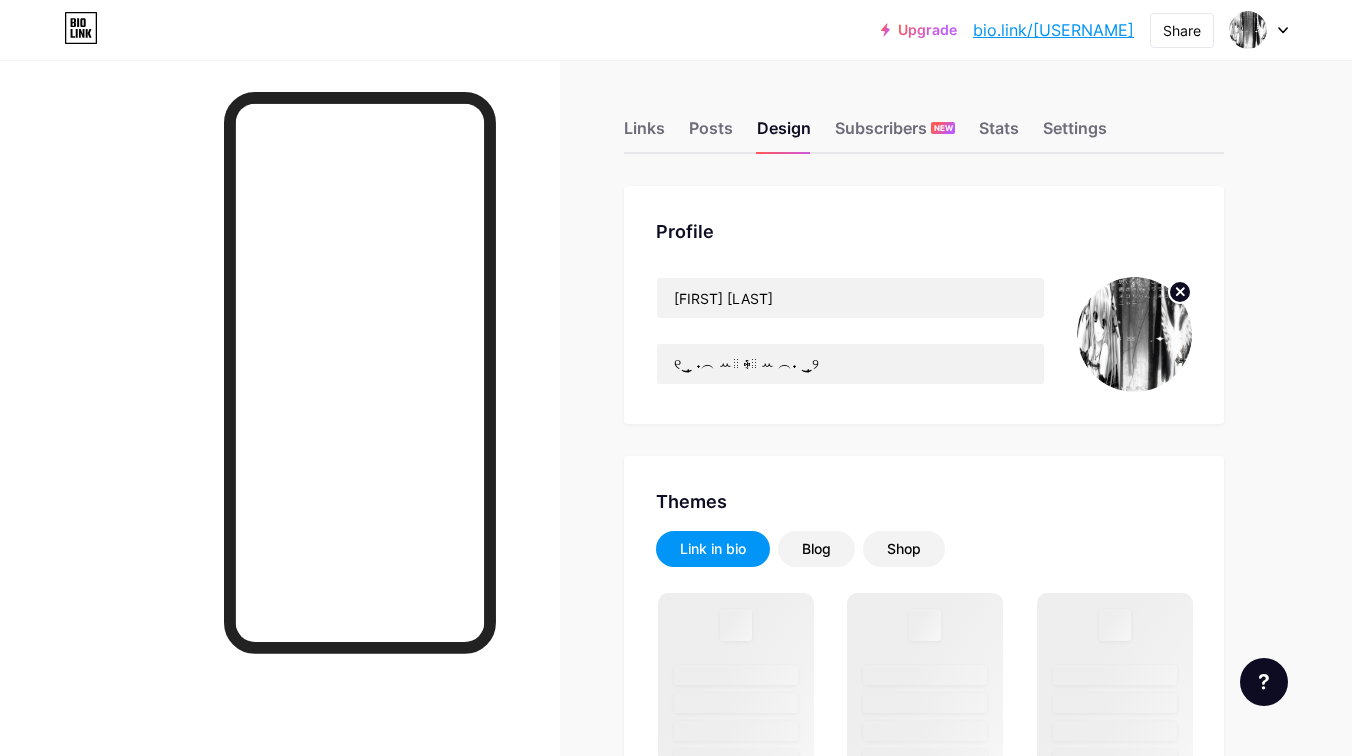 scroll, scrollTop: 10, scrollLeft: 0, axis: vertical 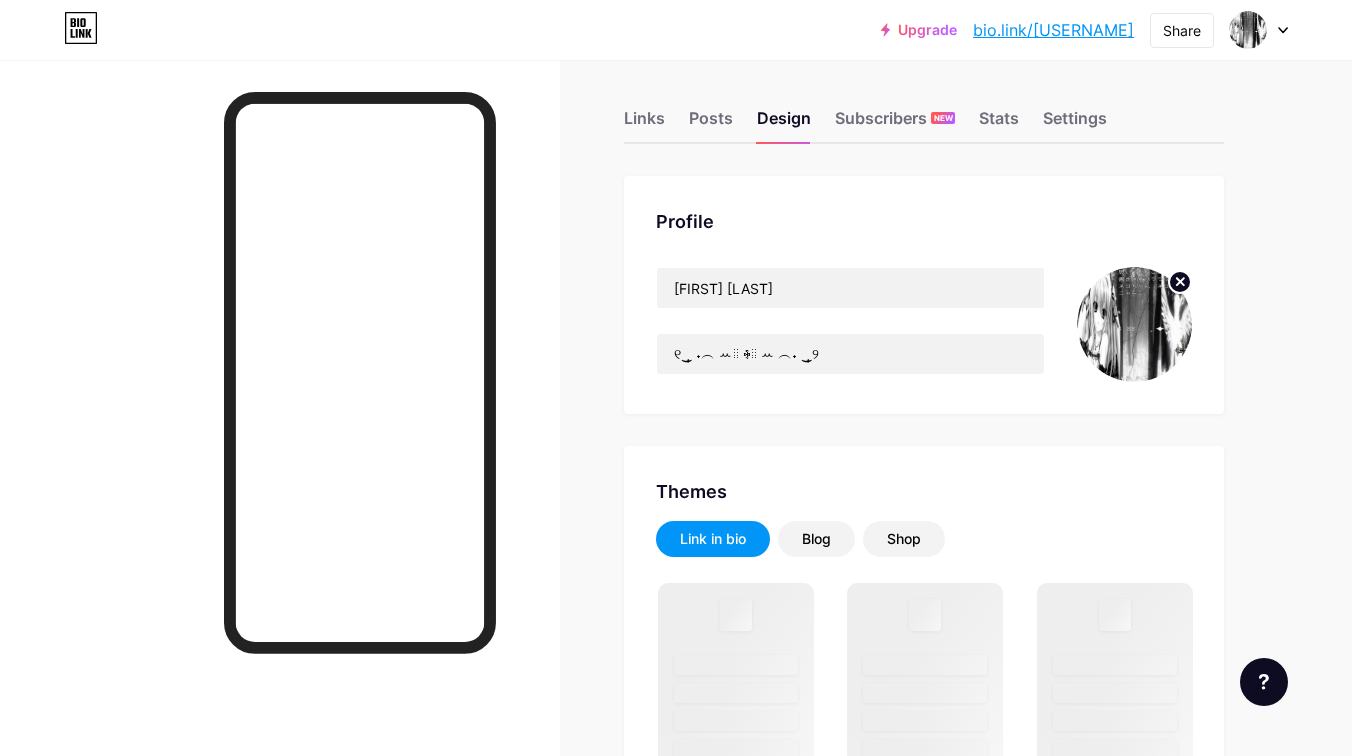 click 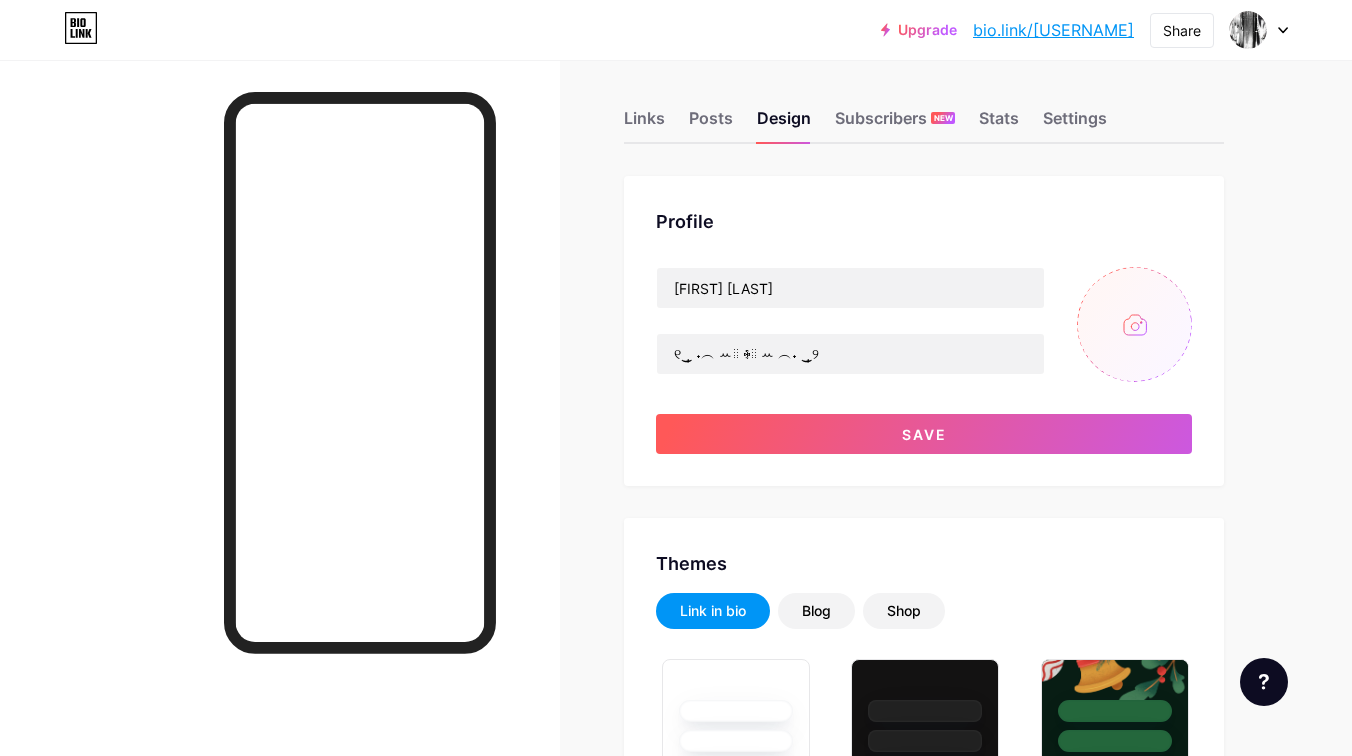 click at bounding box center [1134, 324] 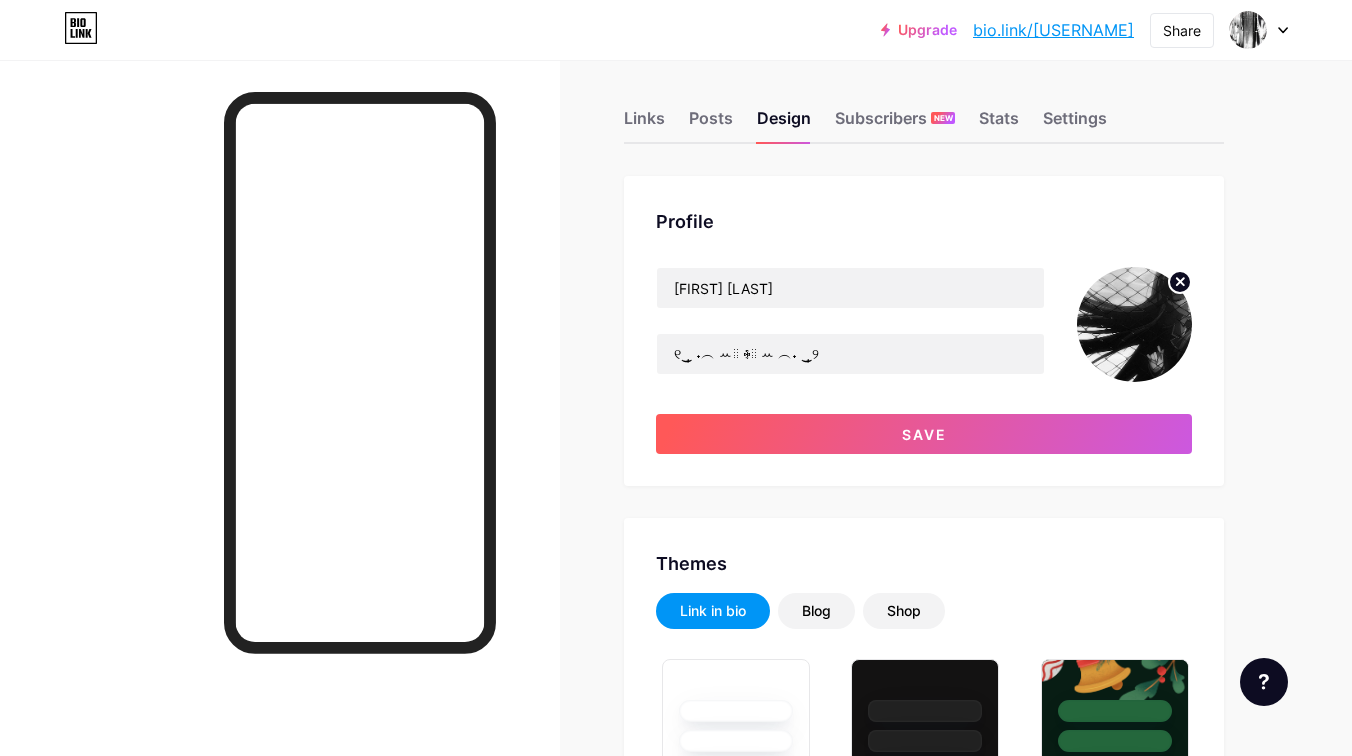 click at bounding box center [1134, 324] 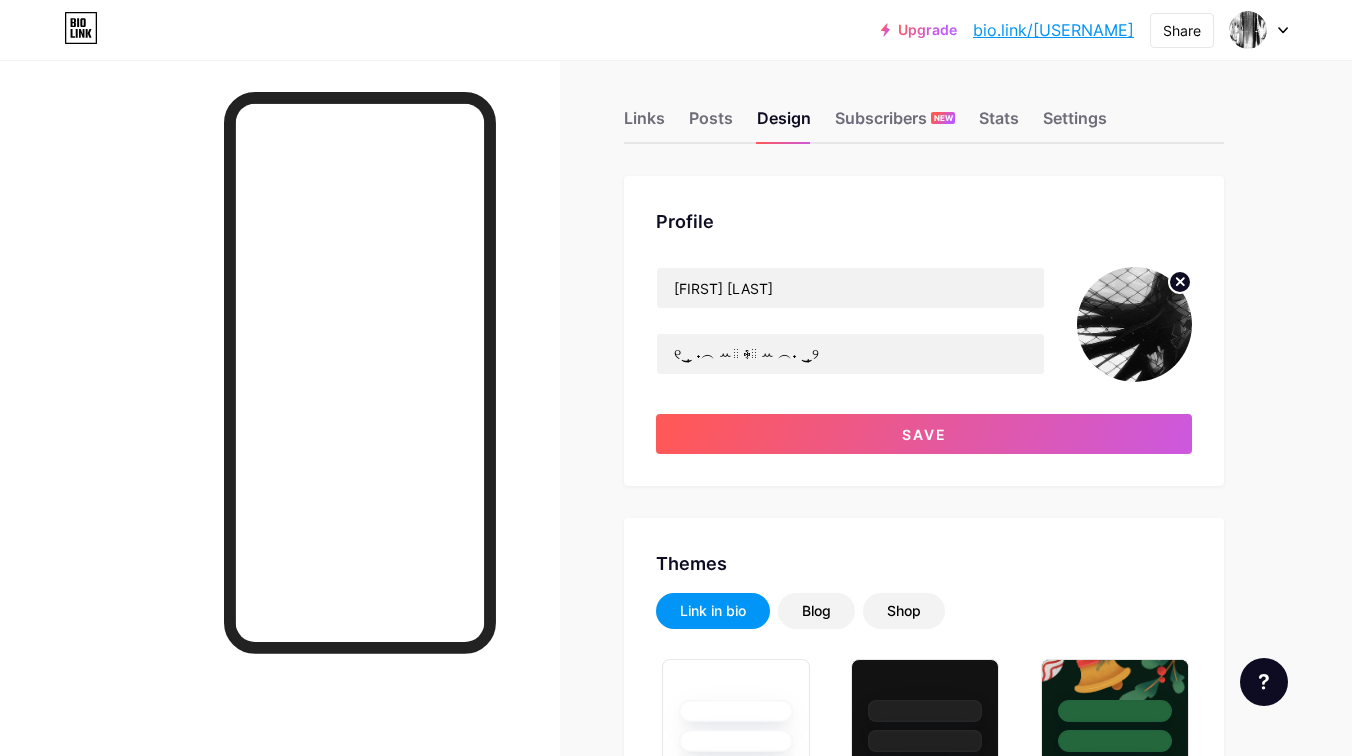 click 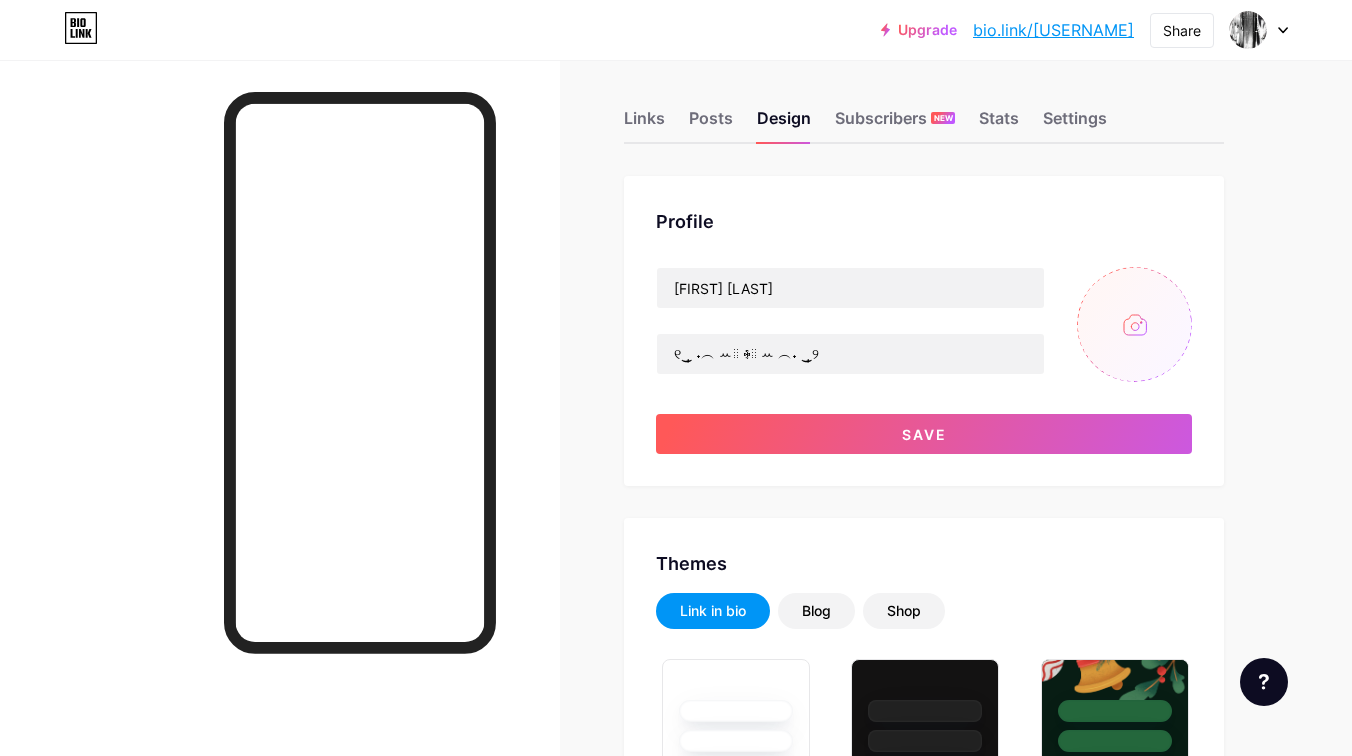 click at bounding box center [1134, 324] 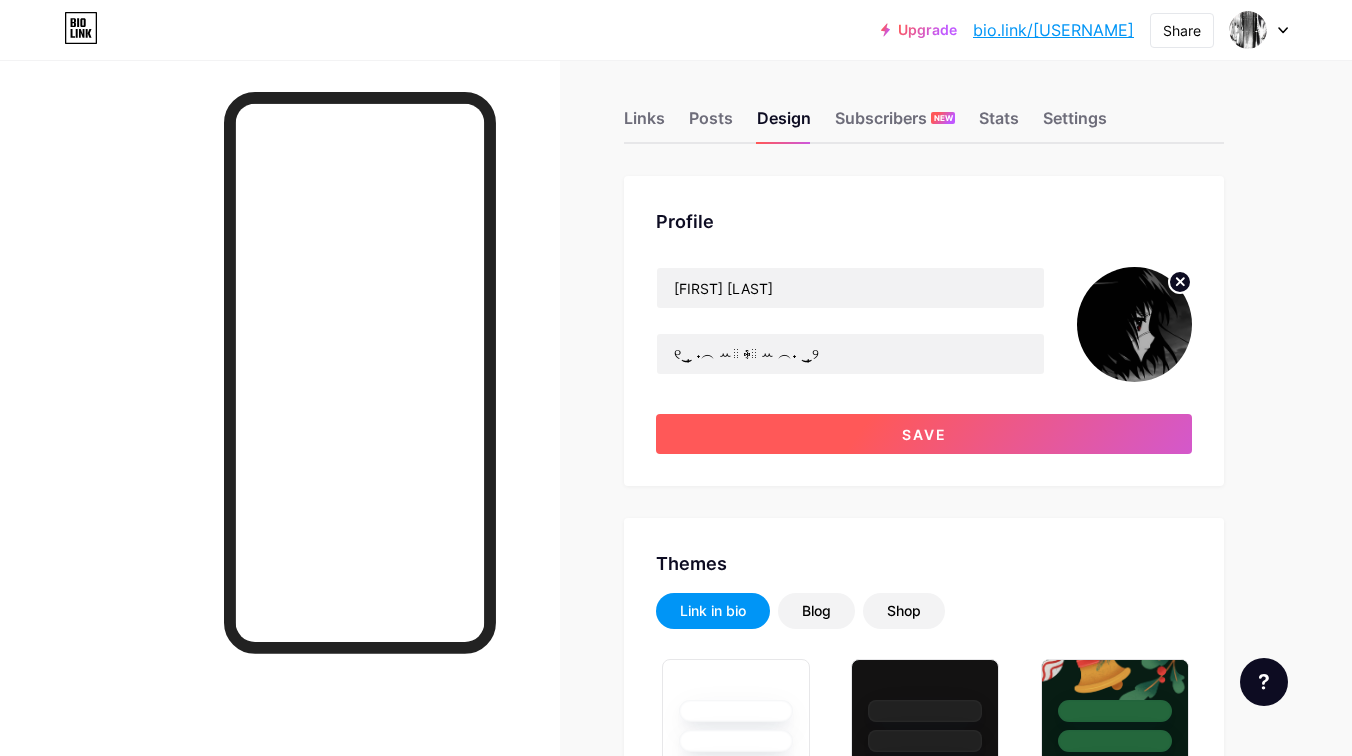 click on "Save" at bounding box center [924, 434] 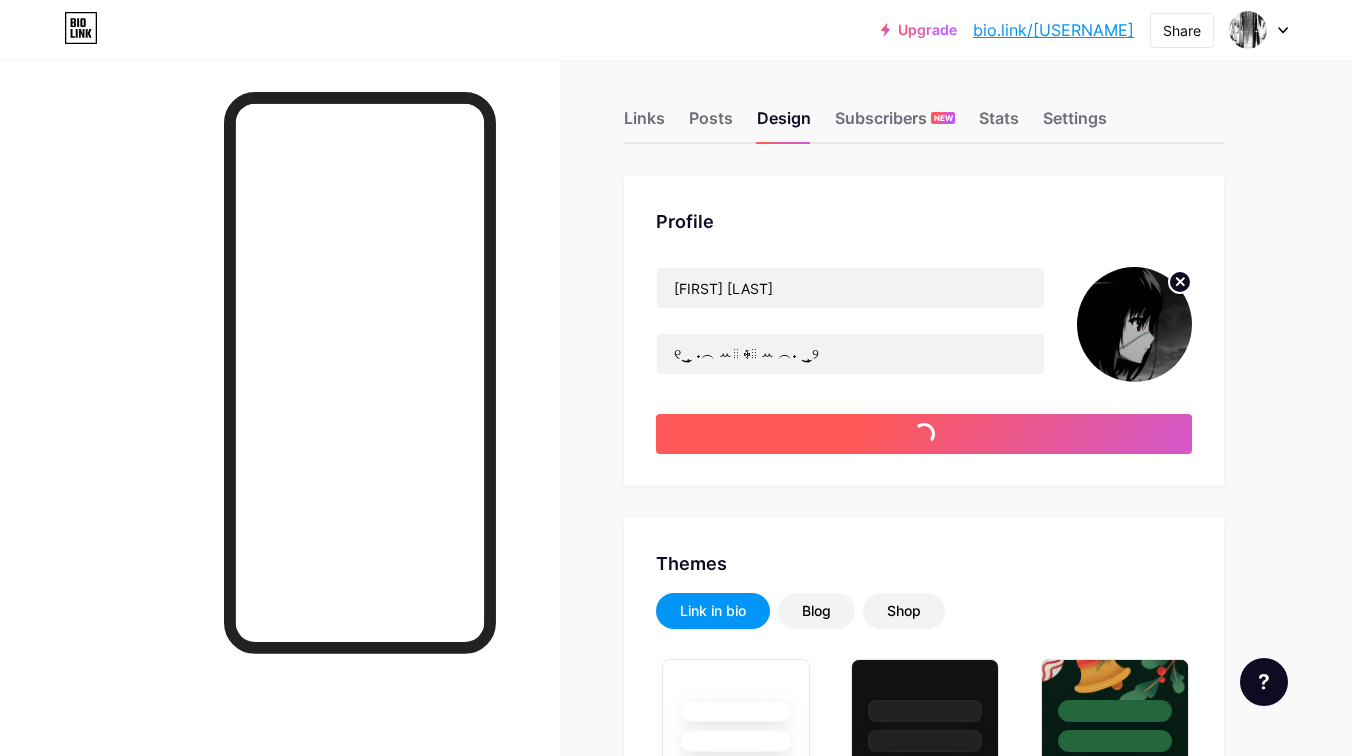 type on "#ffffff" 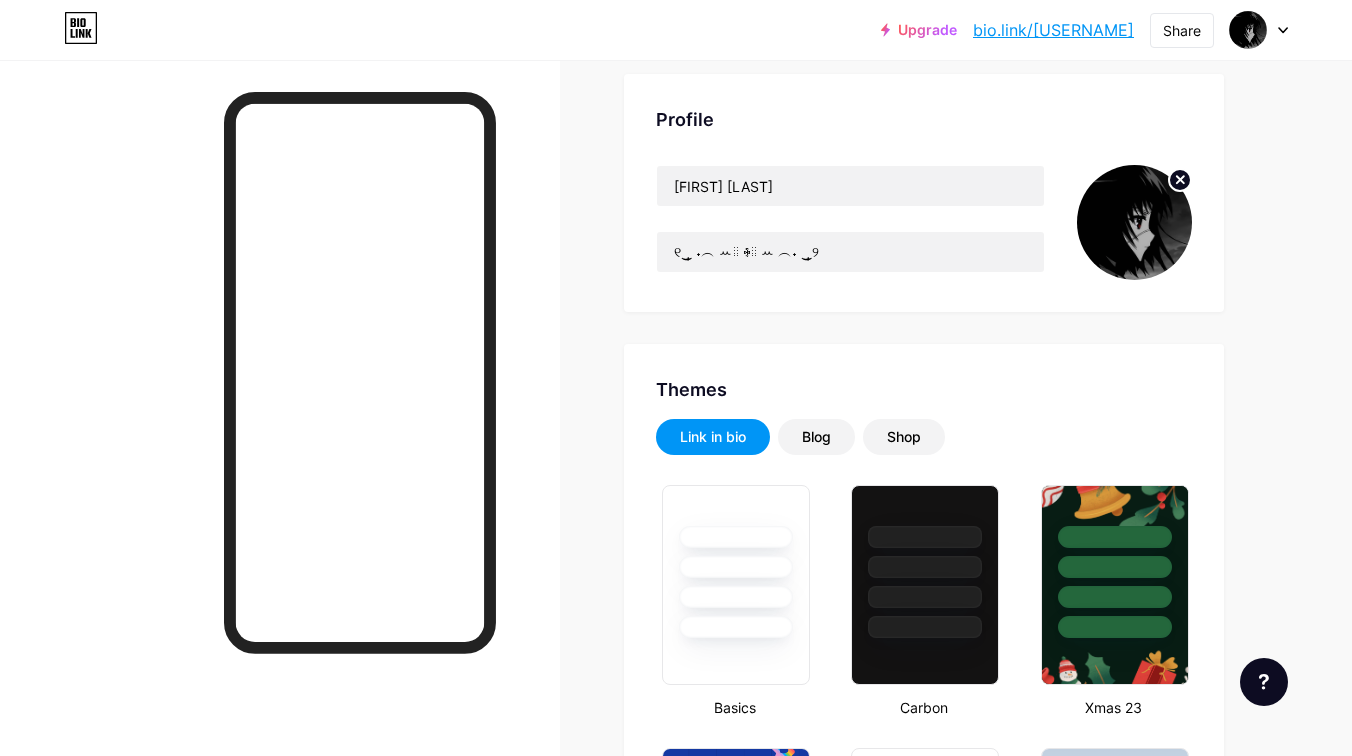 scroll, scrollTop: 127, scrollLeft: 0, axis: vertical 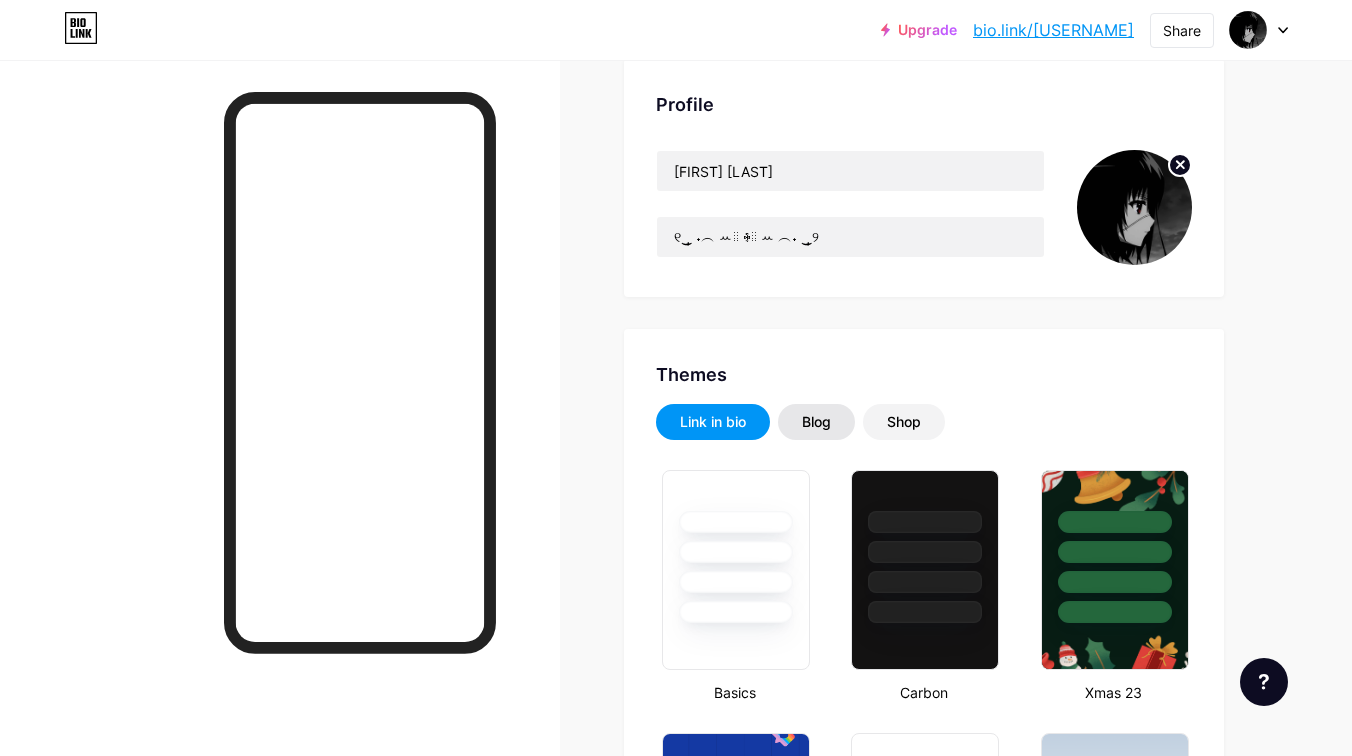 click on "Blog" at bounding box center [816, 422] 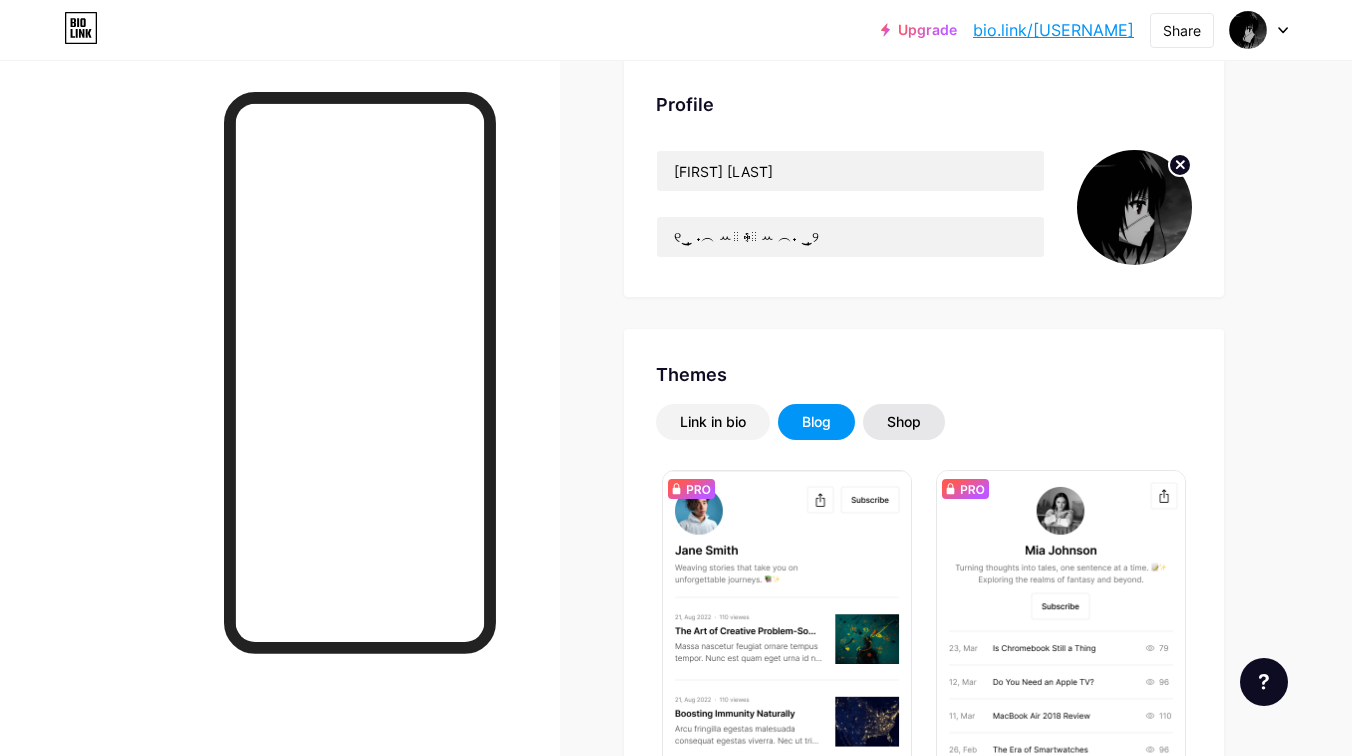 click on "Shop" at bounding box center [904, 422] 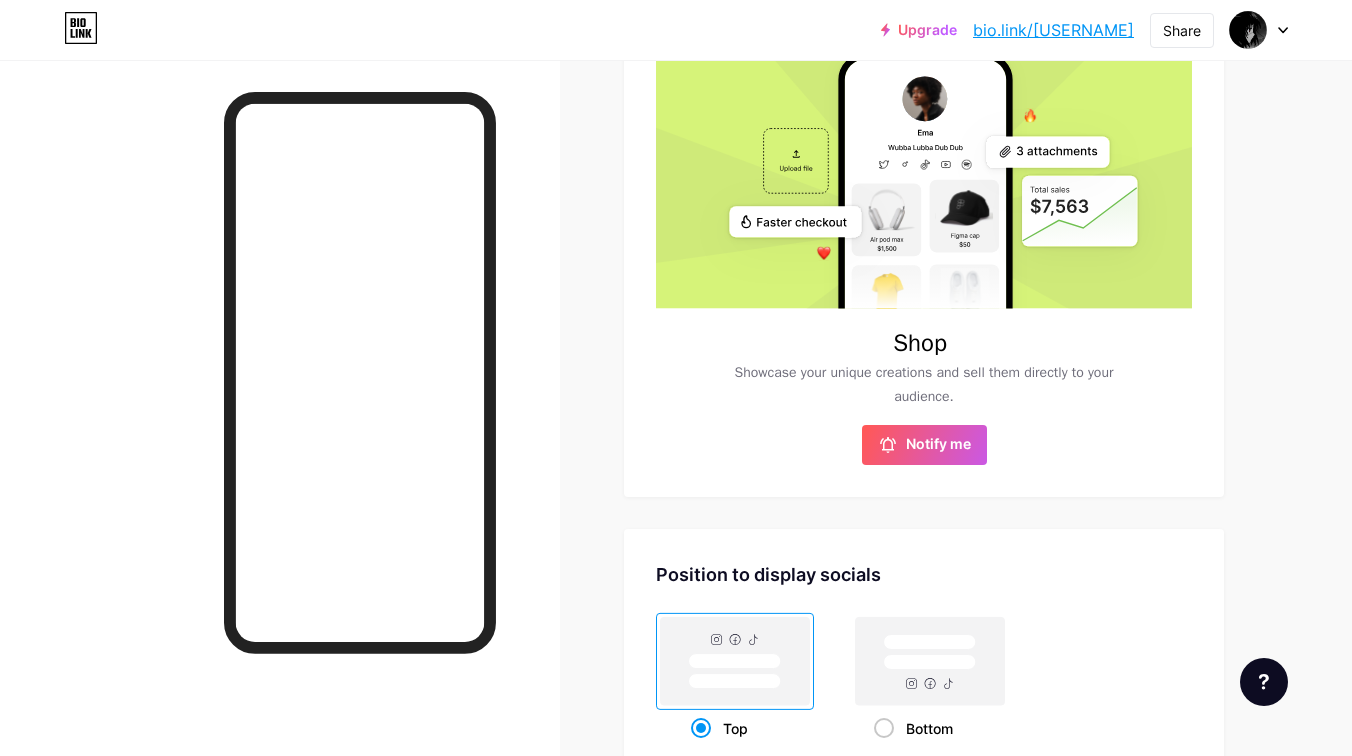 scroll, scrollTop: 0, scrollLeft: 0, axis: both 